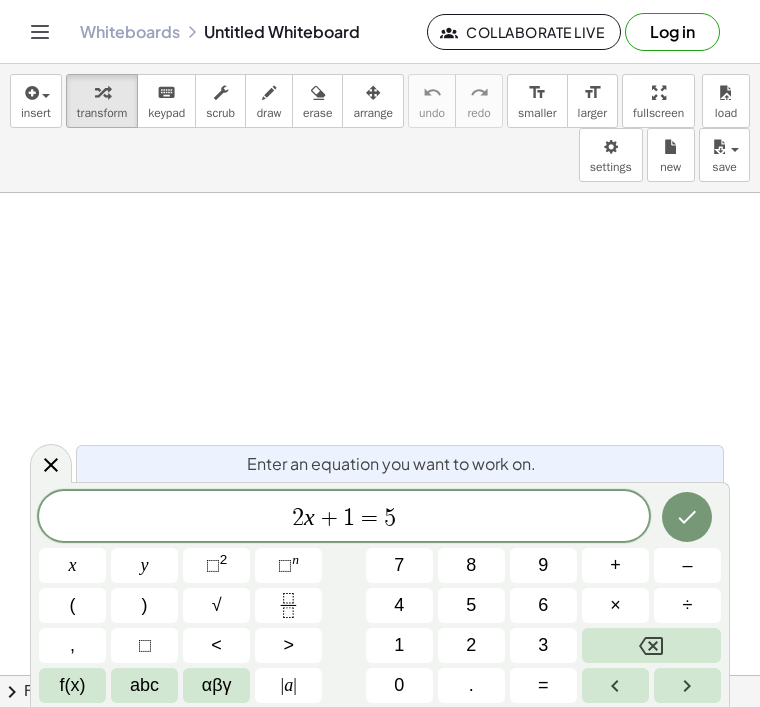 scroll, scrollTop: 0, scrollLeft: 0, axis: both 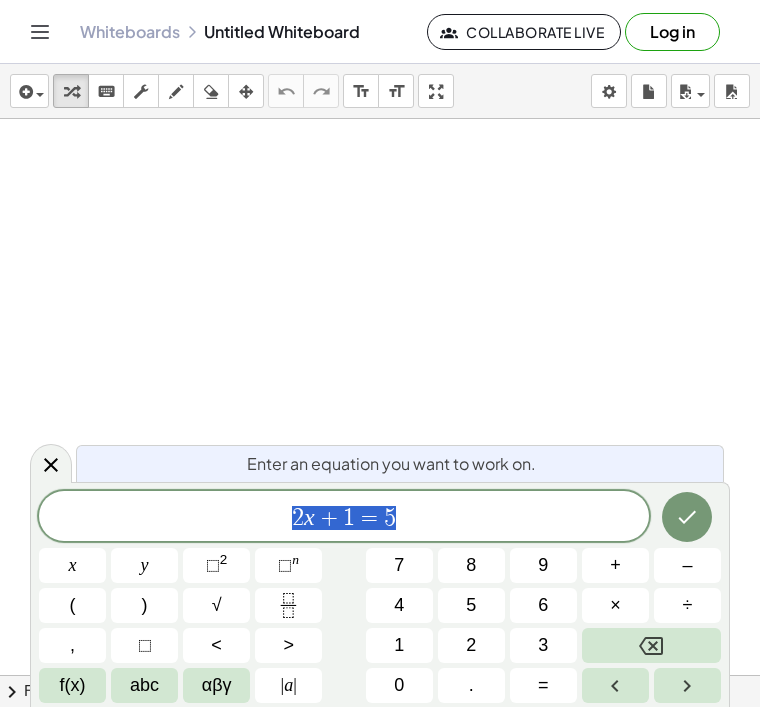 click 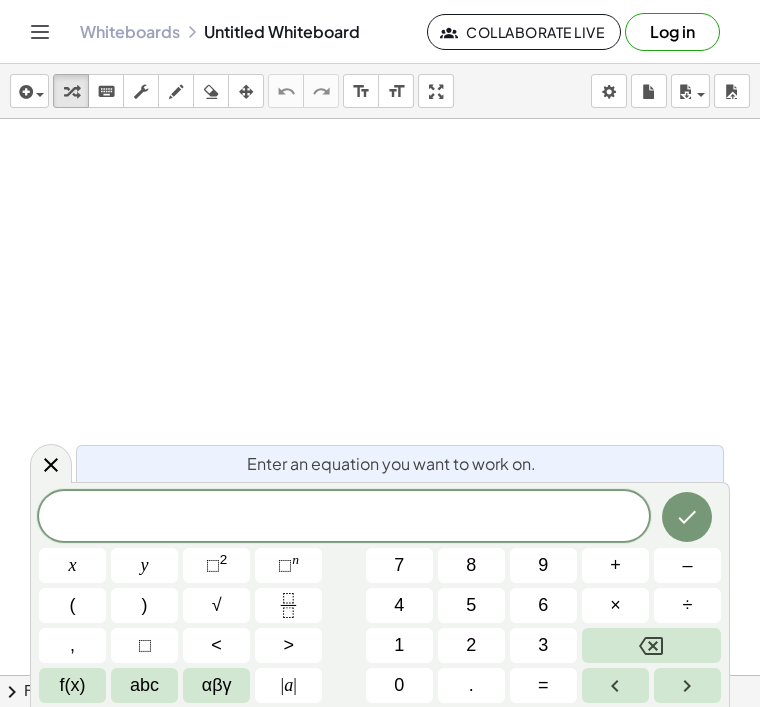 click on "abc" at bounding box center (144, 685) 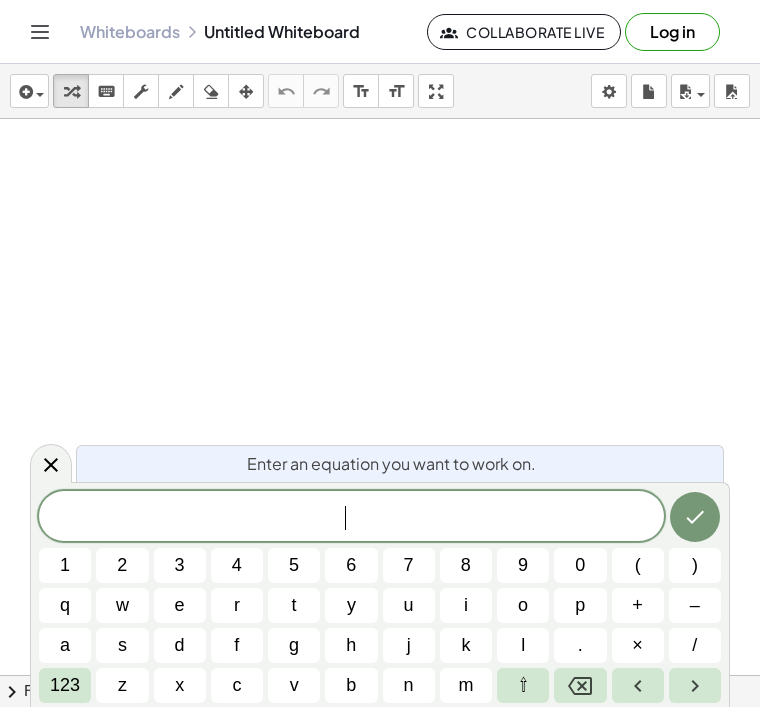 click at bounding box center (380, 675) 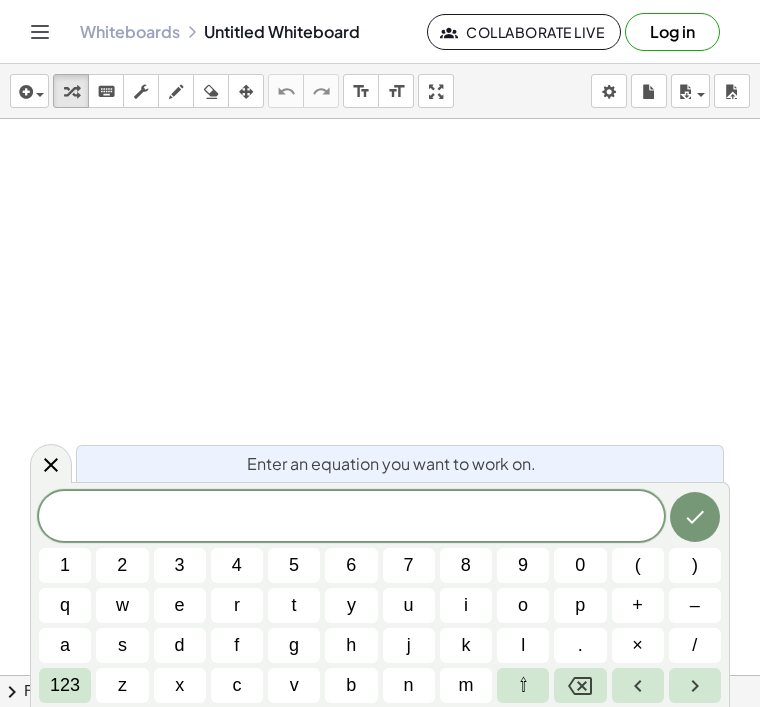 click on "x" at bounding box center (180, 685) 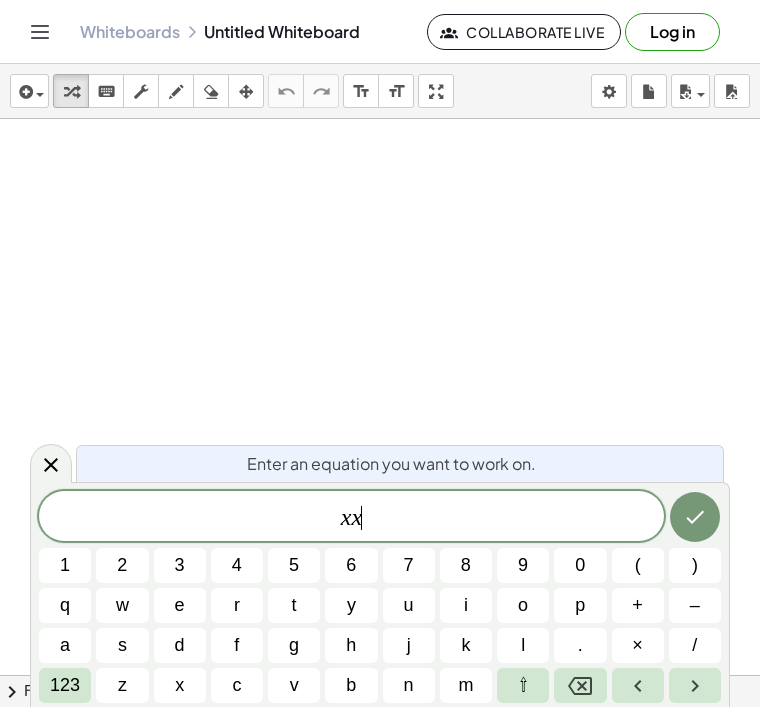 click on "x" at bounding box center (180, 685) 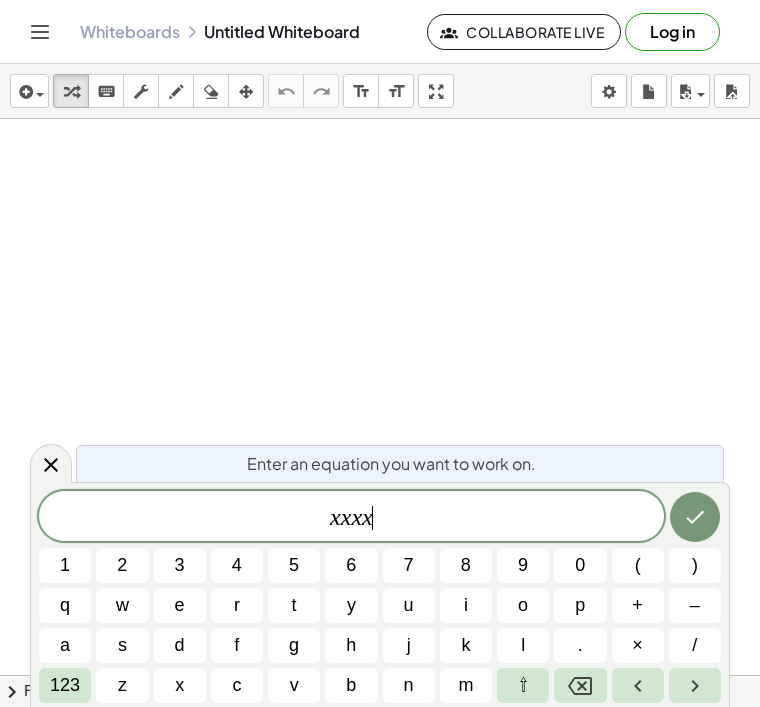 click on "x" at bounding box center (179, 685) 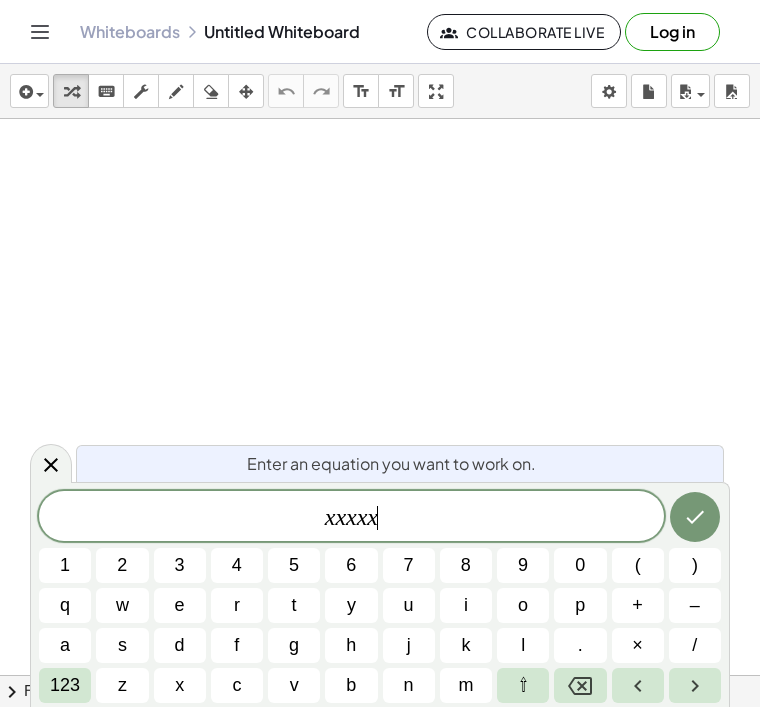 click on "x" at bounding box center [179, 685] 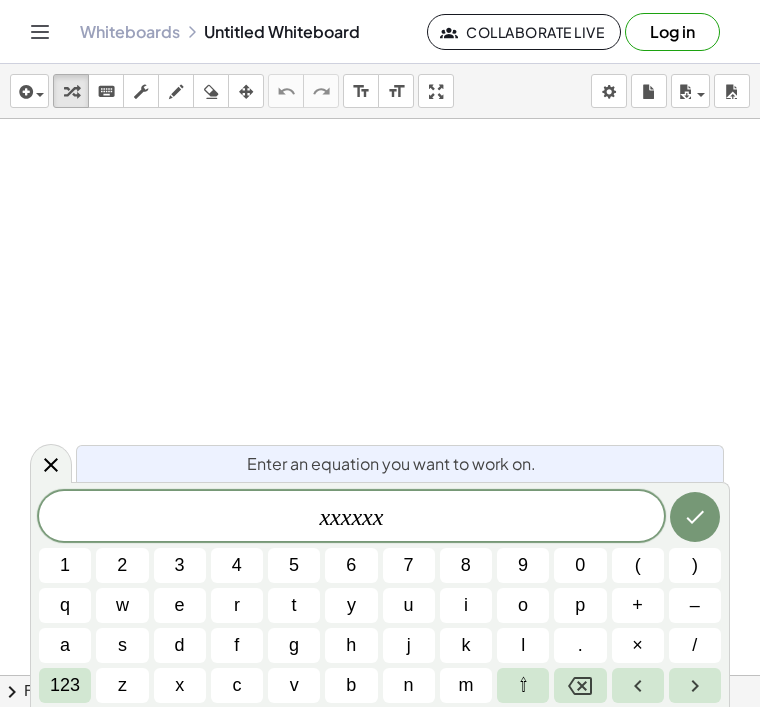 click at bounding box center (695, 517) 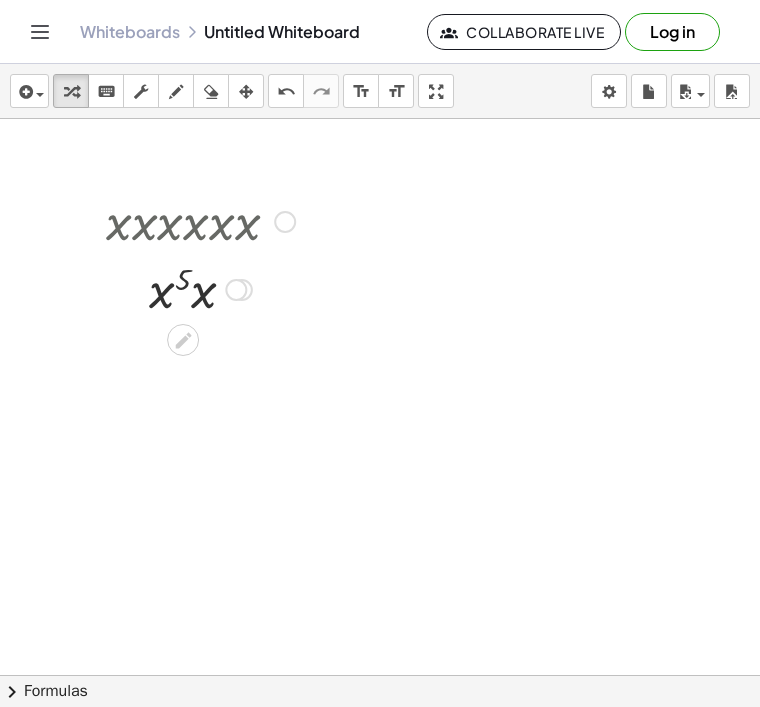 click at bounding box center (200, 220) 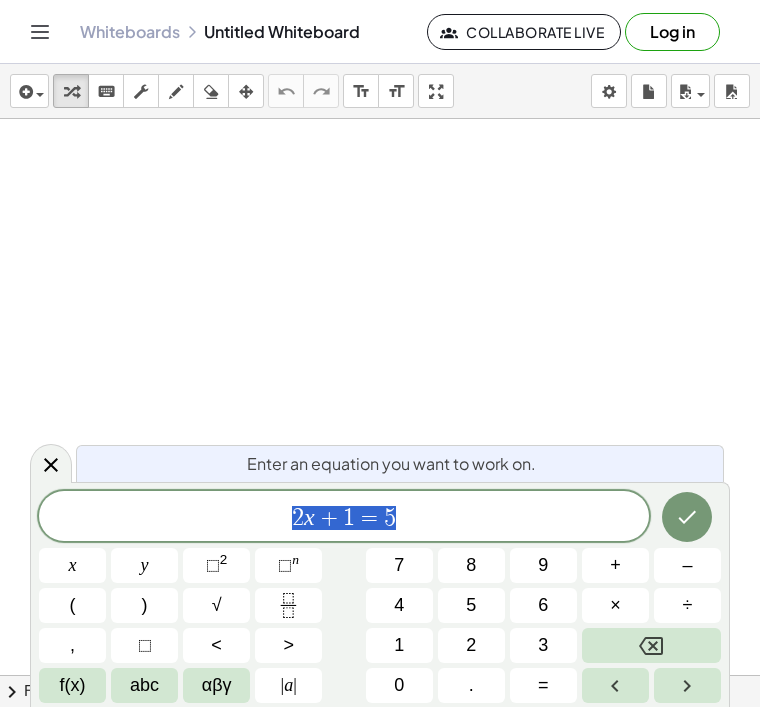 scroll, scrollTop: 0, scrollLeft: 0, axis: both 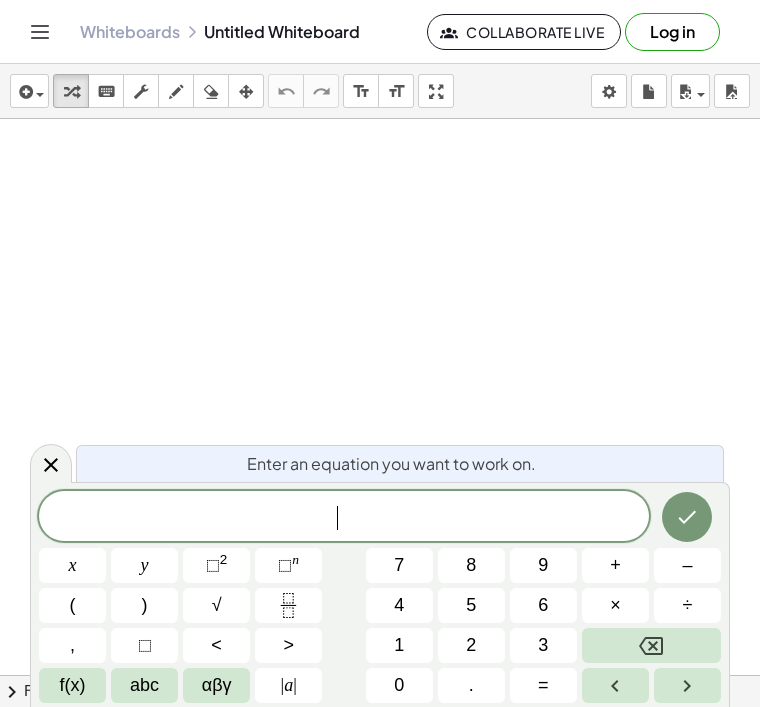 click on "x" at bounding box center [72, 565] 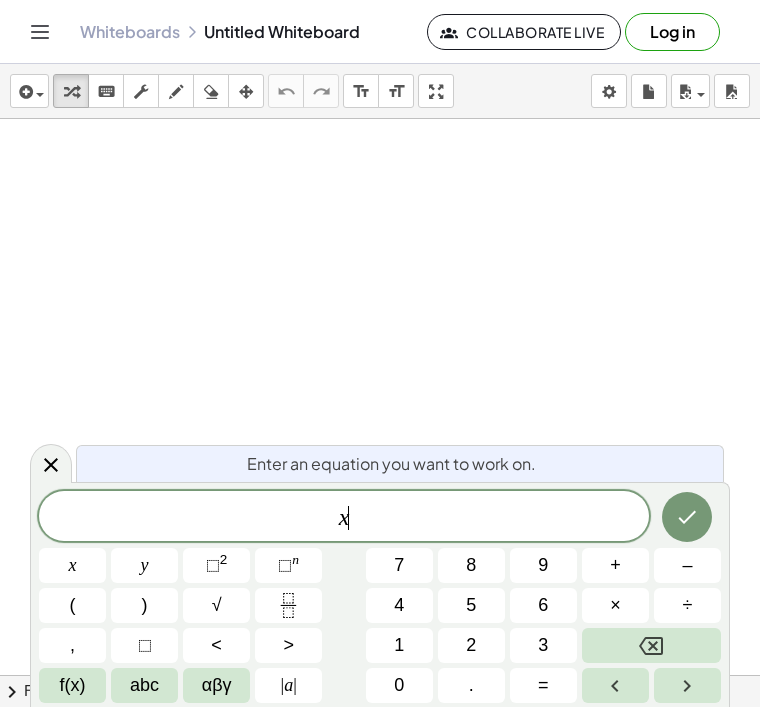 click on "x" at bounding box center [72, 565] 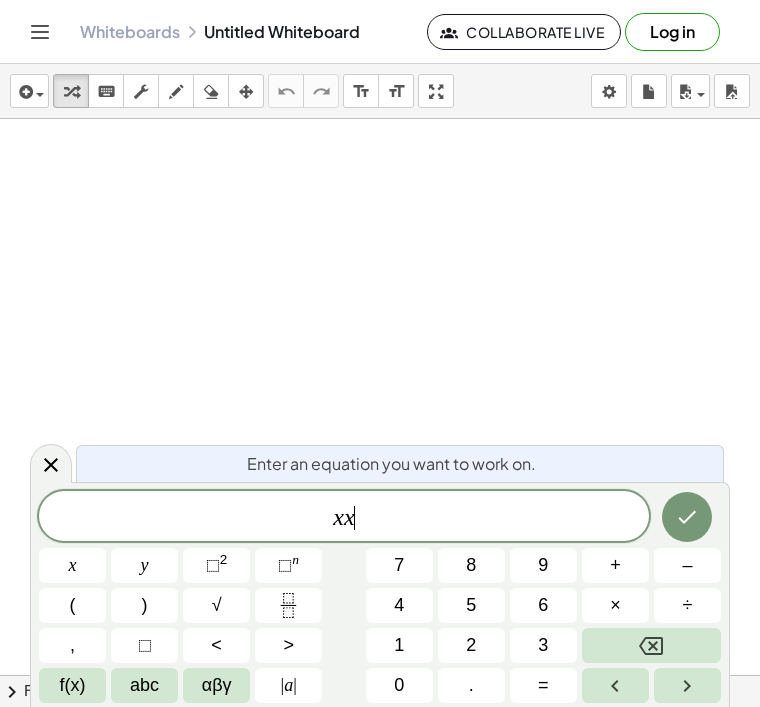 click on "x" at bounding box center (73, 565) 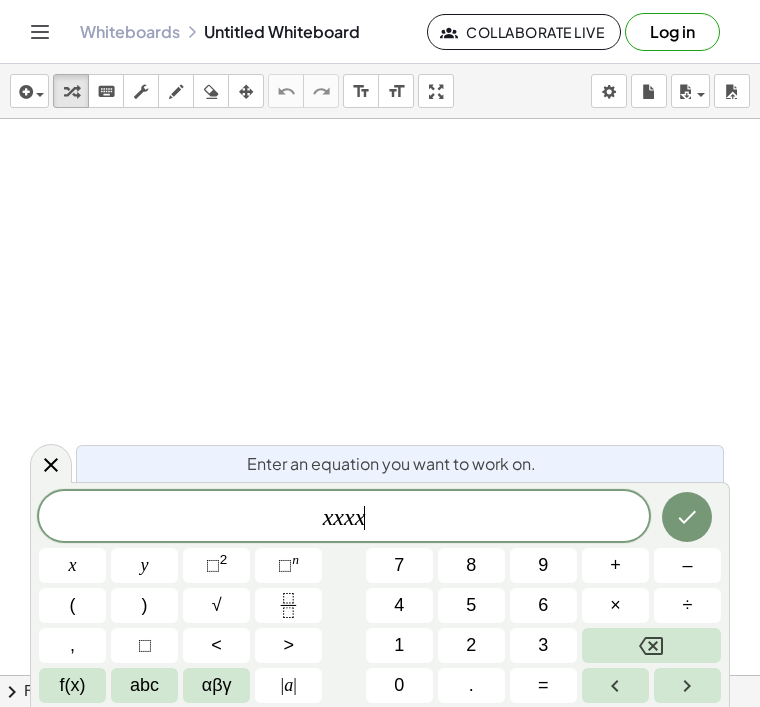 click on "x" at bounding box center [73, 565] 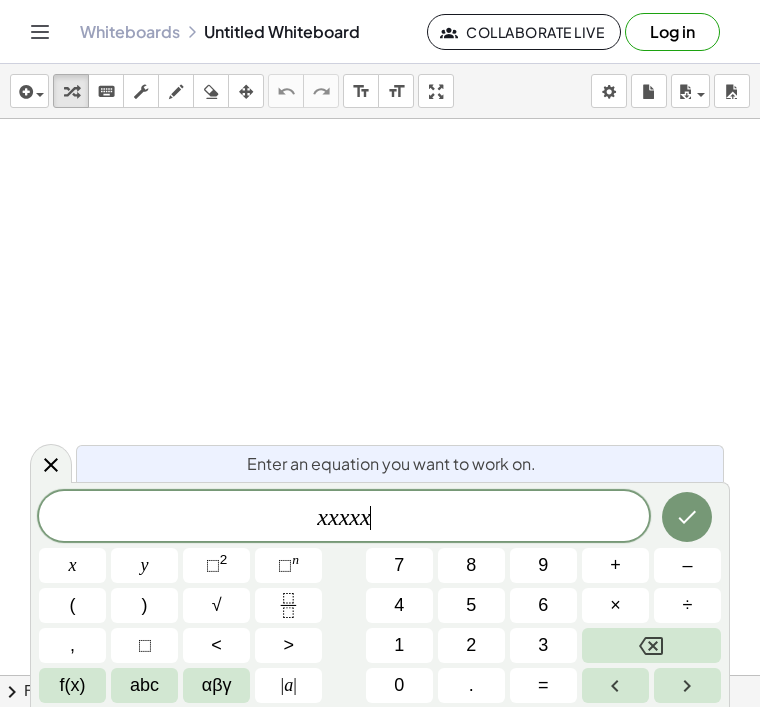 click on "x" at bounding box center (73, 565) 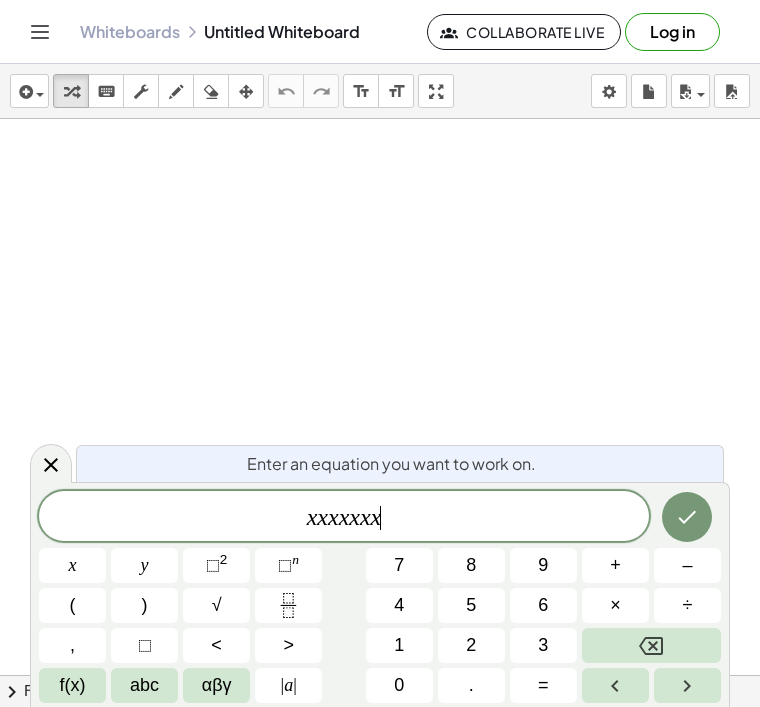 click on "x" at bounding box center [73, 565] 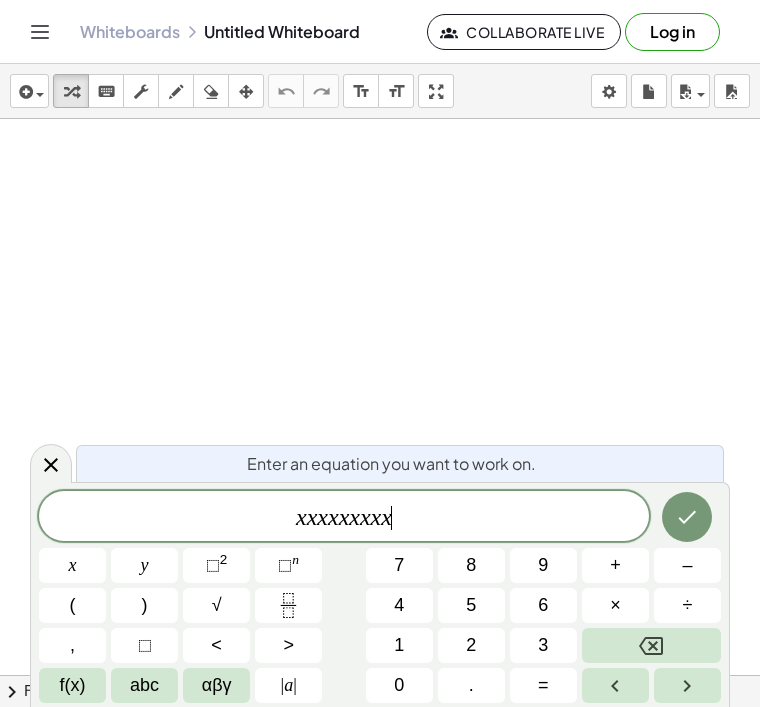 click on "x" at bounding box center (73, 565) 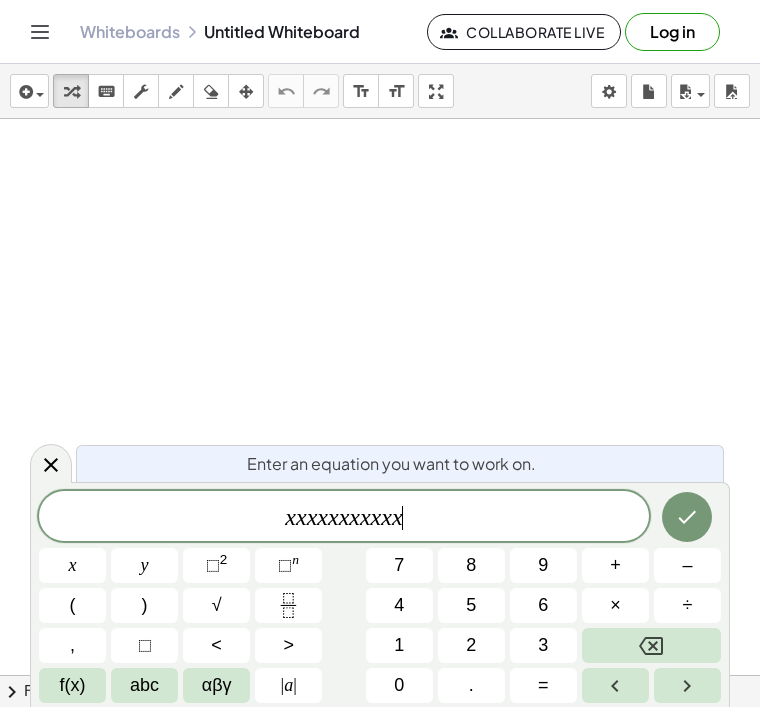 click 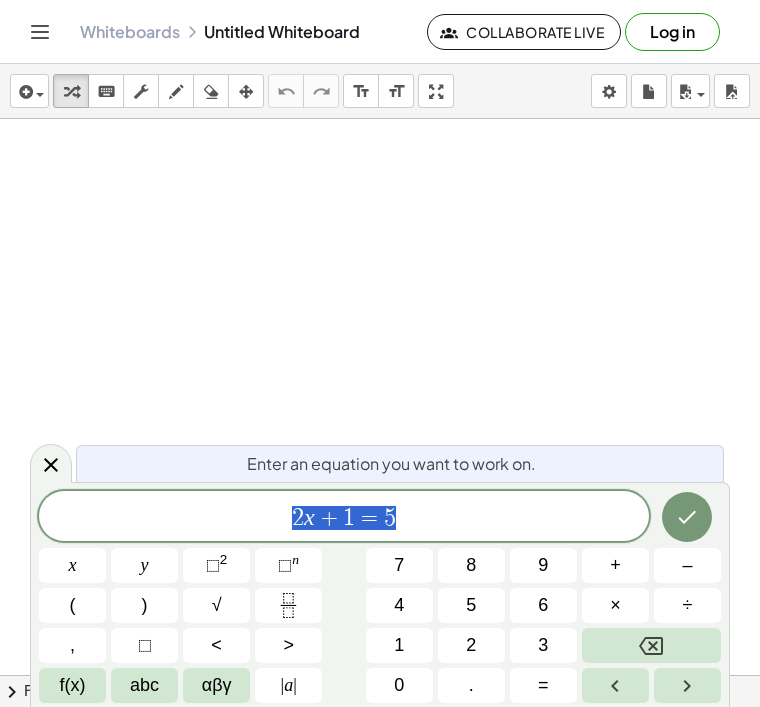 scroll, scrollTop: 0, scrollLeft: 0, axis: both 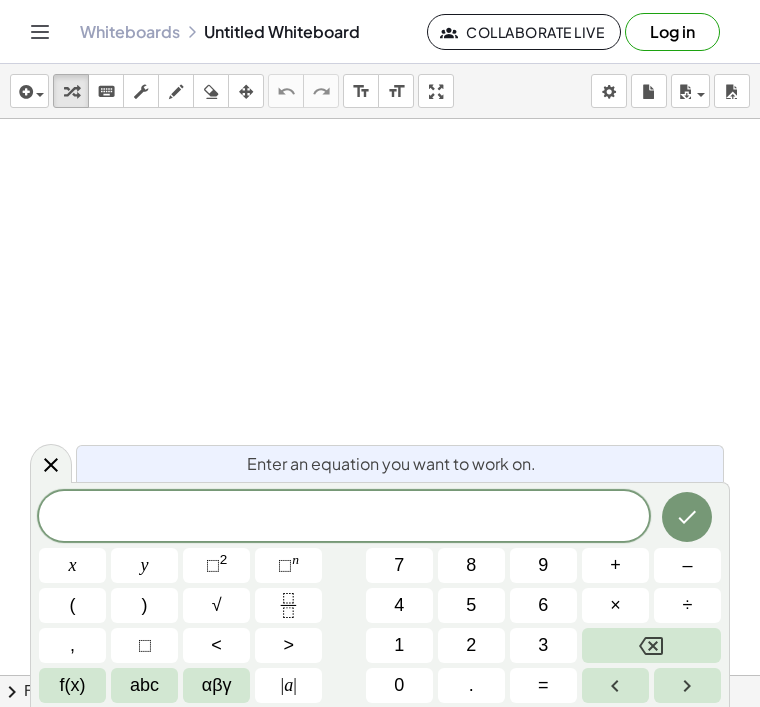 click on "x" at bounding box center [73, 565] 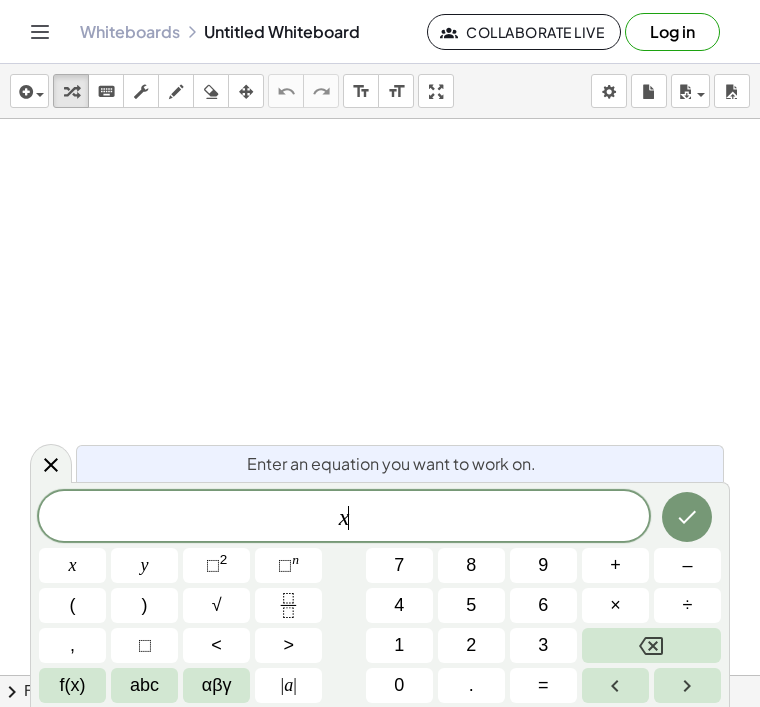 click on "x" at bounding box center [73, 565] 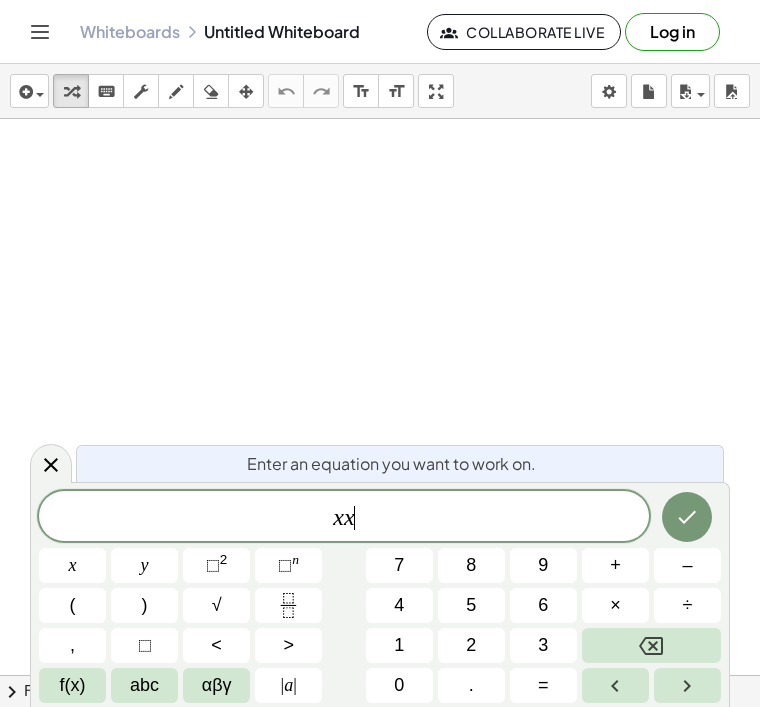 click on "x" at bounding box center (73, 565) 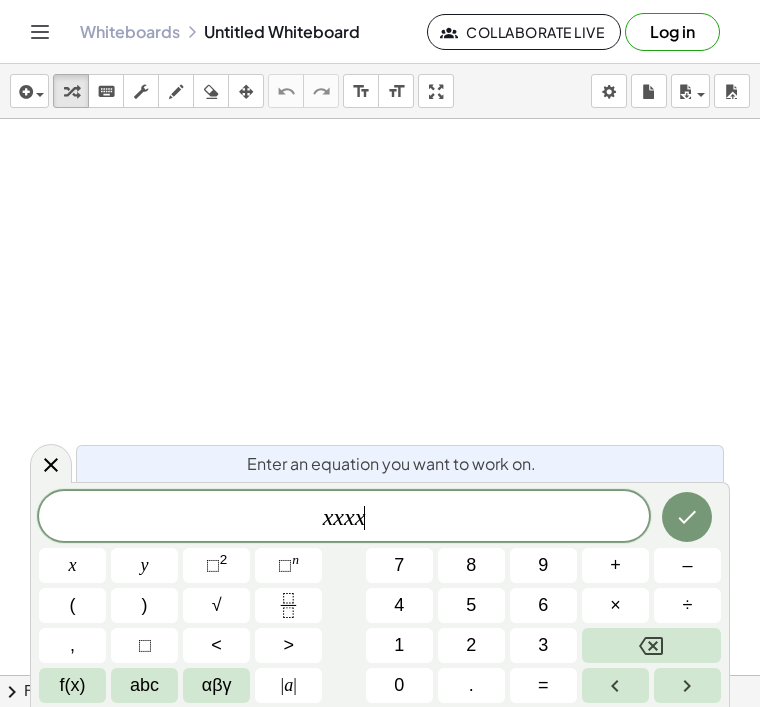 click on "x" at bounding box center [73, 565] 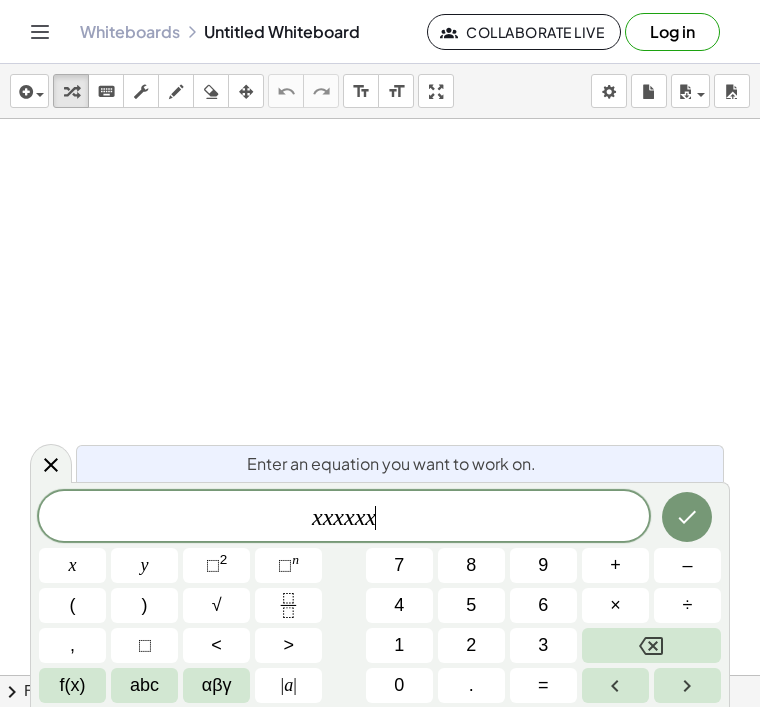 click on "x" at bounding box center [73, 565] 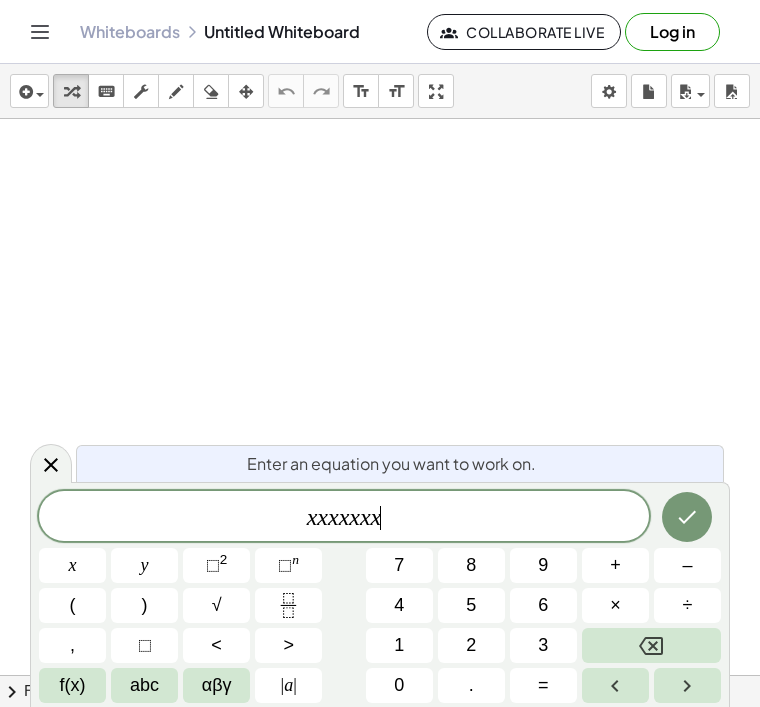 click on "x" at bounding box center (73, 565) 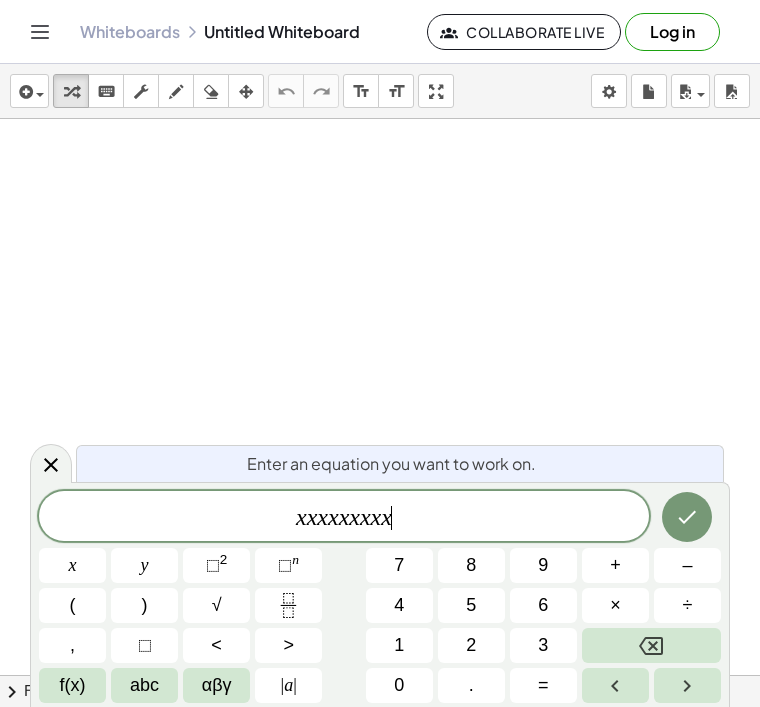 click on "x" at bounding box center (73, 565) 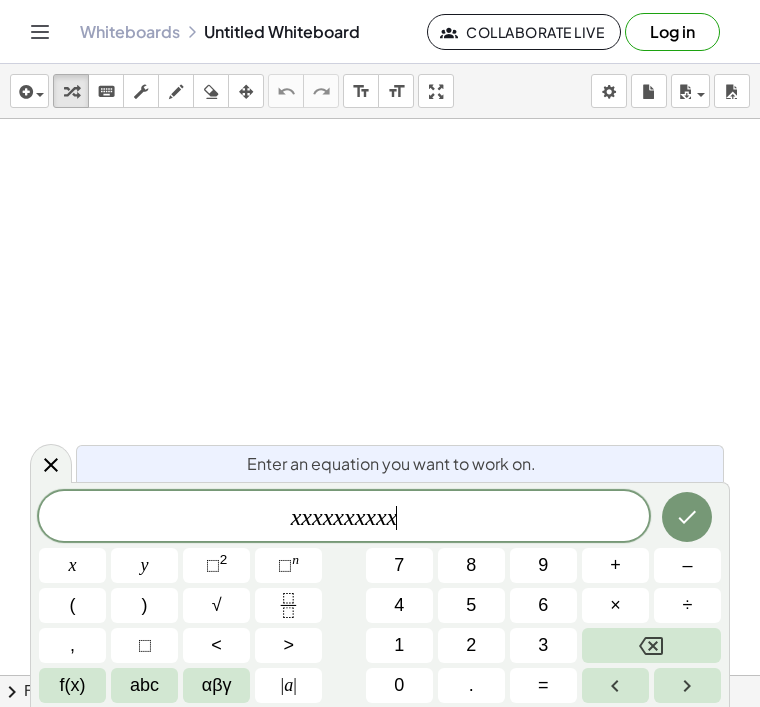 click on "x" at bounding box center (72, 565) 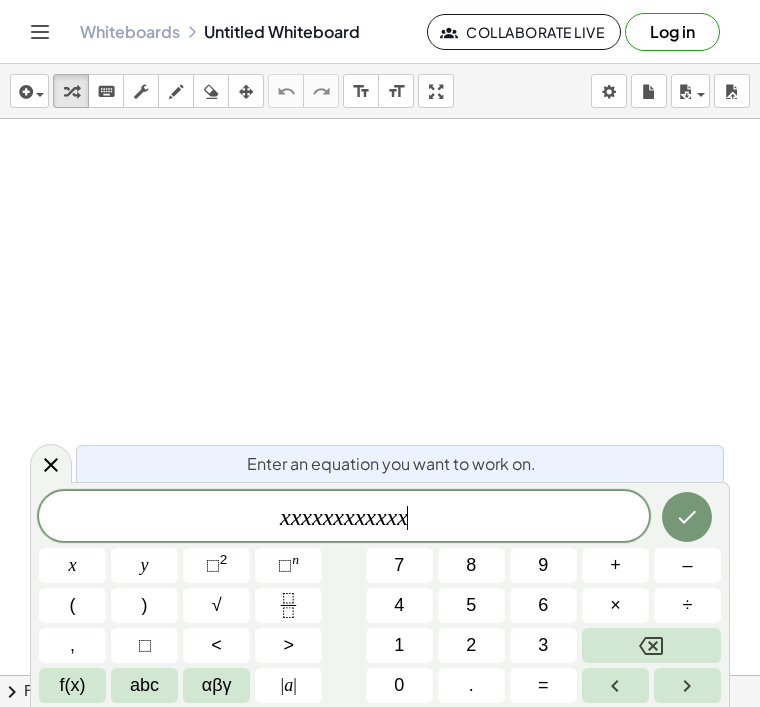click on "x" at bounding box center [73, 565] 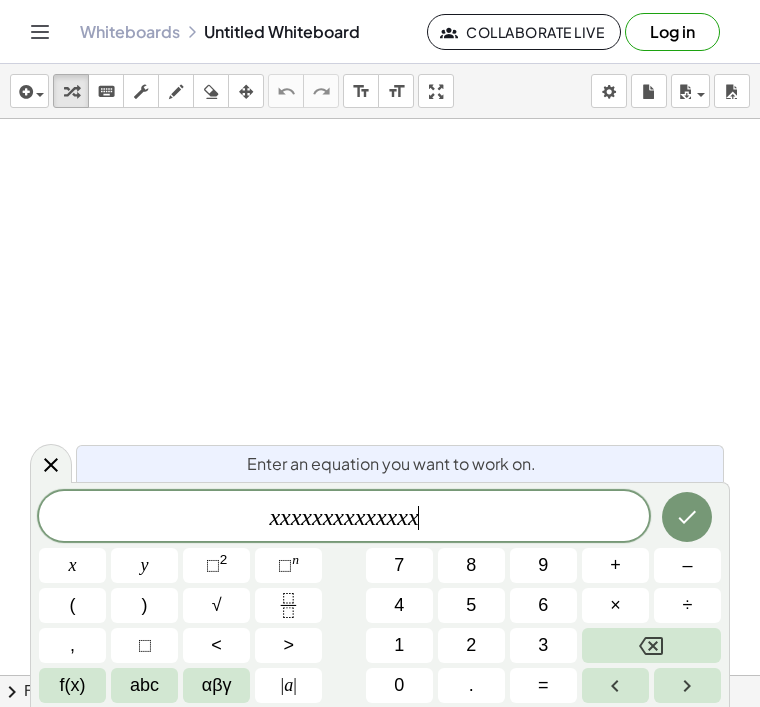 click on "x" at bounding box center [72, 565] 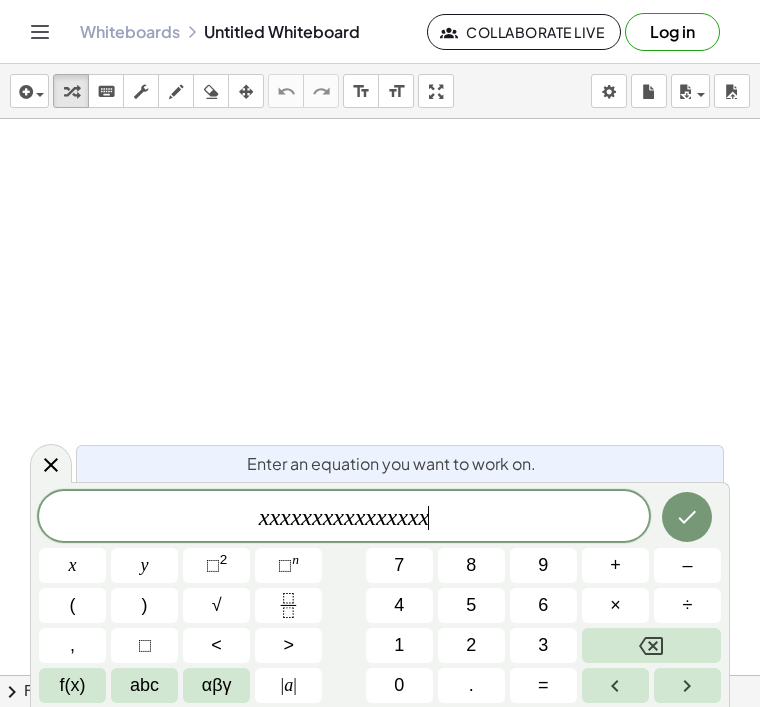 click at bounding box center [687, 517] 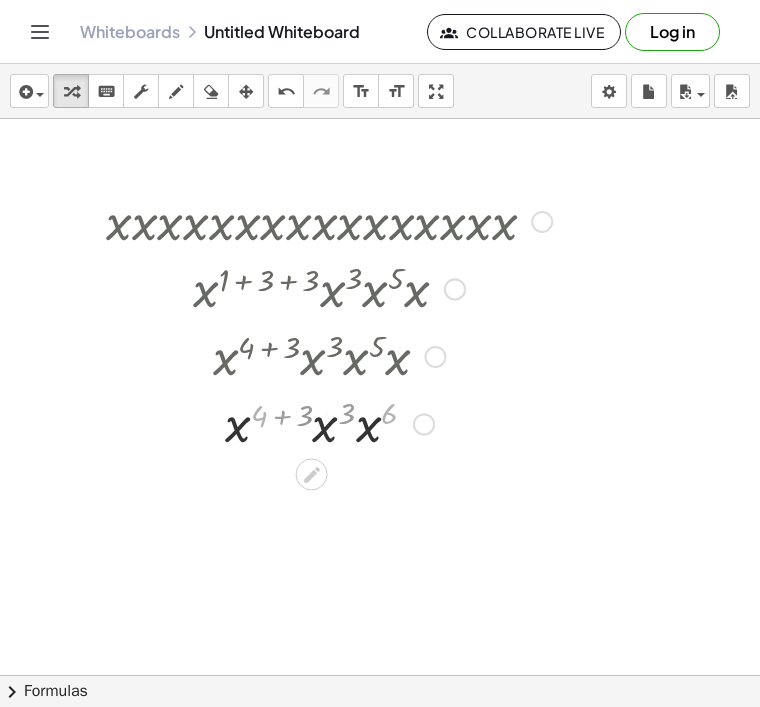 click at bounding box center (329, 220) 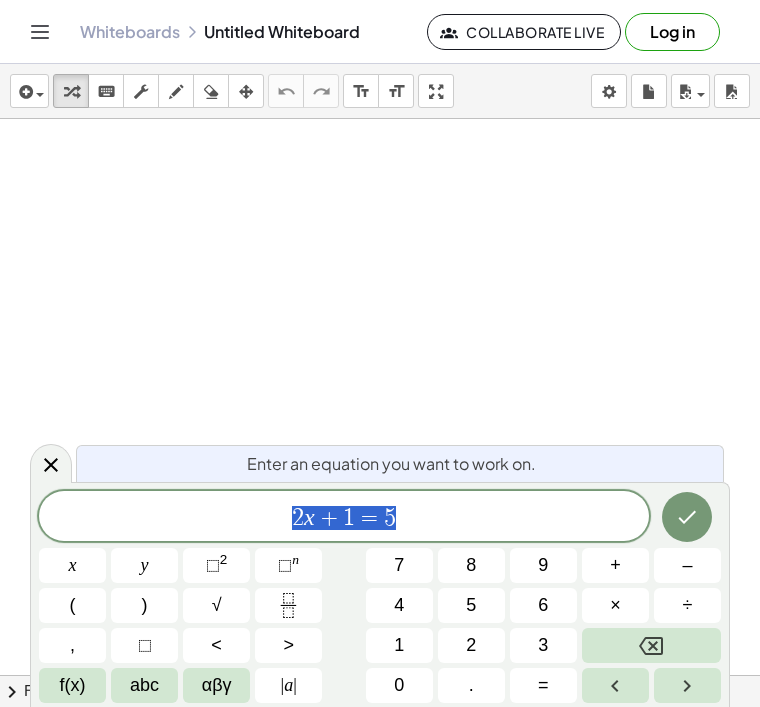 scroll, scrollTop: 0, scrollLeft: 0, axis: both 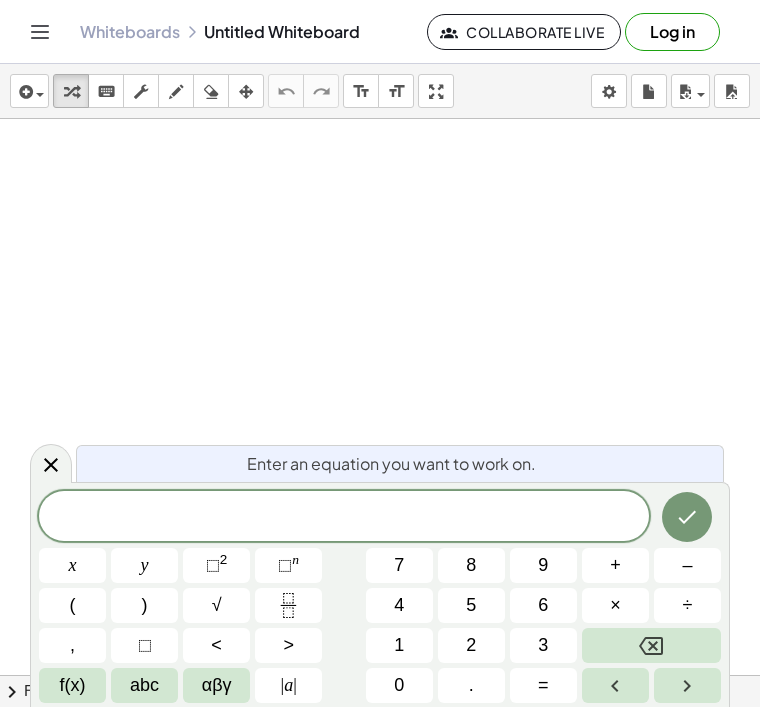 click on "x" at bounding box center (72, 565) 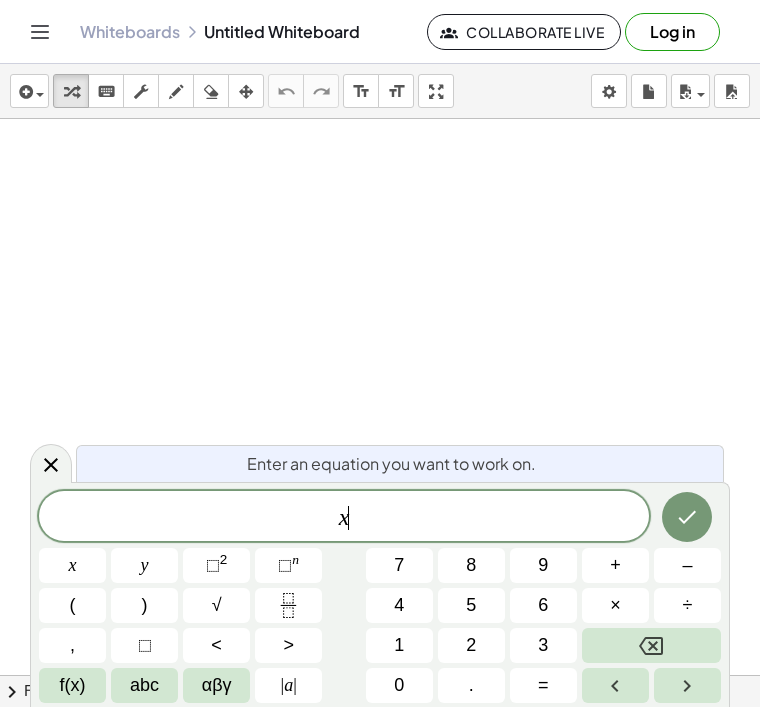 click on "x" at bounding box center [72, 565] 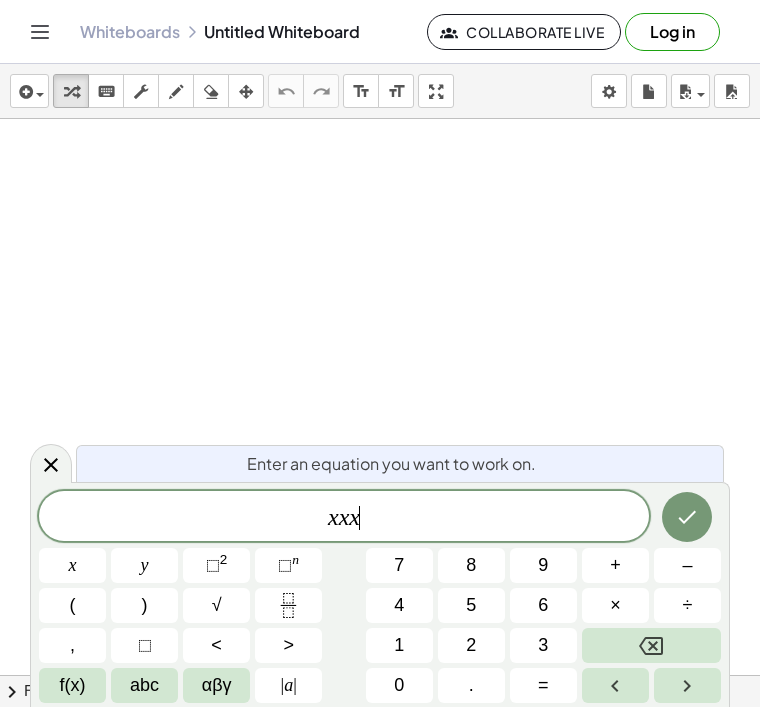 click on "x" at bounding box center (72, 565) 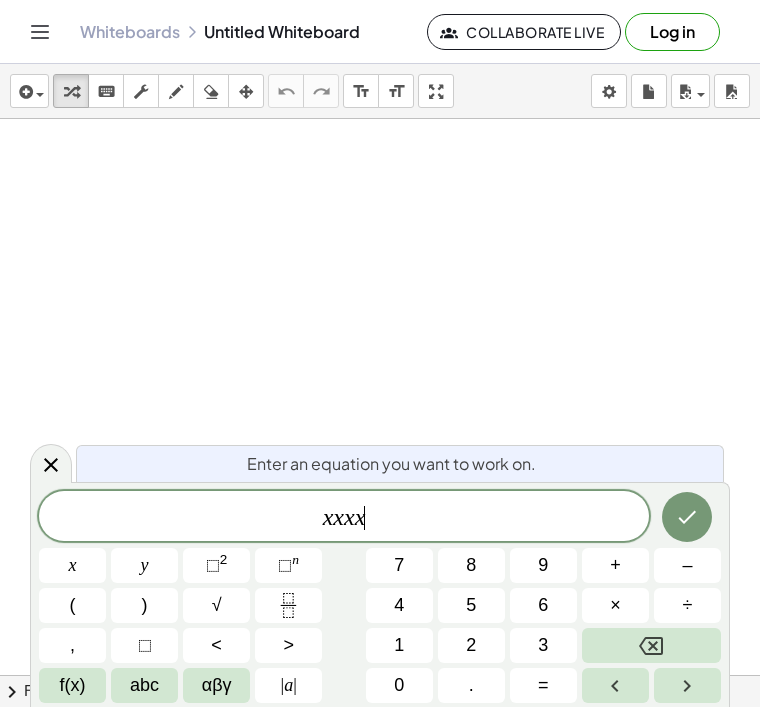 click on "x" at bounding box center (72, 565) 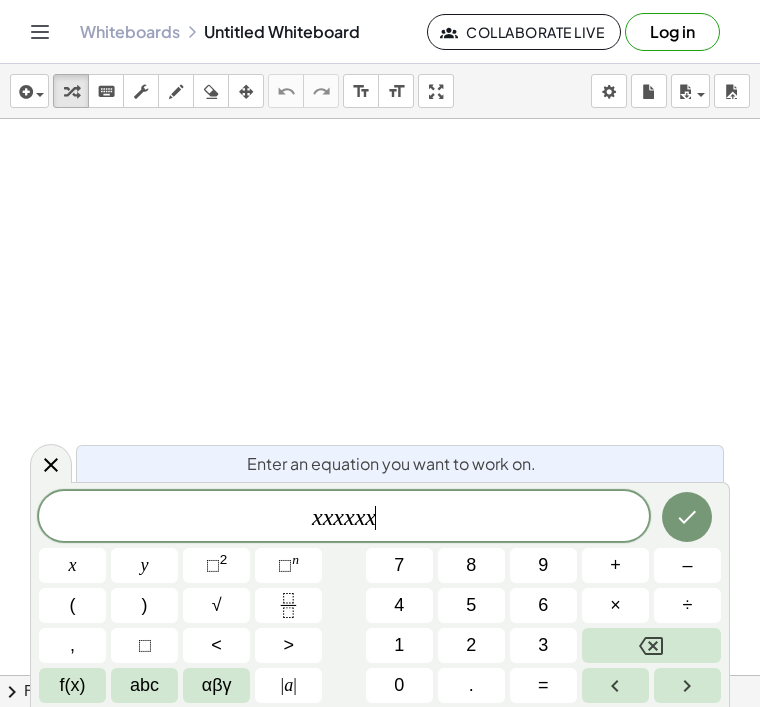 click on "x" at bounding box center [72, 565] 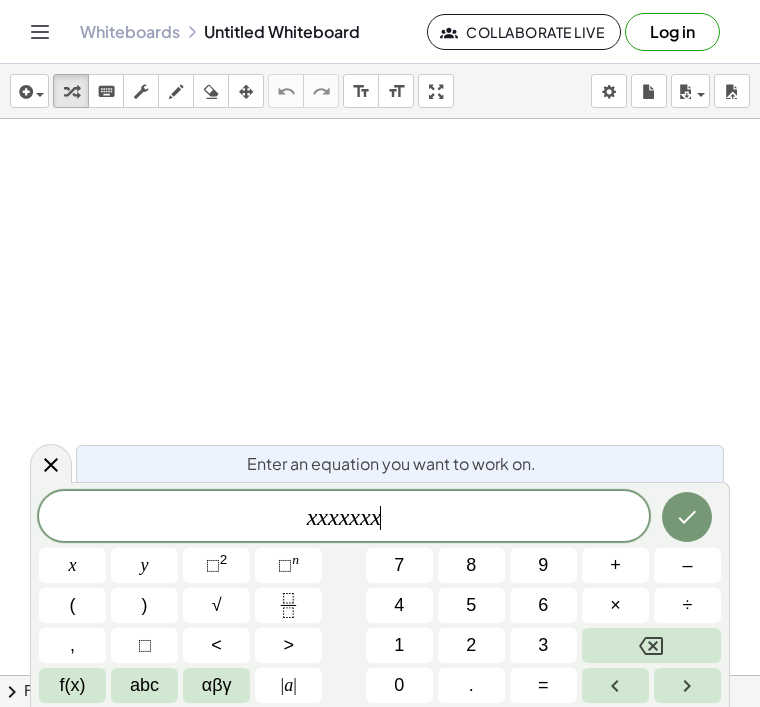 click on "x" at bounding box center [72, 565] 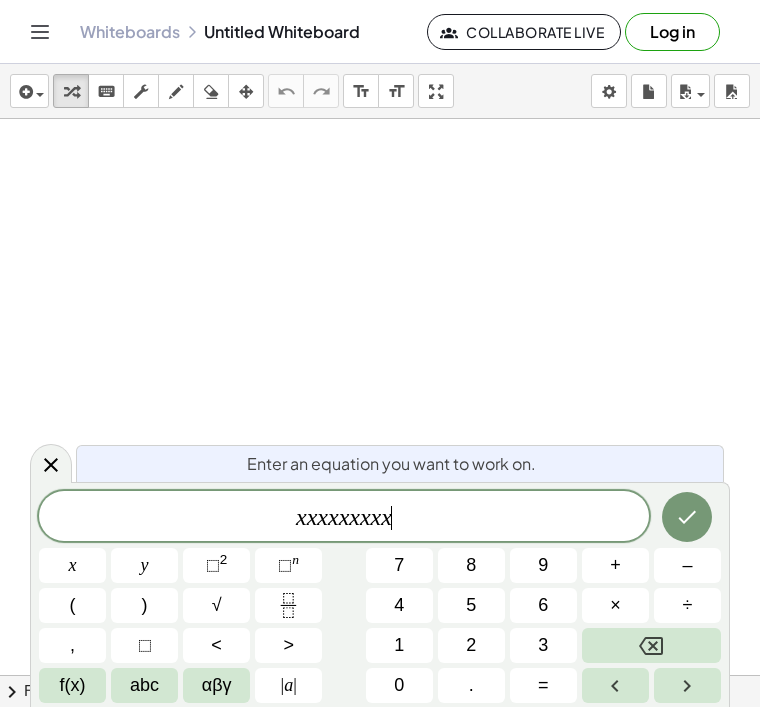 click on "x" at bounding box center (72, 565) 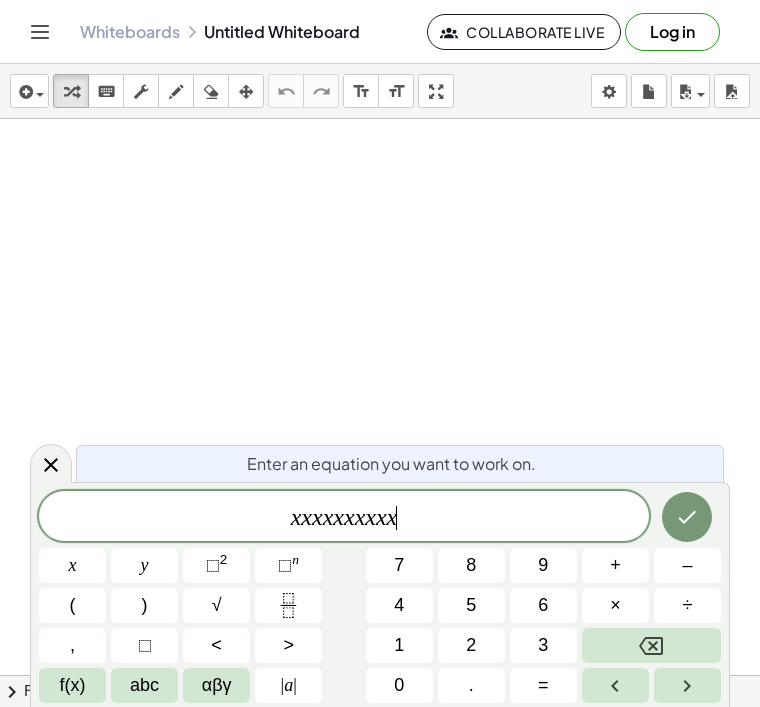 click on "x" at bounding box center (72, 565) 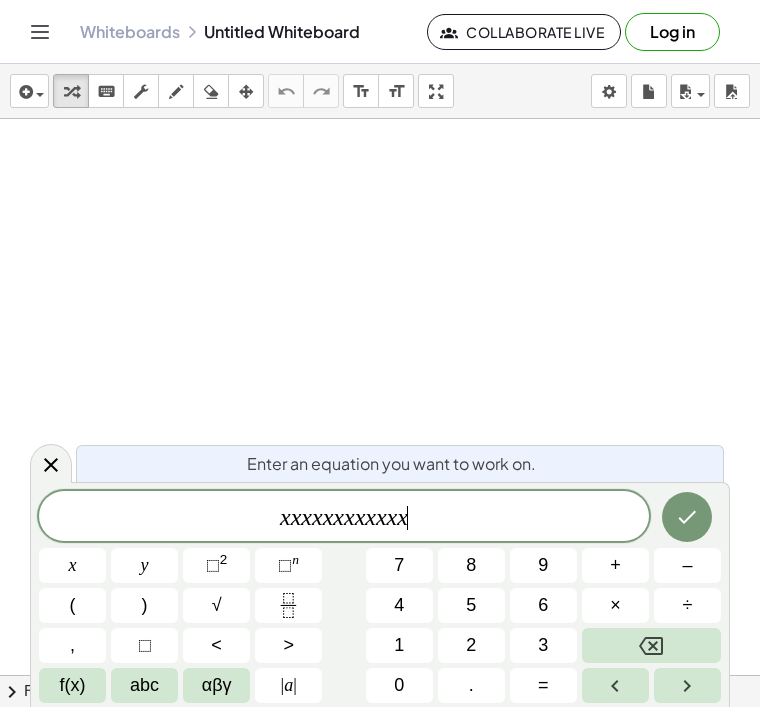 click on "x" at bounding box center (72, 565) 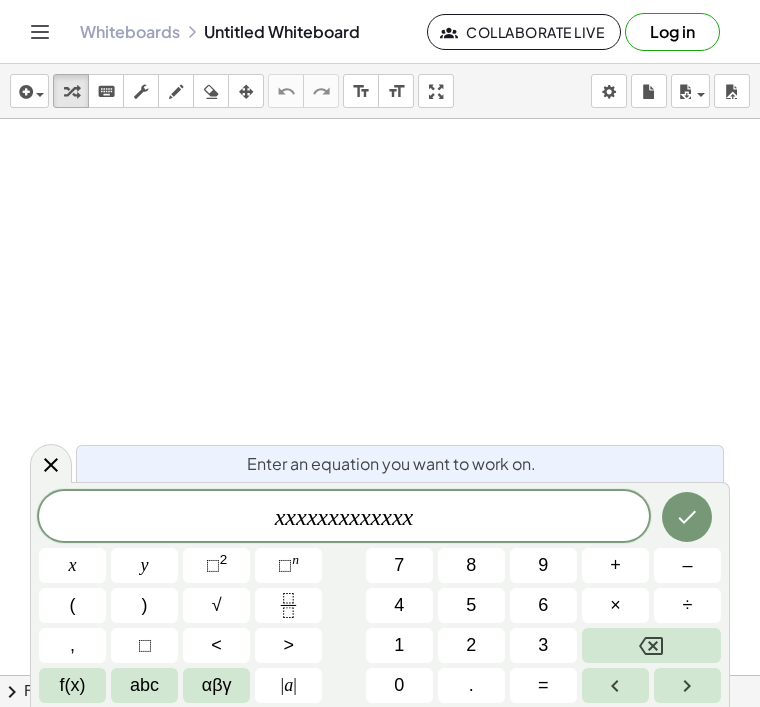 click on "x" at bounding box center (73, 565) 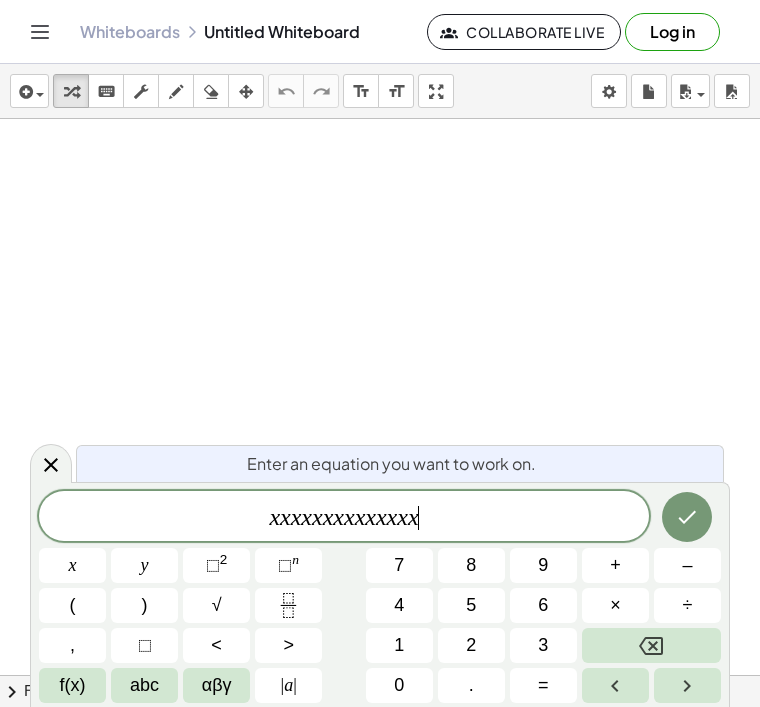 click on "x" at bounding box center [73, 565] 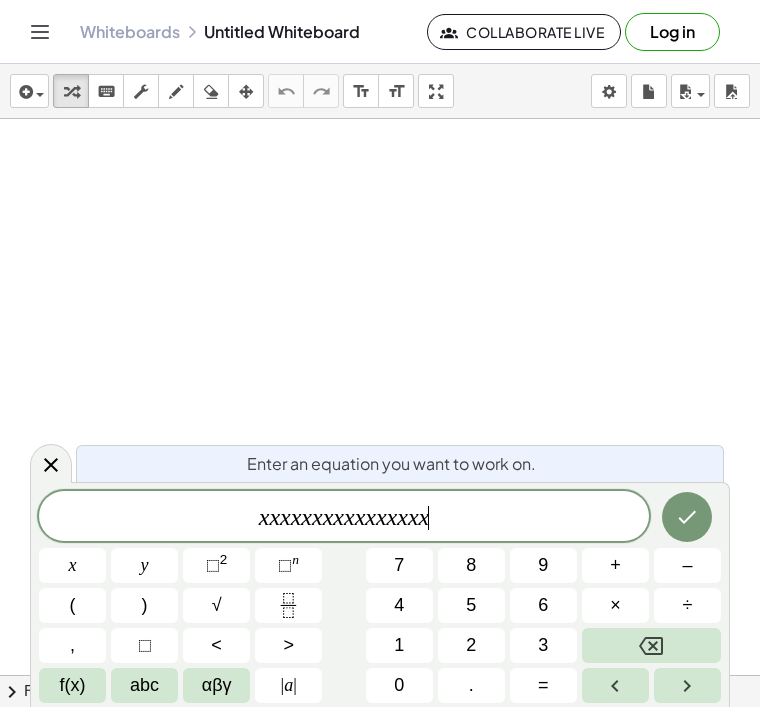 click on "x" at bounding box center [72, 565] 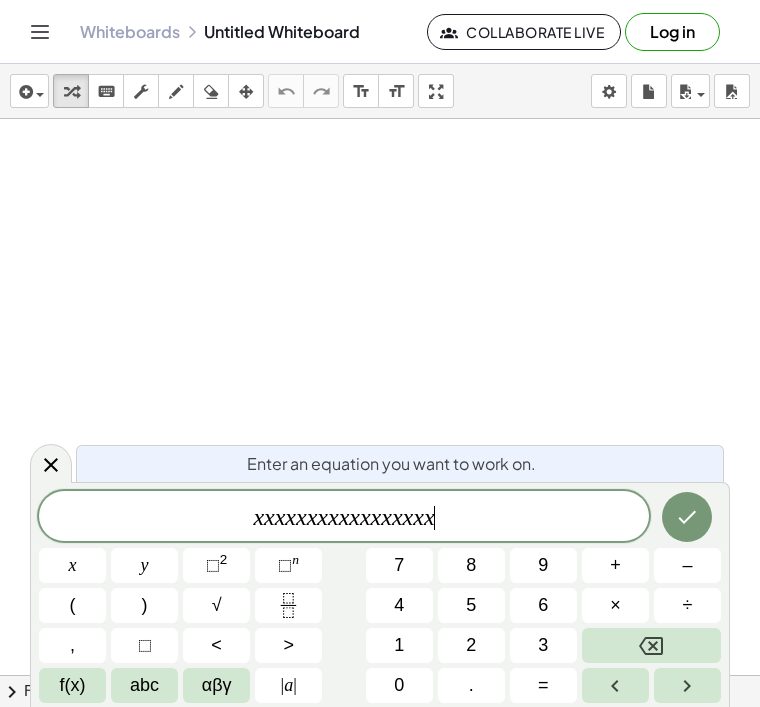click on "x" at bounding box center [72, 565] 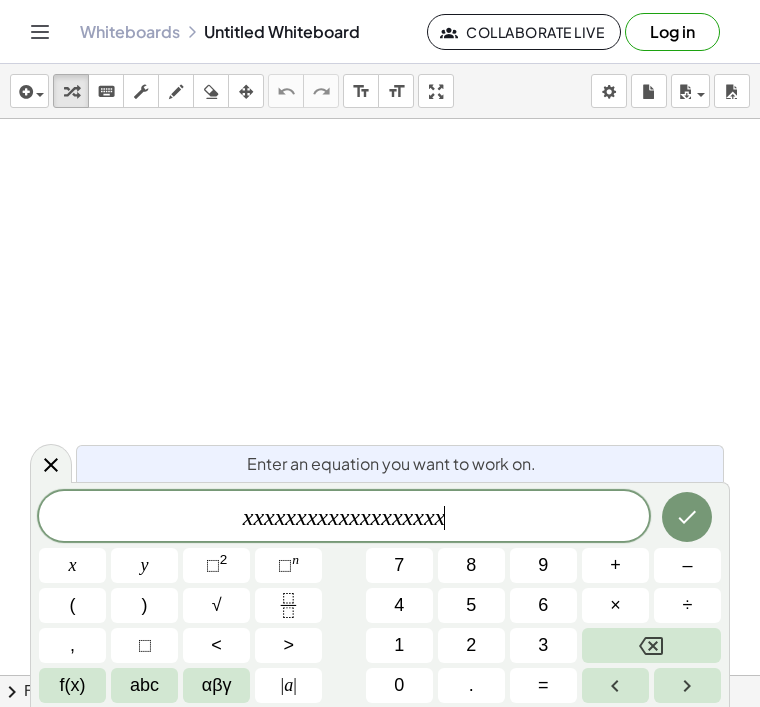 click on "x" at bounding box center (72, 565) 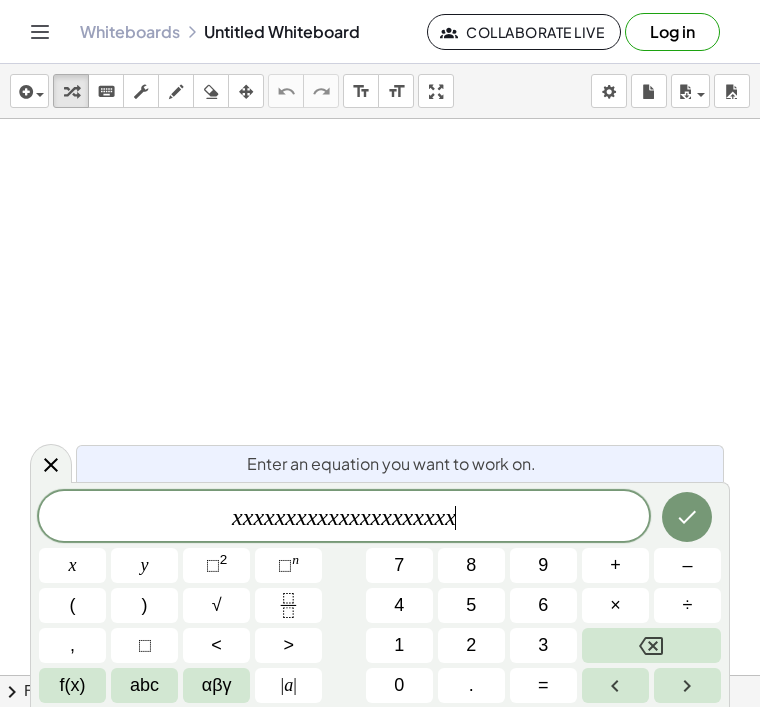 click on "x" at bounding box center [72, 565] 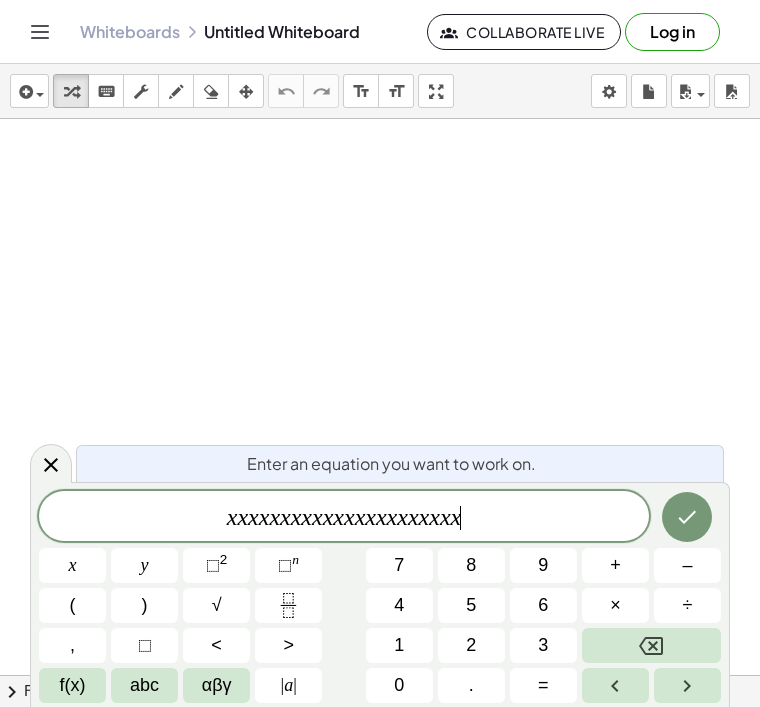 click at bounding box center [687, 517] 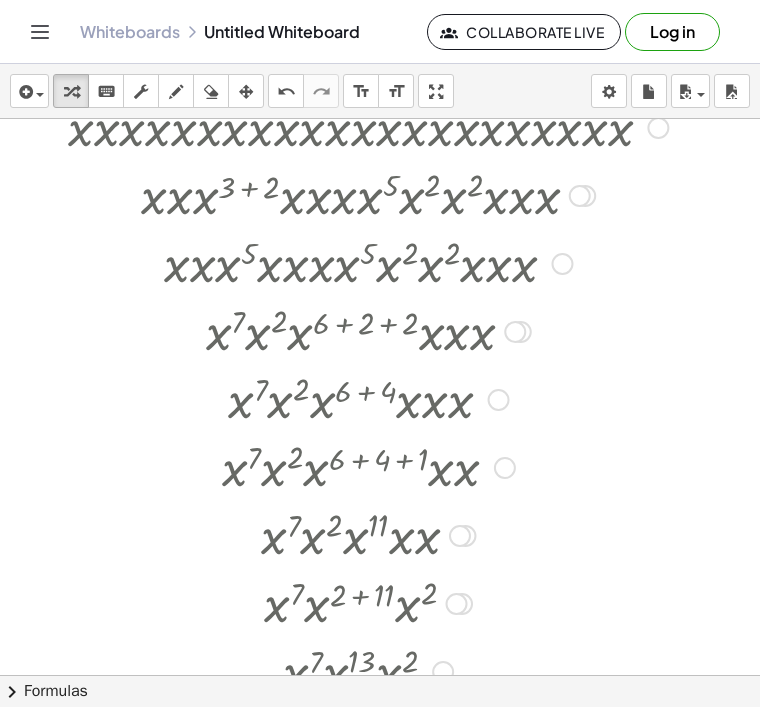 scroll, scrollTop: 65, scrollLeft: 0, axis: vertical 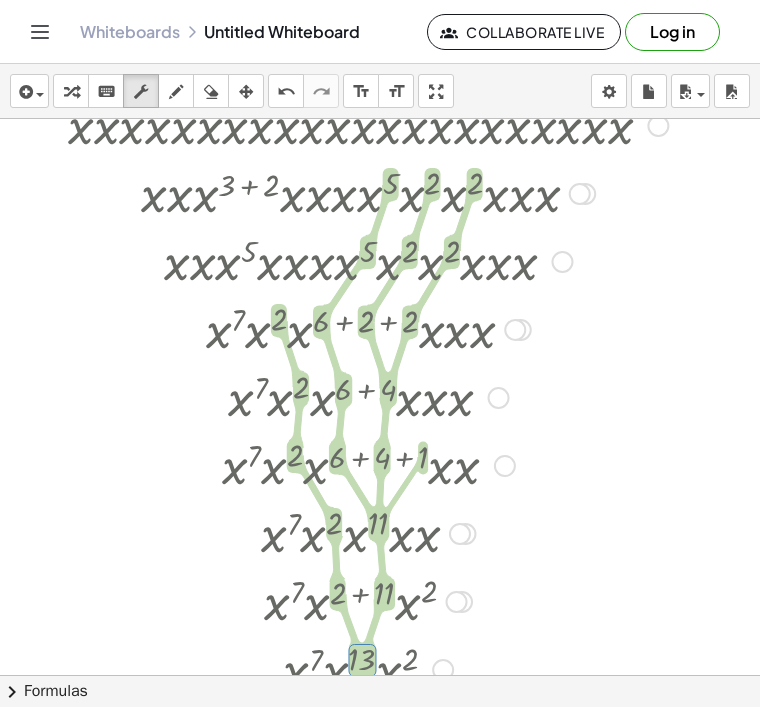 click at bounding box center [368, 124] 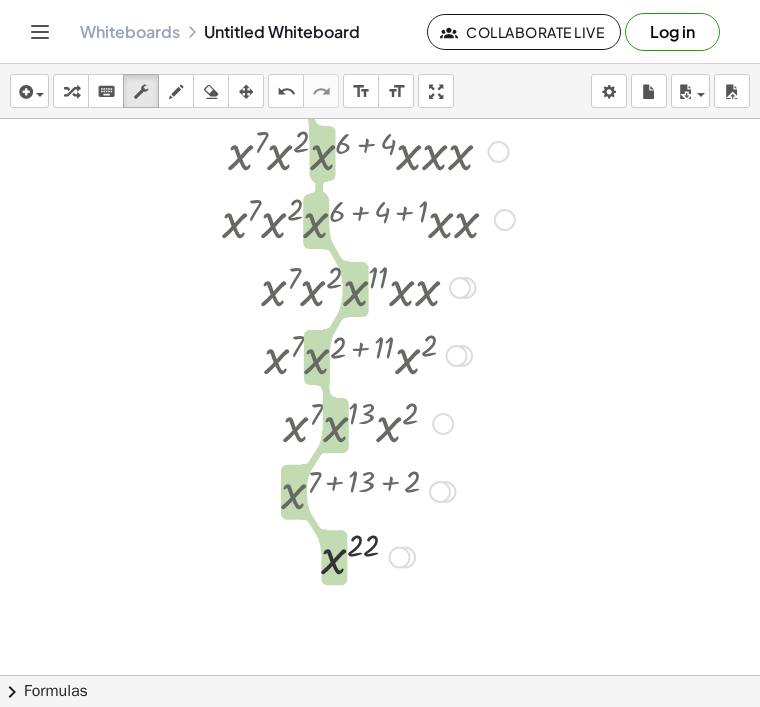 scroll, scrollTop: 344, scrollLeft: 0, axis: vertical 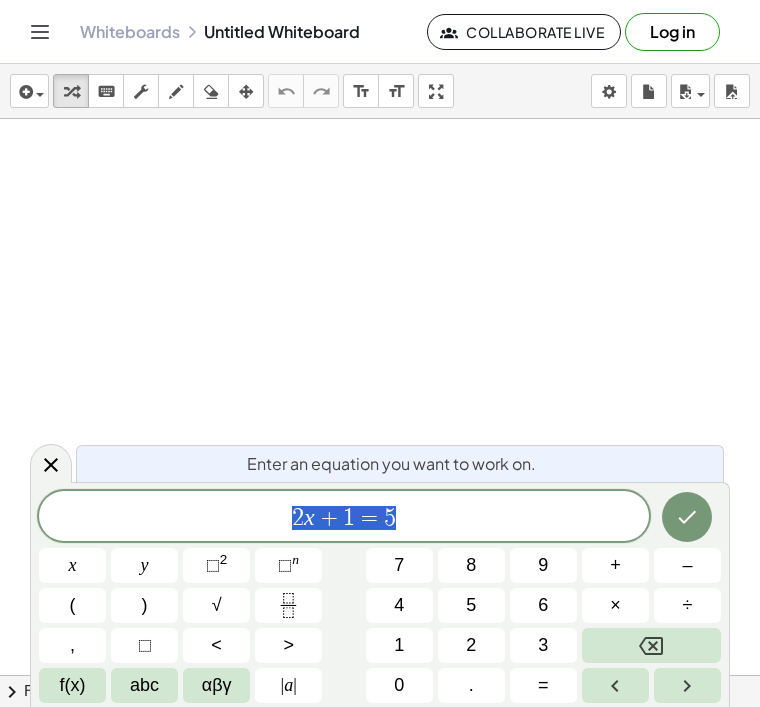 click on "÷" at bounding box center [687, 605] 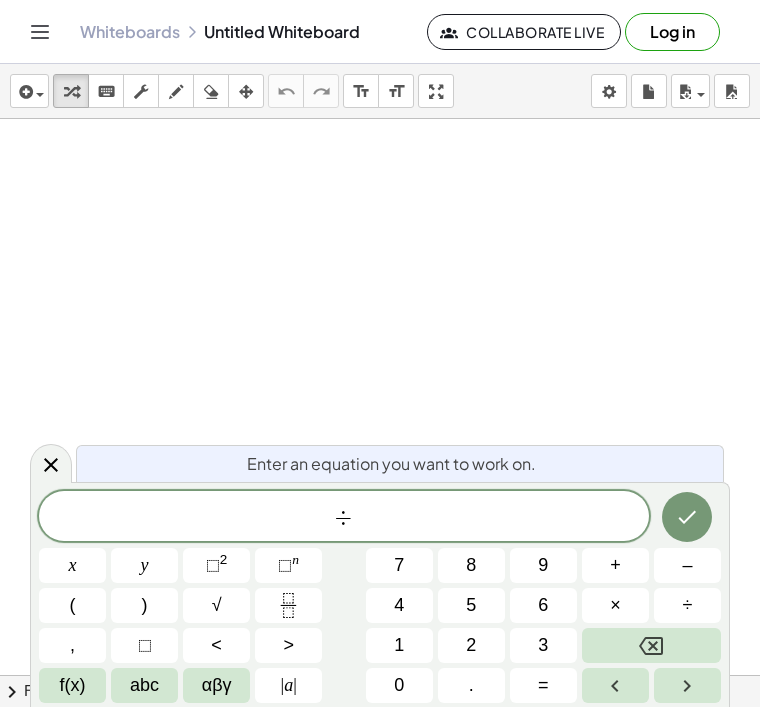 click at bounding box center [651, 645] 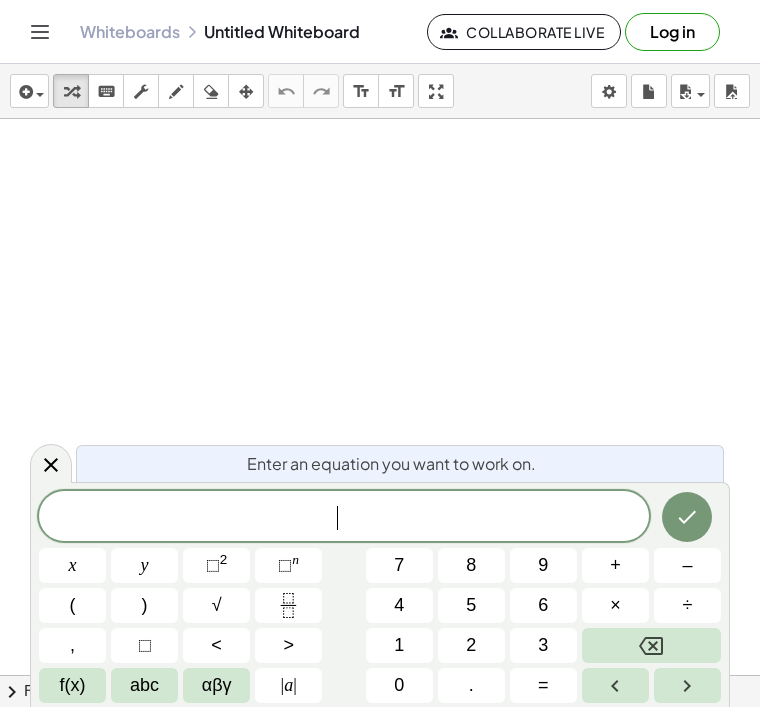 click at bounding box center [651, 645] 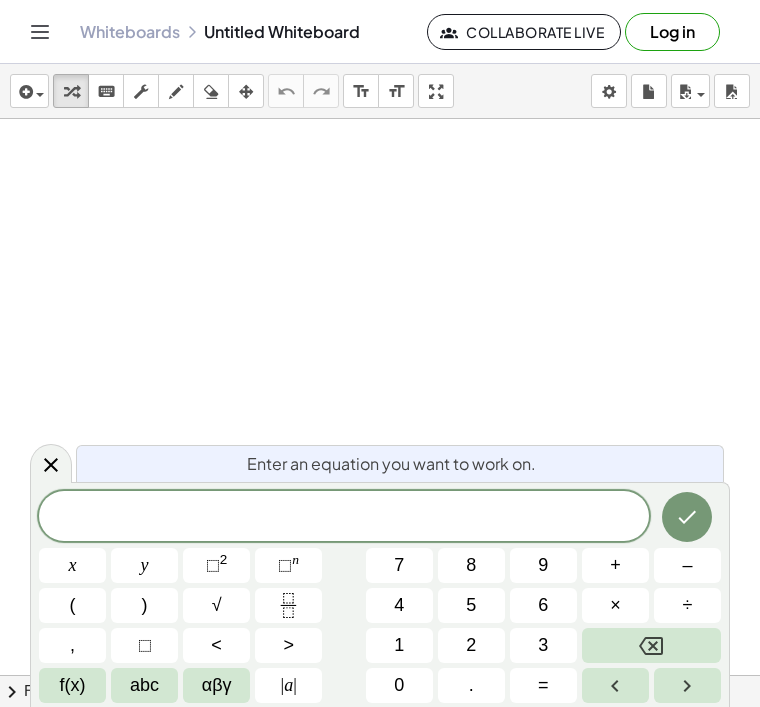 click on "αβγ" at bounding box center [217, 685] 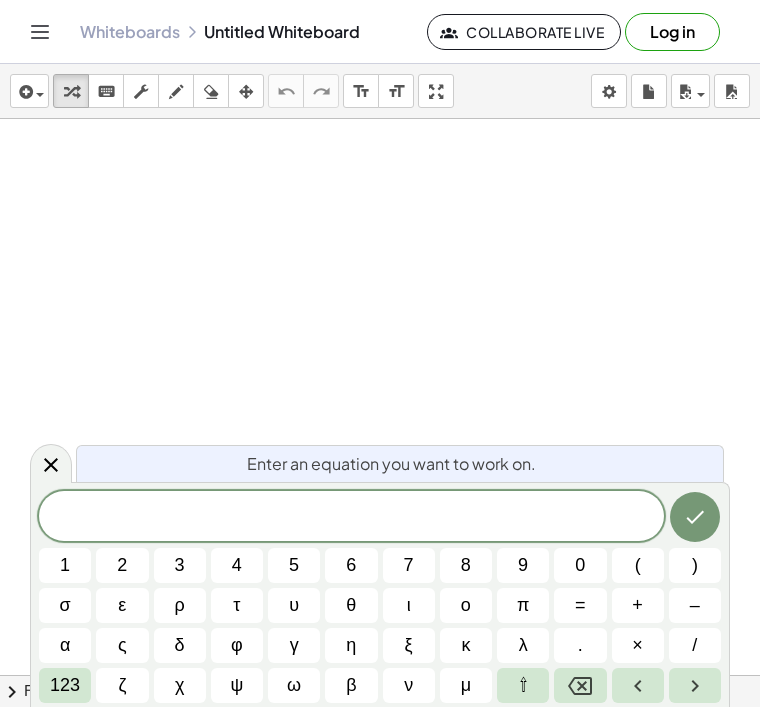 click on "ι" at bounding box center (409, 605) 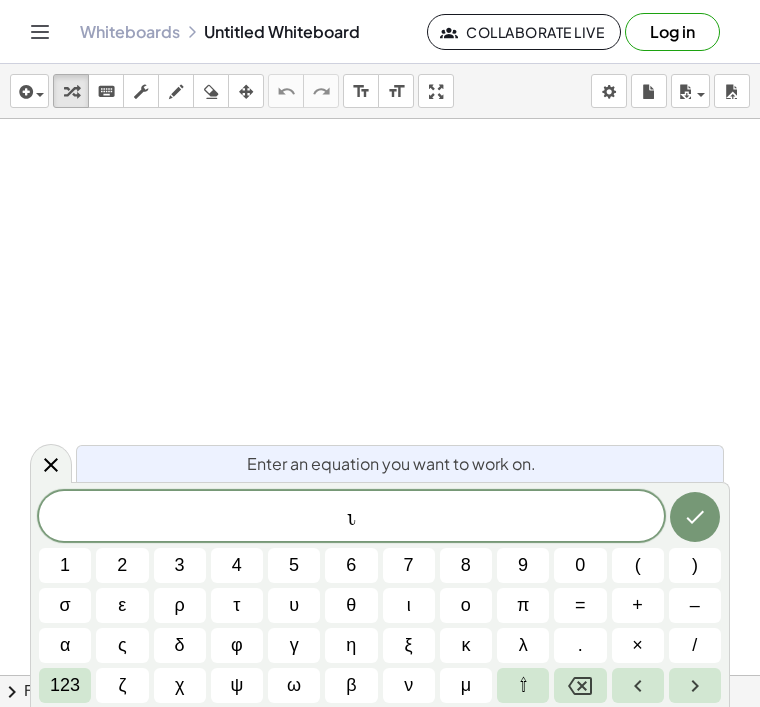click on "ρ" at bounding box center (180, 605) 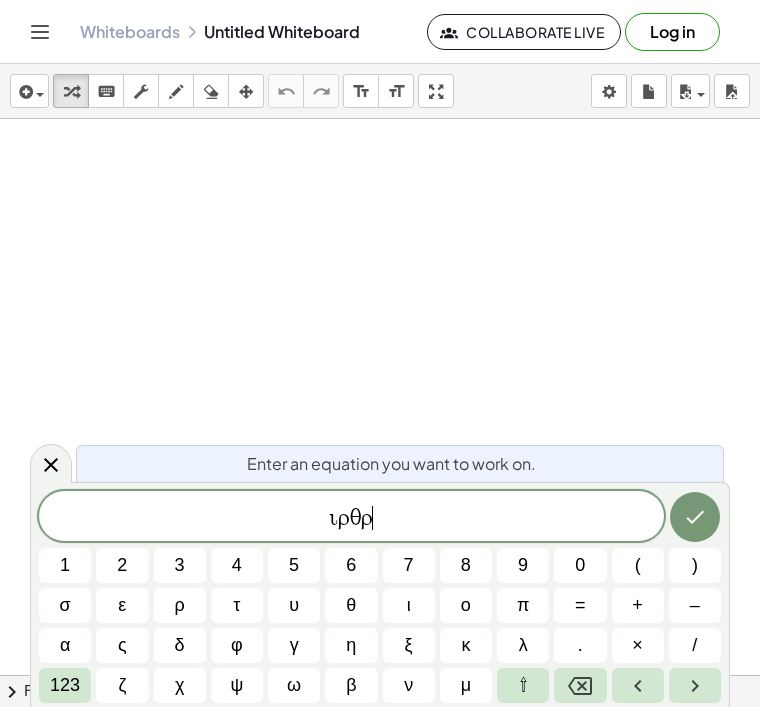 click on "ι" at bounding box center (409, 605) 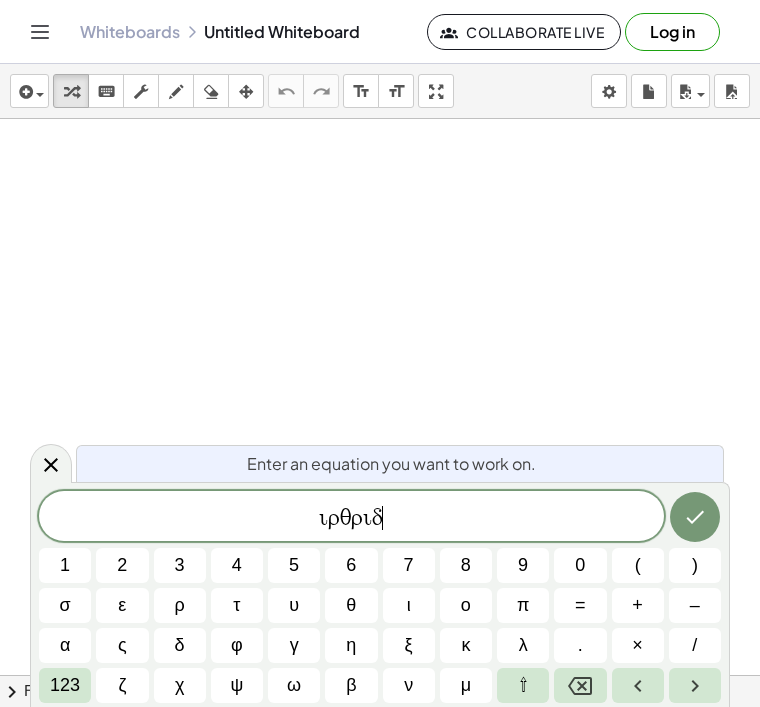 click on "θ" at bounding box center [351, 605] 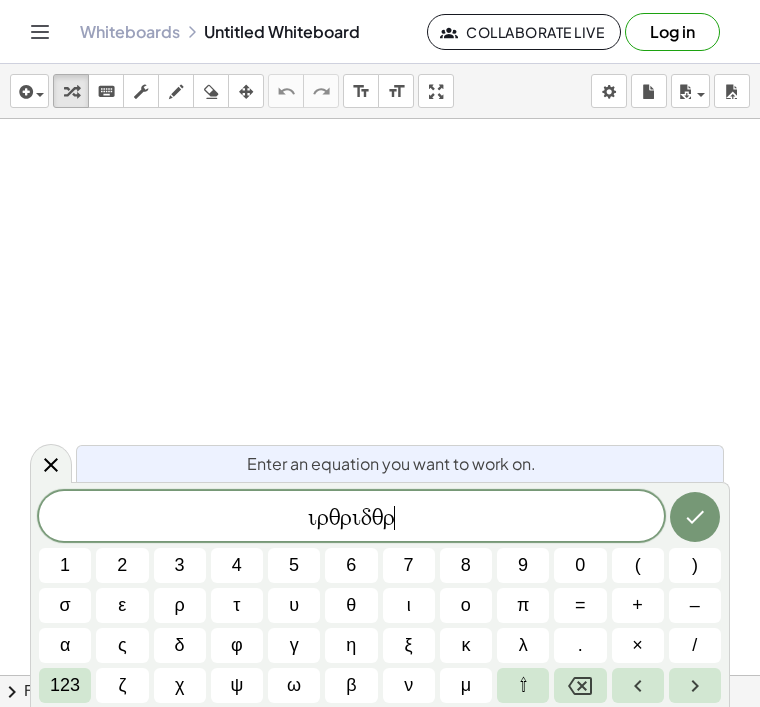 click on "θ" at bounding box center [351, 605] 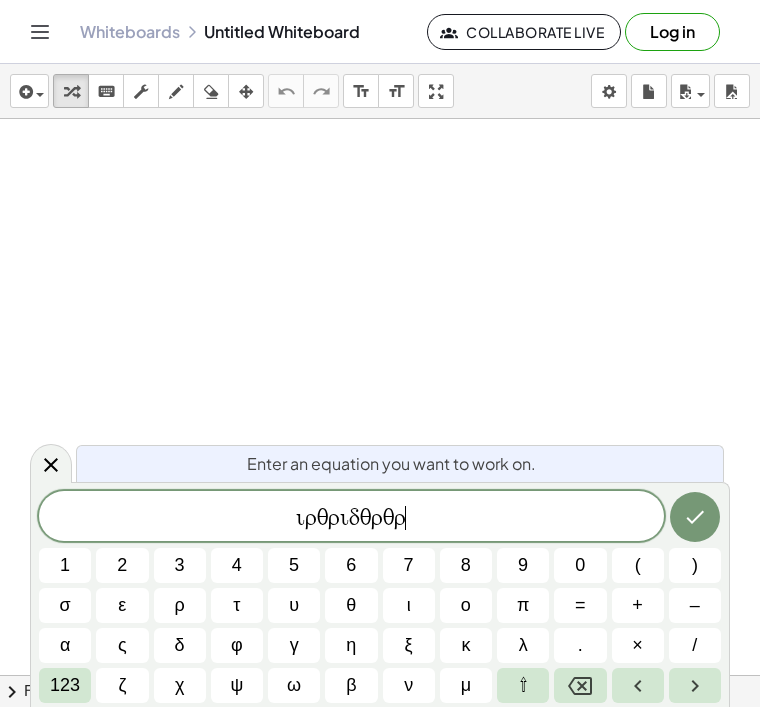 click on "γ" at bounding box center [294, 645] 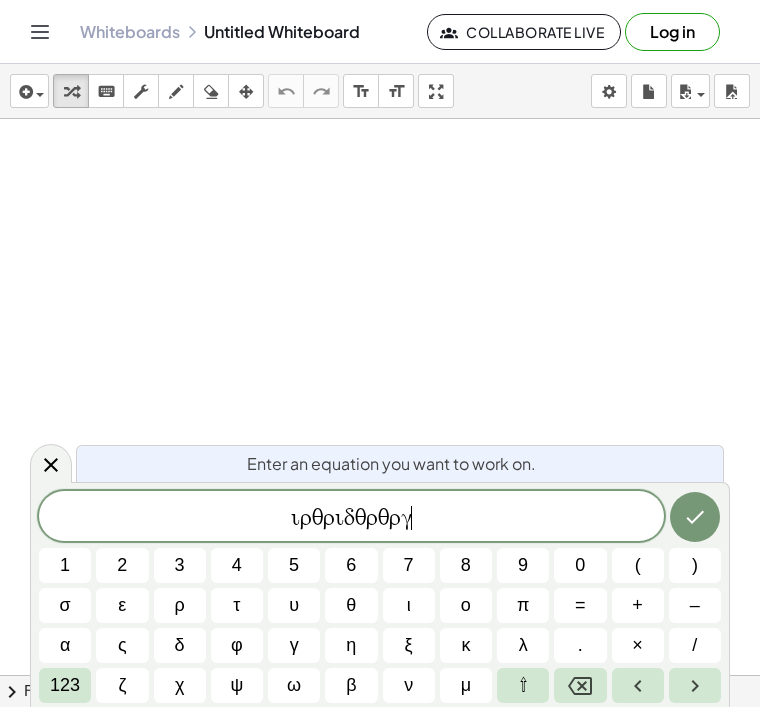 click at bounding box center [695, 517] 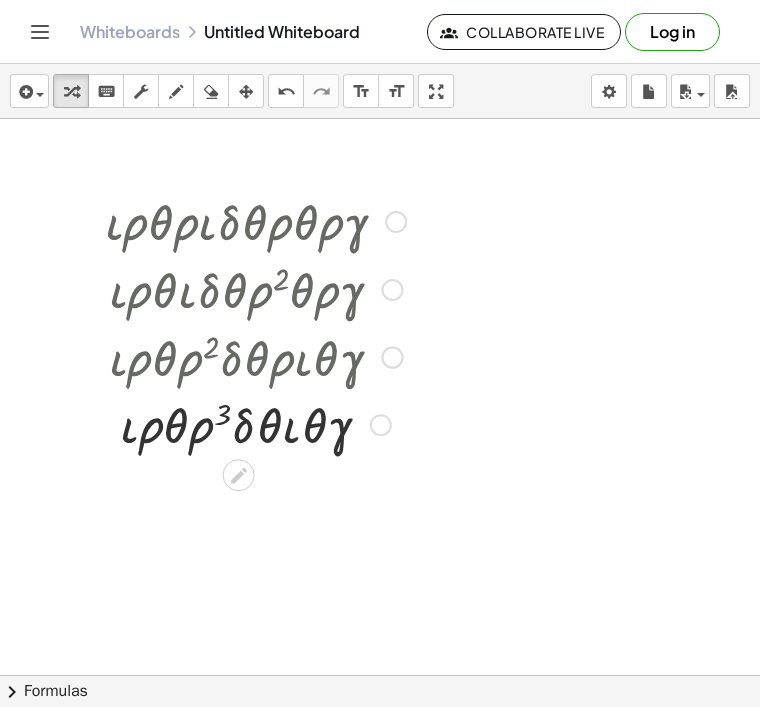 scroll, scrollTop: 0, scrollLeft: 0, axis: both 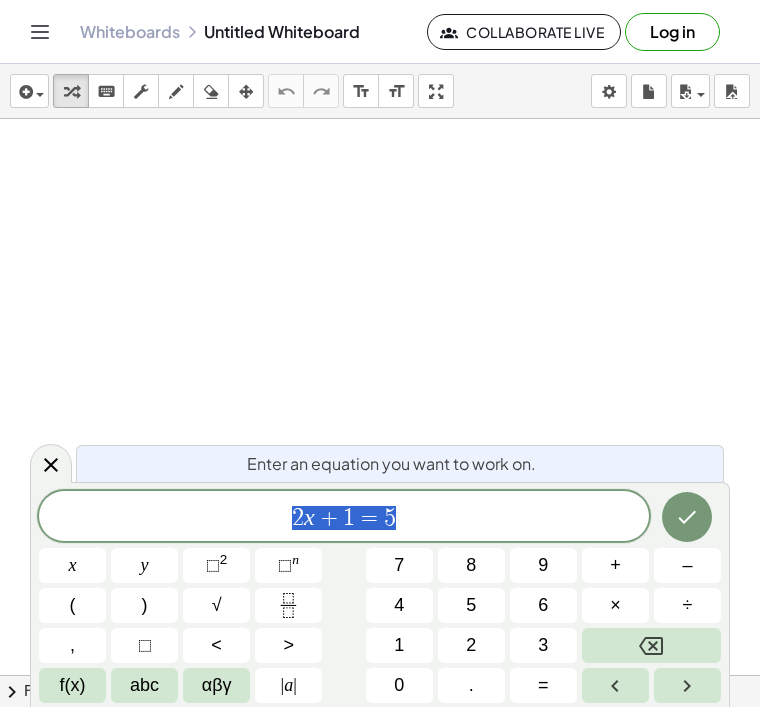 click at bounding box center [651, 645] 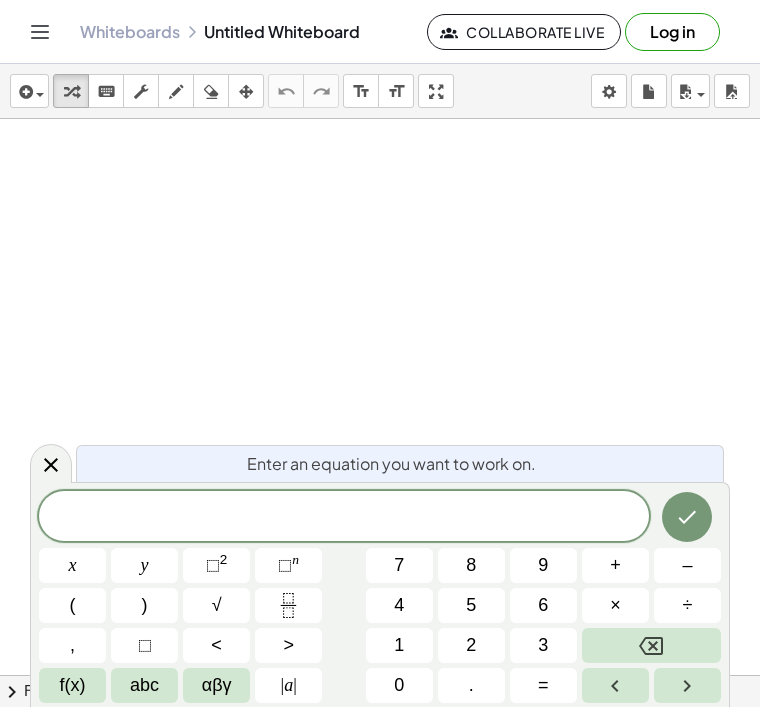 click on "f(x)" at bounding box center [72, 685] 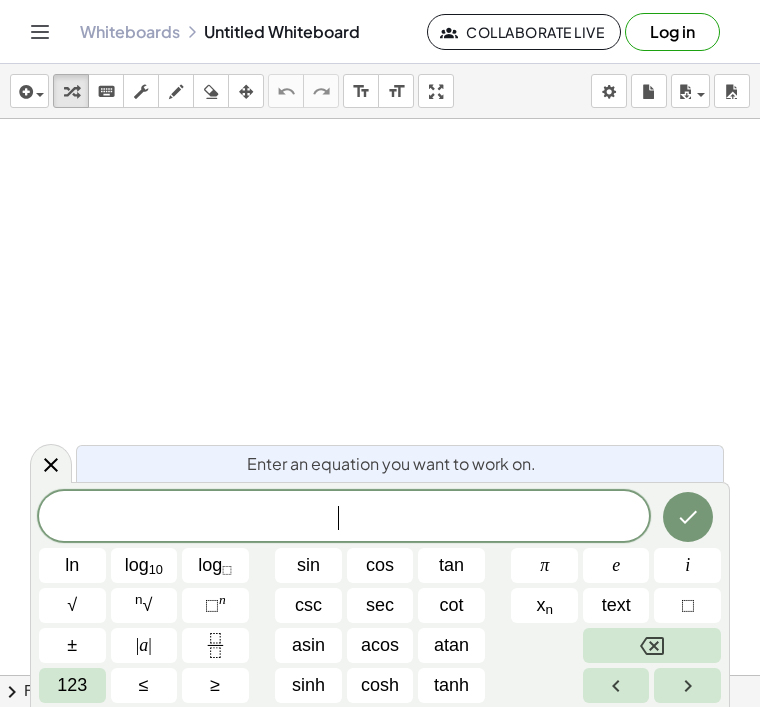 click on "cot" at bounding box center [452, 605] 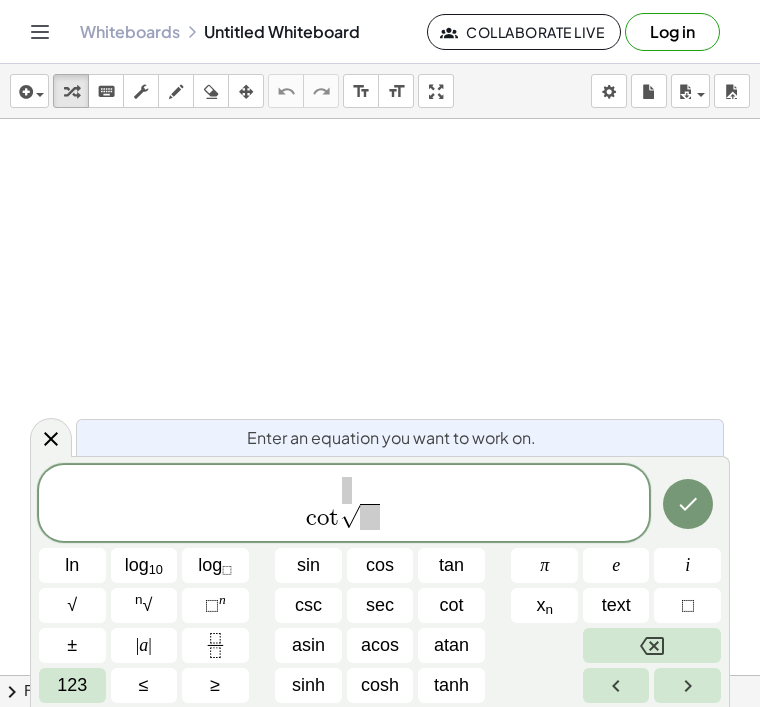 click on "cos" at bounding box center (380, 565) 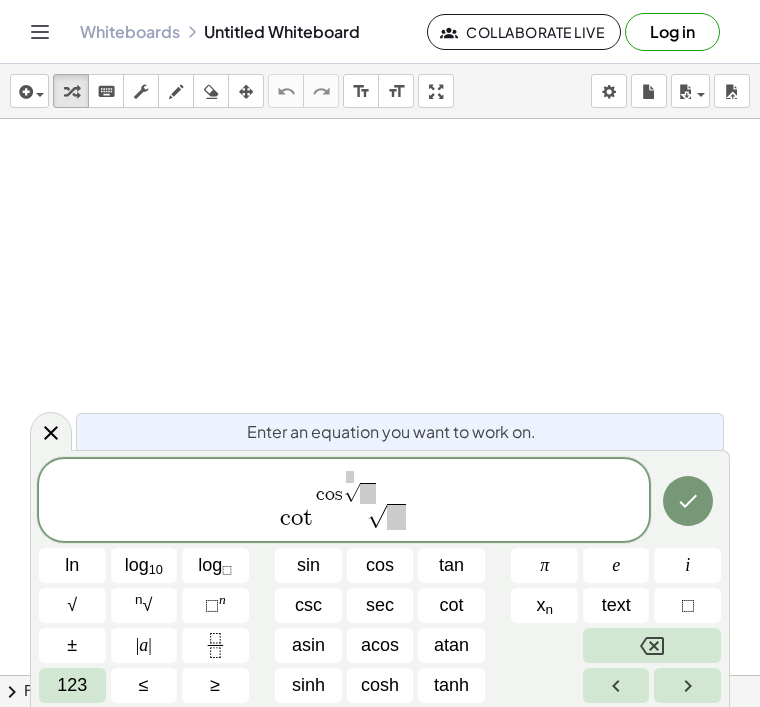 click on "c o t c o s √ √" at bounding box center (344, 501) 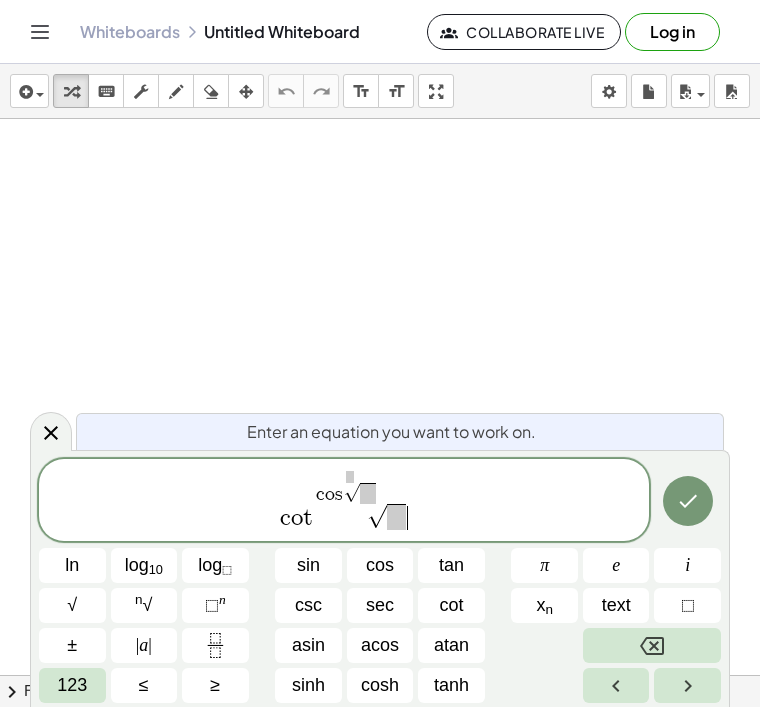 click at bounding box center [396, 517] 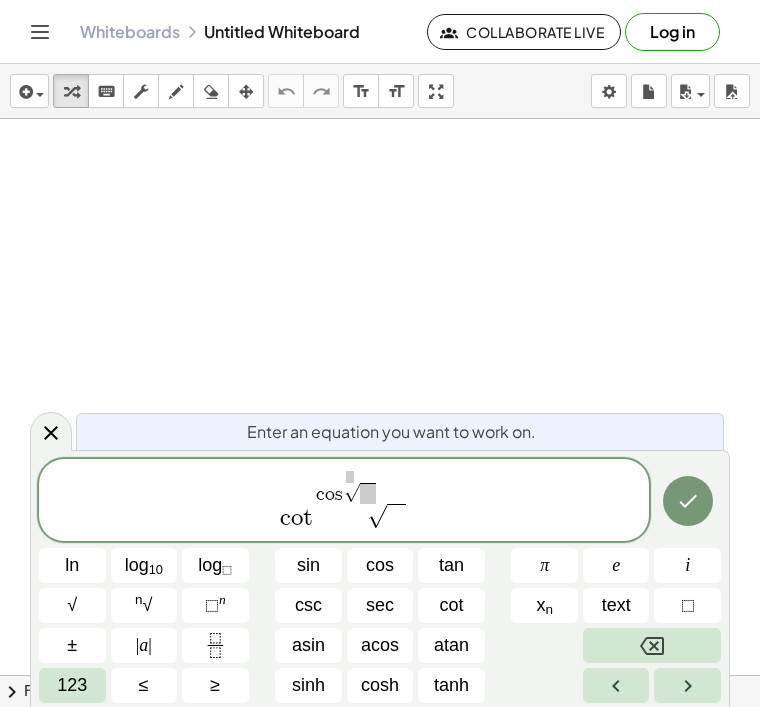 click on "123" at bounding box center (72, 685) 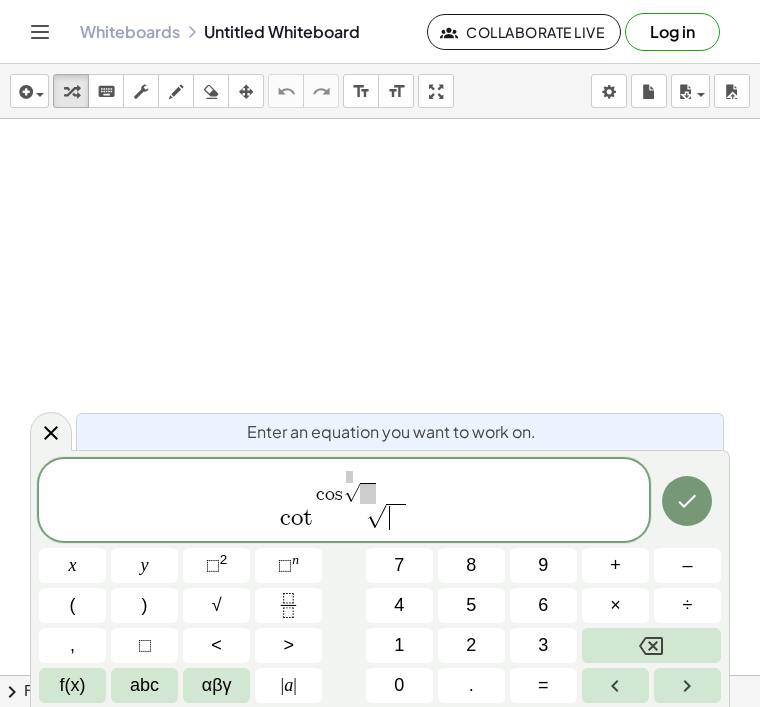 click on "abc" at bounding box center (144, 685) 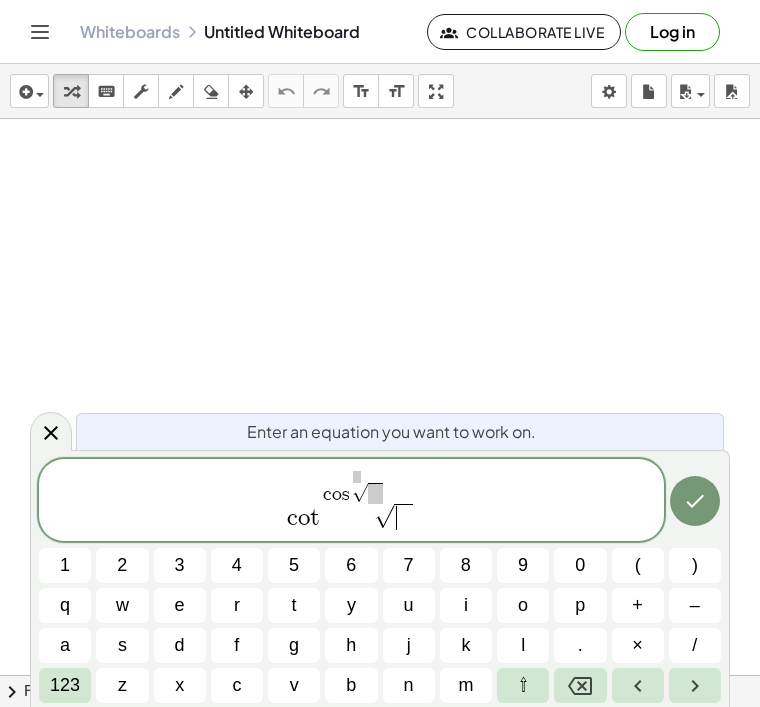 click on "x" at bounding box center (179, 685) 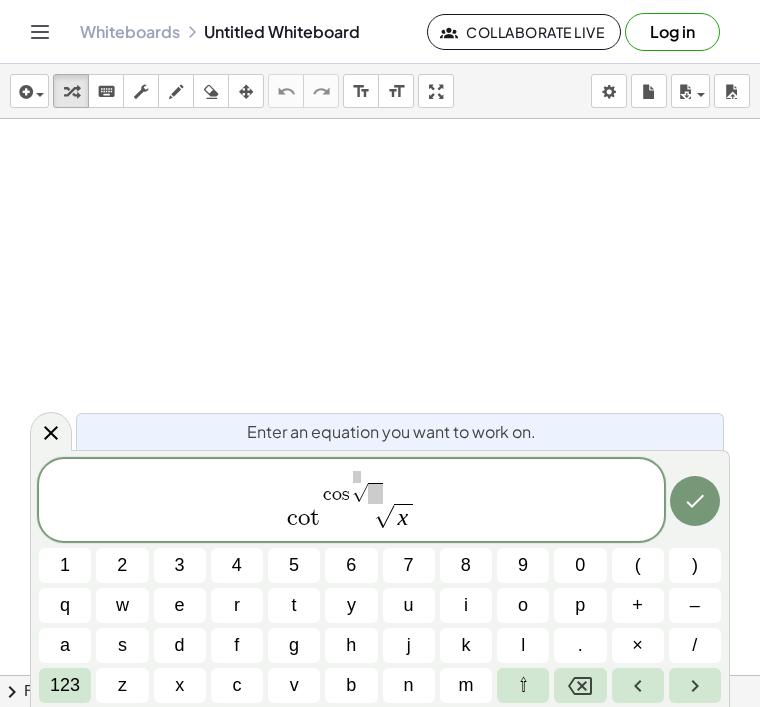 click at bounding box center (376, 493) 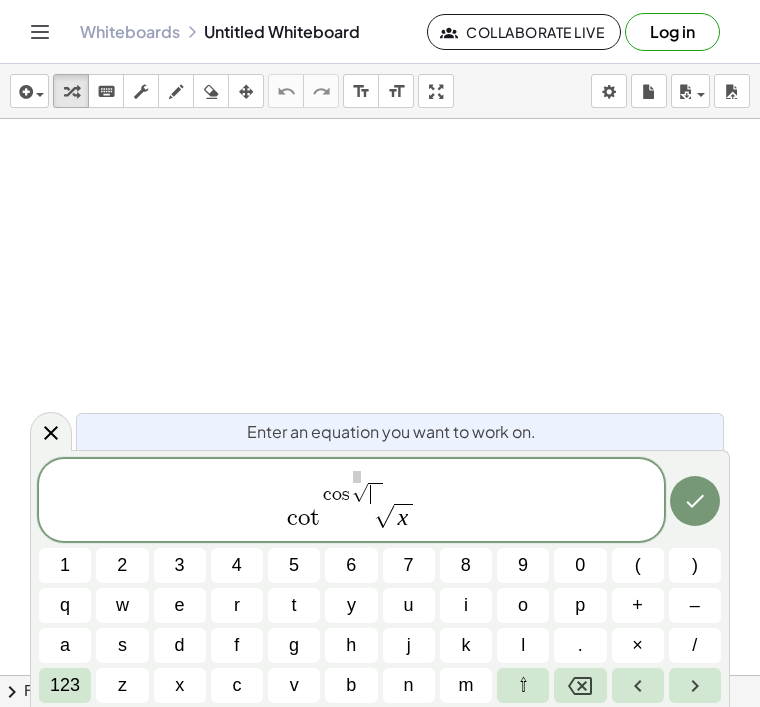 click on "√" at bounding box center (360, 493) 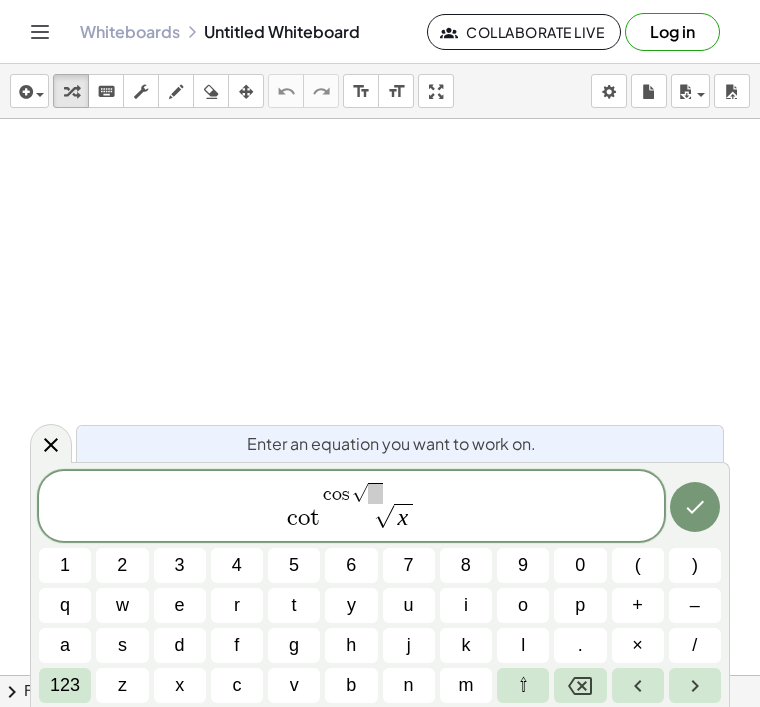 click on "x" at bounding box center (180, 685) 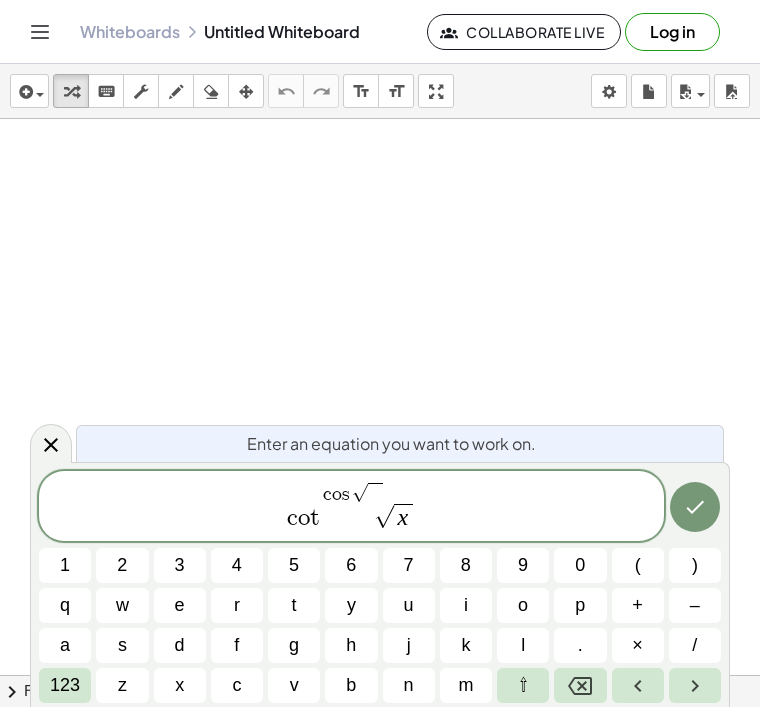 click on "x" at bounding box center (179, 685) 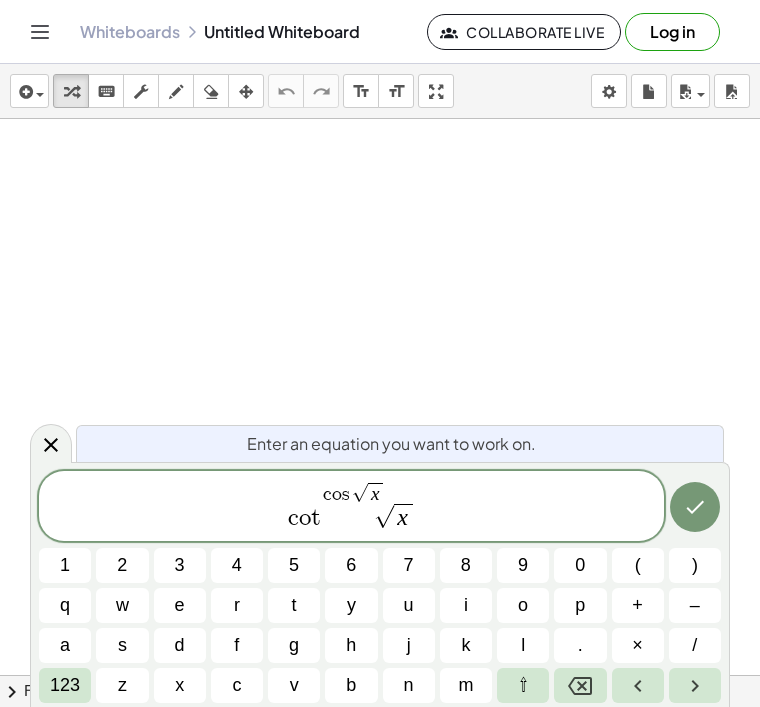click 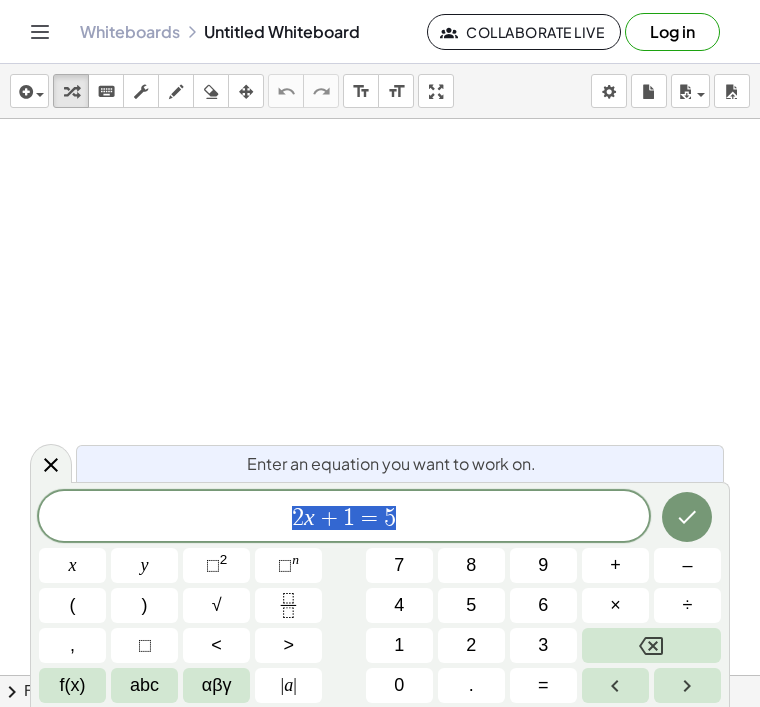 scroll, scrollTop: 0, scrollLeft: 0, axis: both 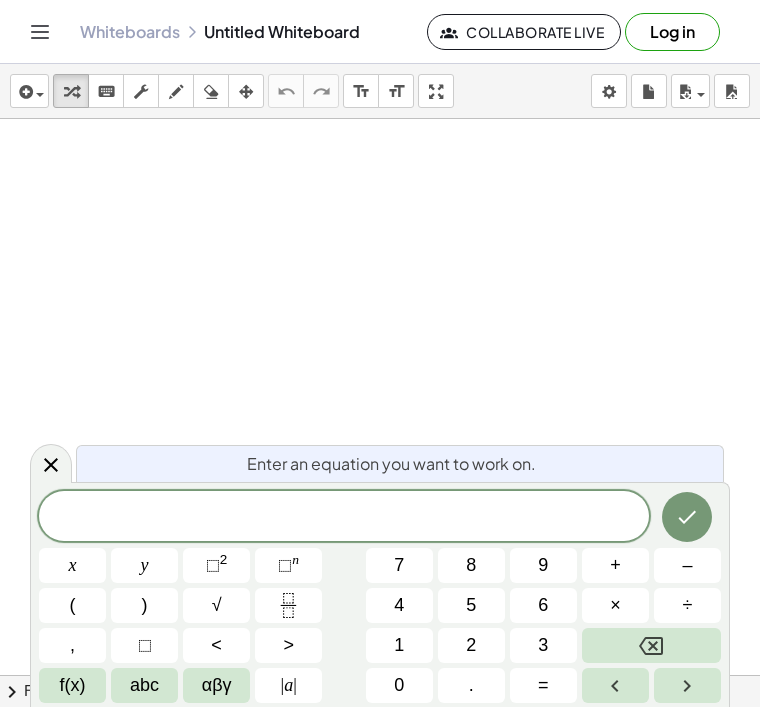 click on "f(x)" at bounding box center [72, 685] 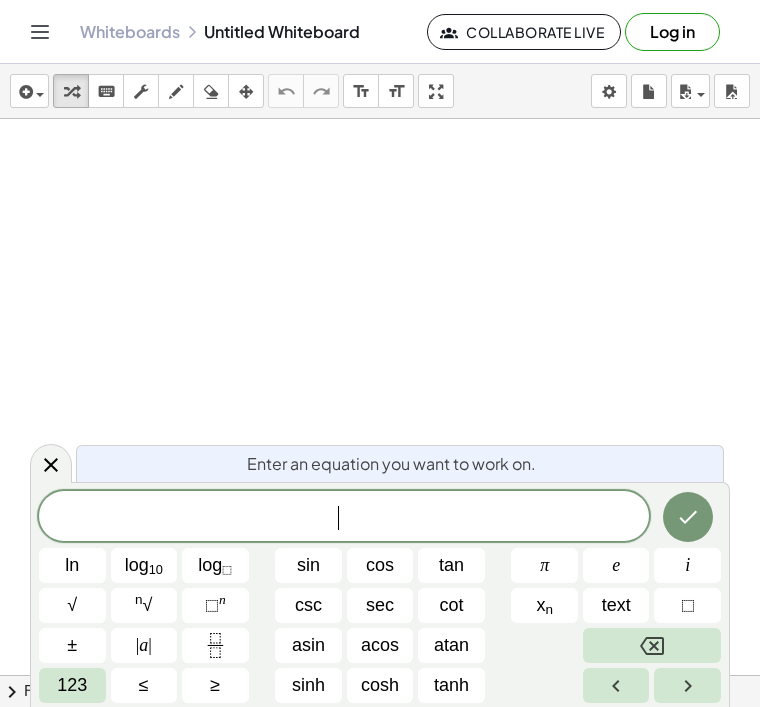 click on "sec" at bounding box center (380, 605) 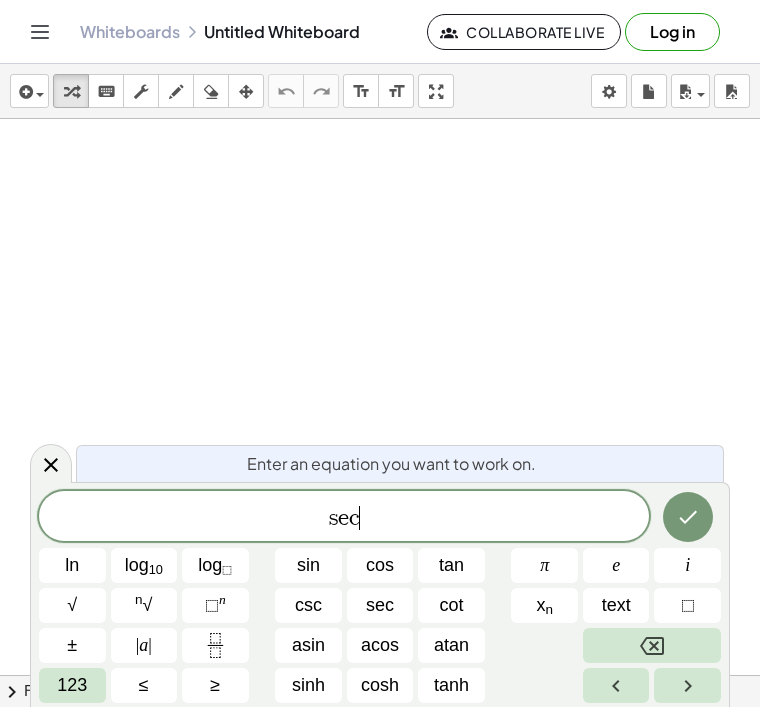 click on "n √" at bounding box center (144, 605) 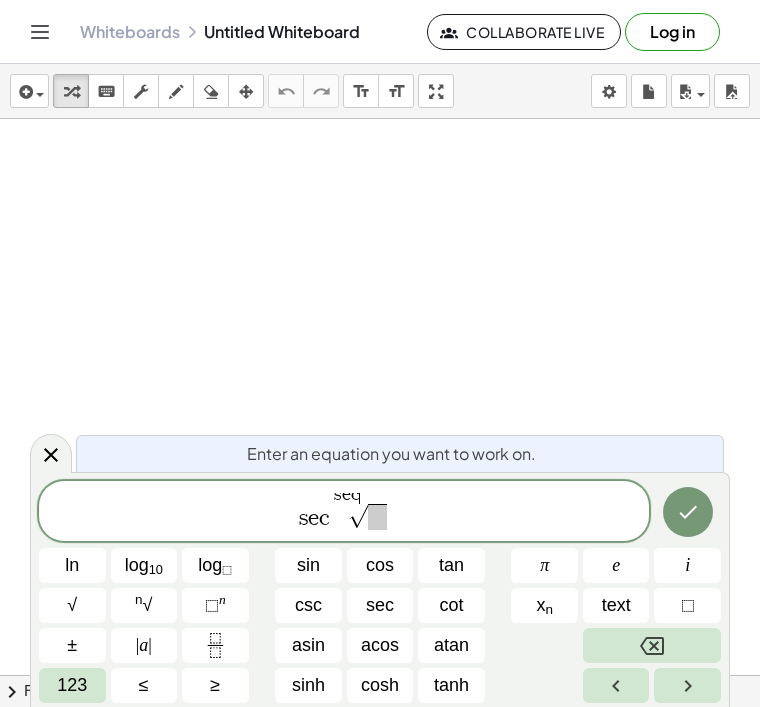 click on "√" at bounding box center [72, 605] 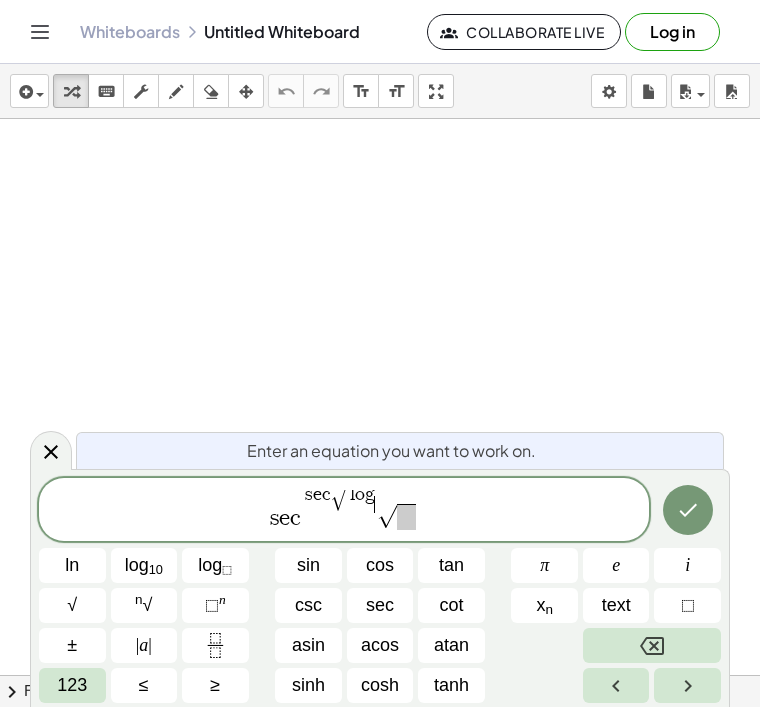 click on "s e c s e c √ l o g ​ ​ √ ln log 10 log ⬚ sin cos tan π e i √ n √ ⬚ n csc sec cot x n text ⬚ ± | a | asin acos atan 123 ≤ ≥ sinh cosh tanh" at bounding box center (380, 590) 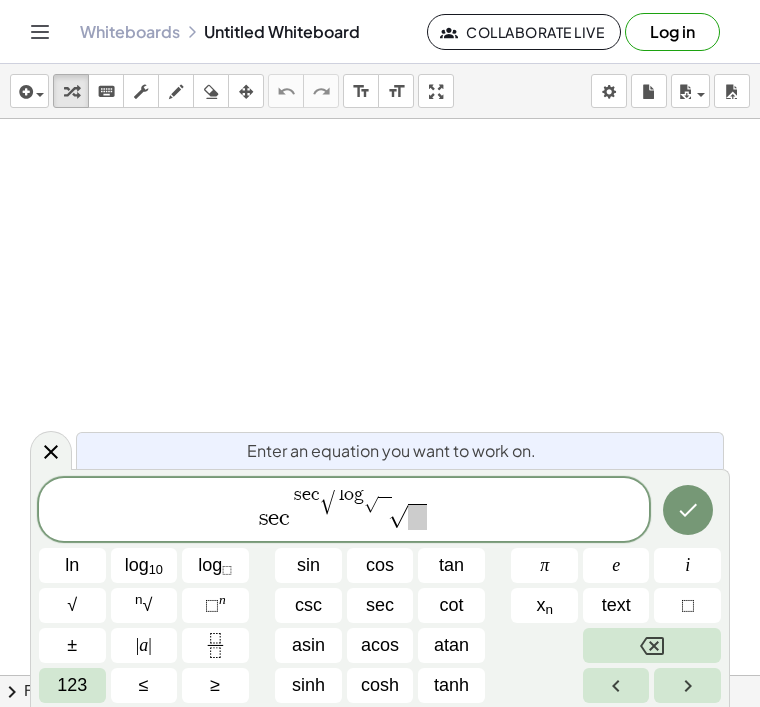click on "123" at bounding box center (72, 685) 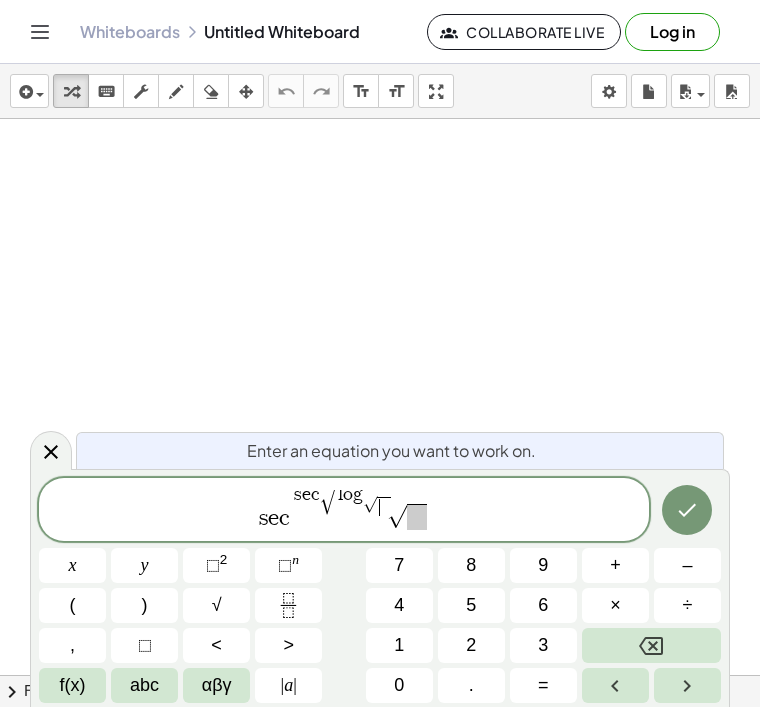 click on "7" at bounding box center [399, 565] 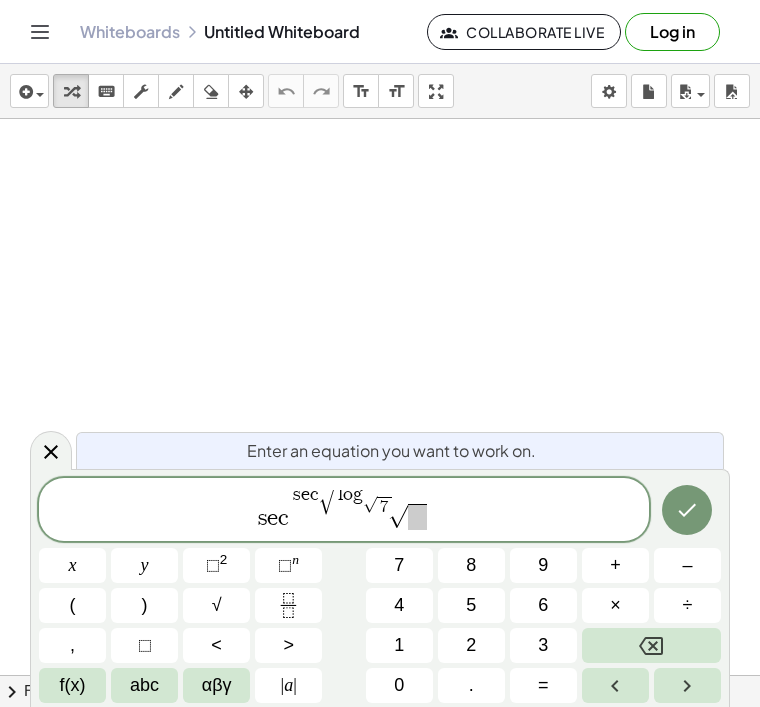 click at bounding box center (417, 517) 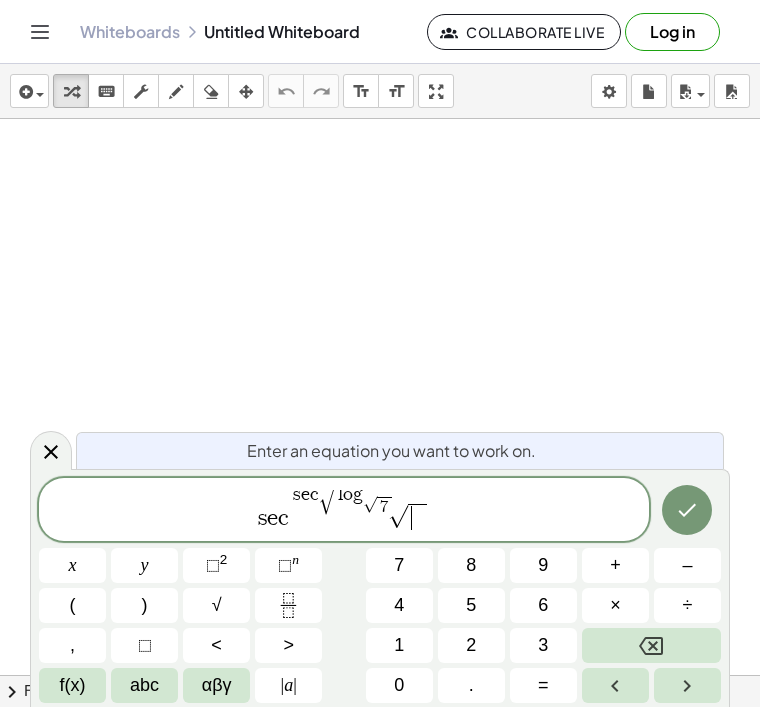 click on "5" at bounding box center [471, 605] 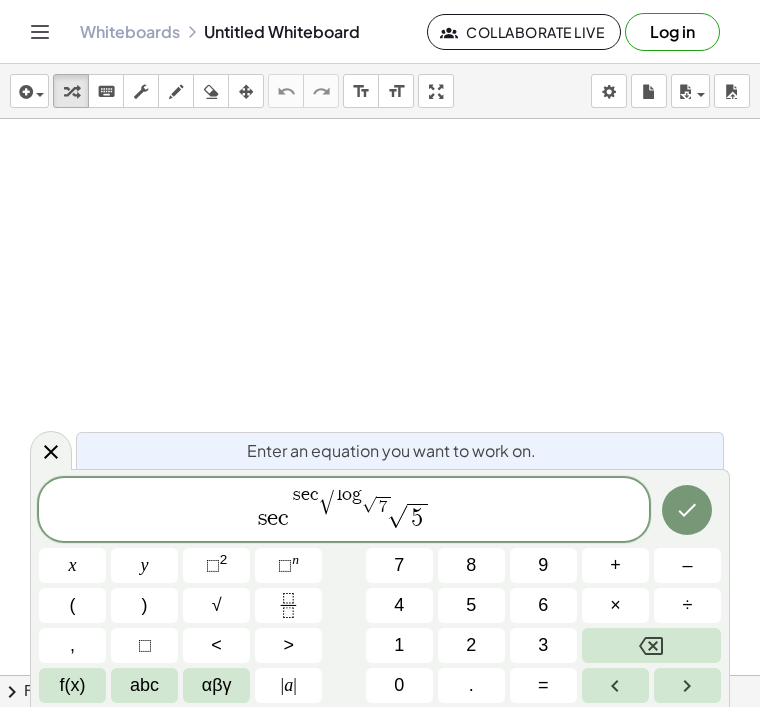 click on "l" at bounding box center [339, 494] 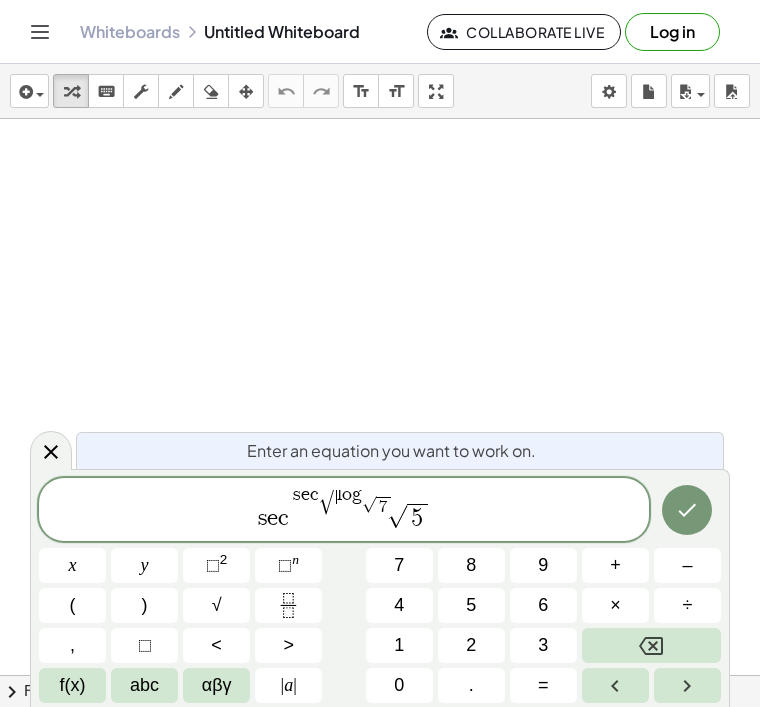 click on "l" at bounding box center [339, 494] 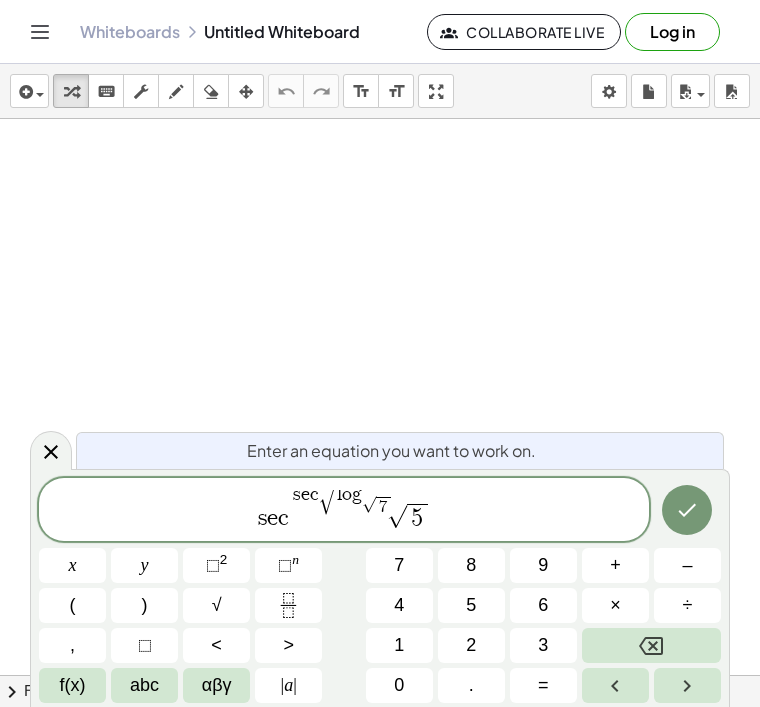 click at bounding box center [687, 510] 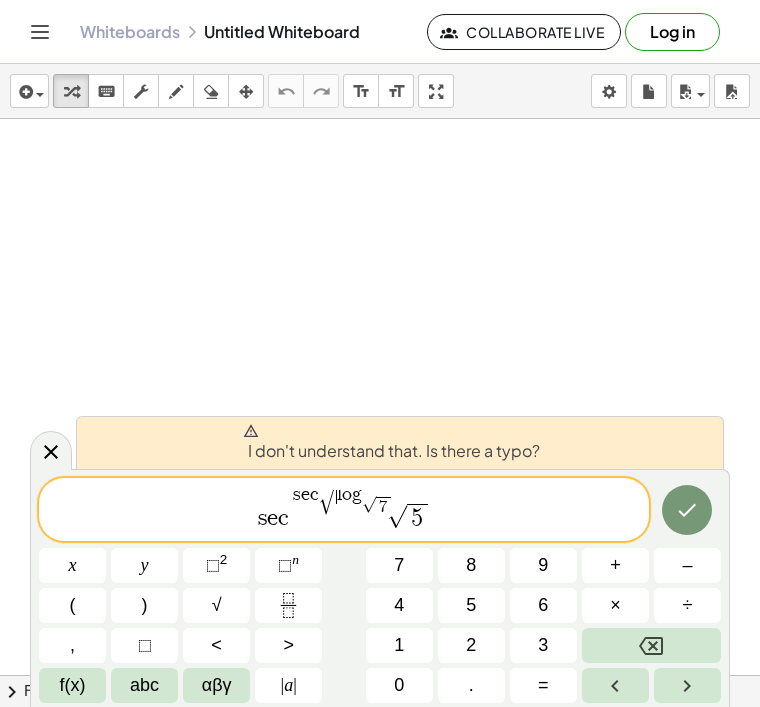 click at bounding box center [687, 510] 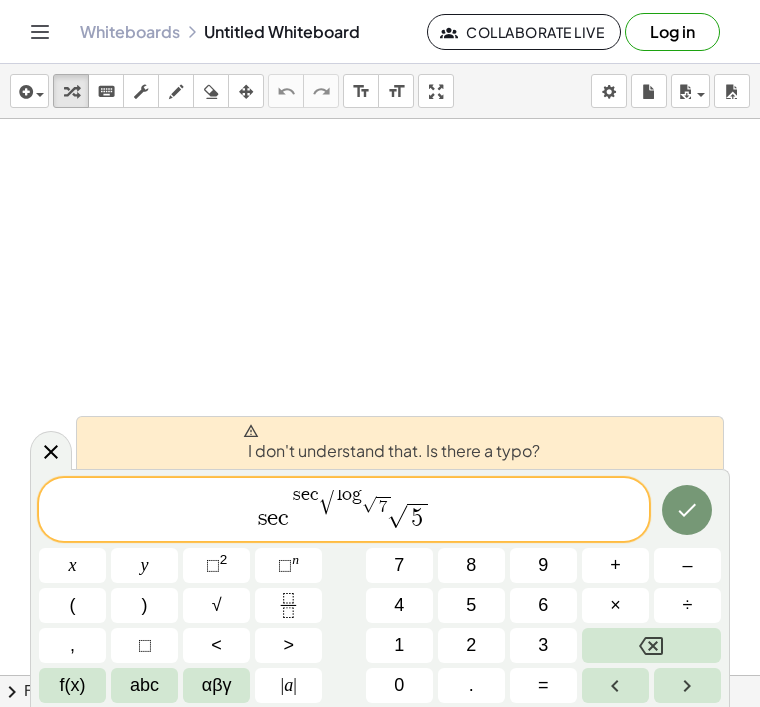 click at bounding box center (687, 510) 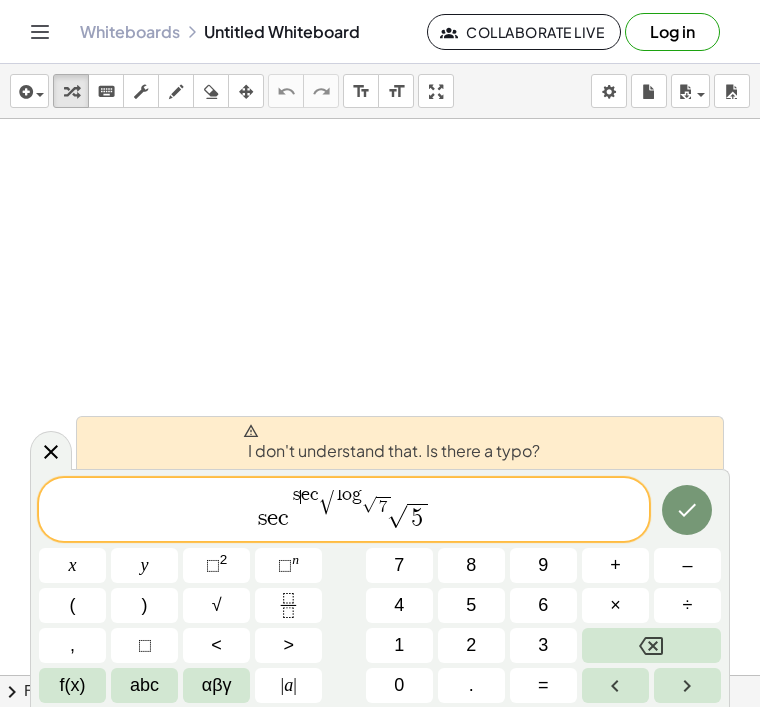 click on "c" at bounding box center [314, 494] 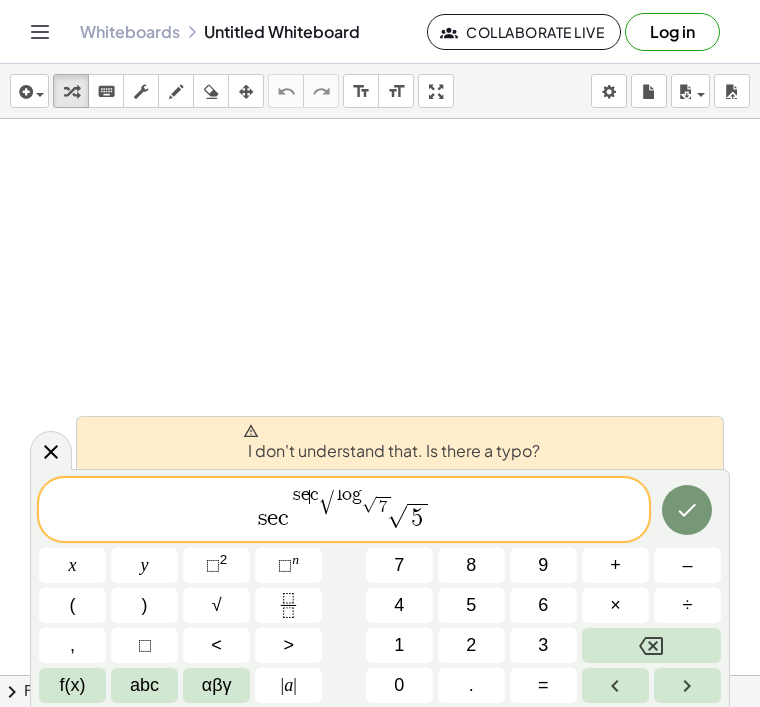 click on "s e c s e ​ c √ l o g √ 7 ​ √ 5" 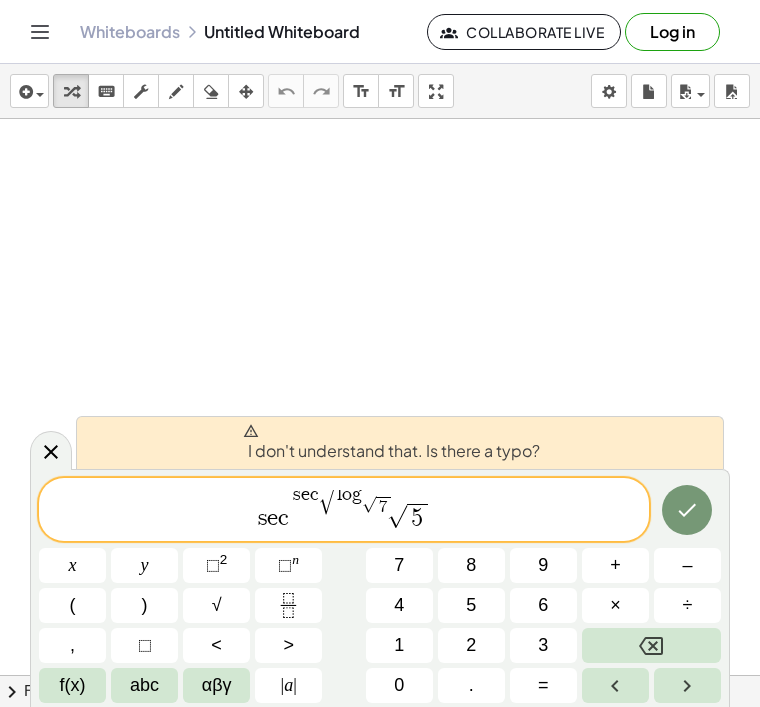 click on "5" at bounding box center [471, 605] 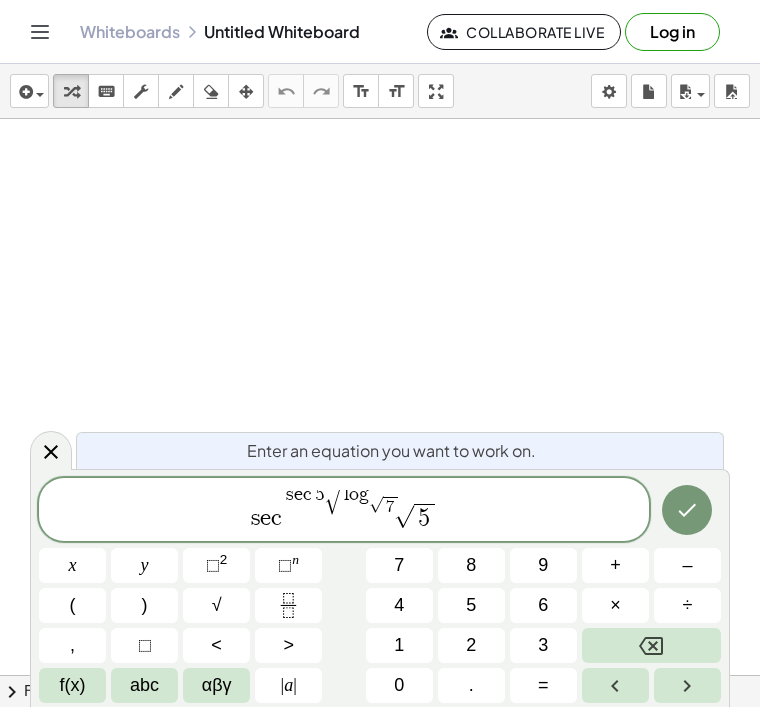 click 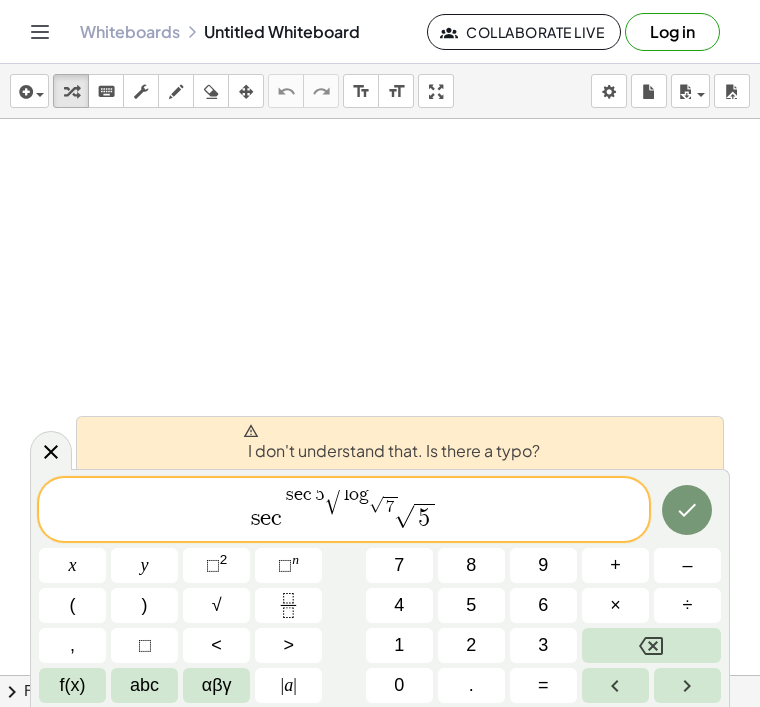 click on "√ 7" at bounding box center (384, 506) 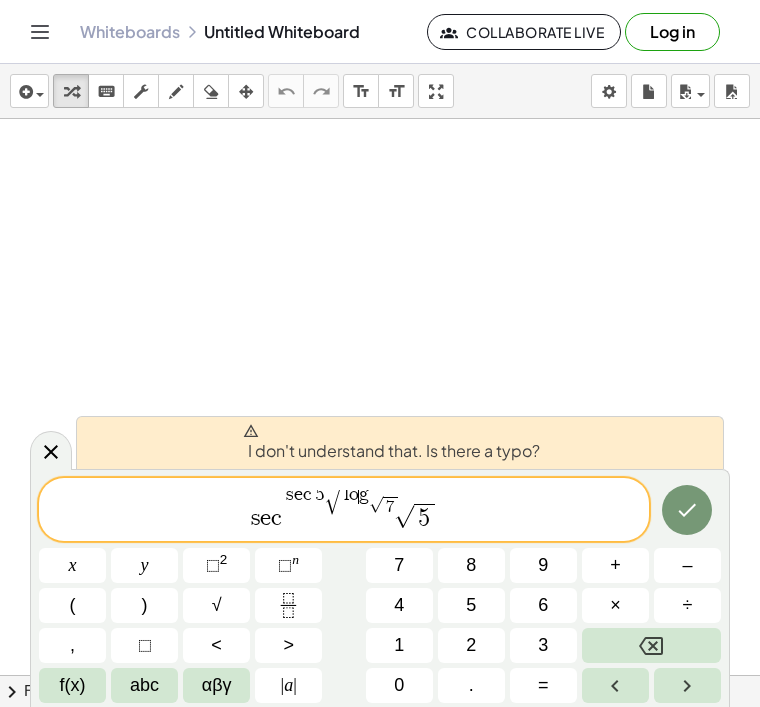 click on "s e c s e c 5 √ l o ​ g √ 7 ​ √ 5" 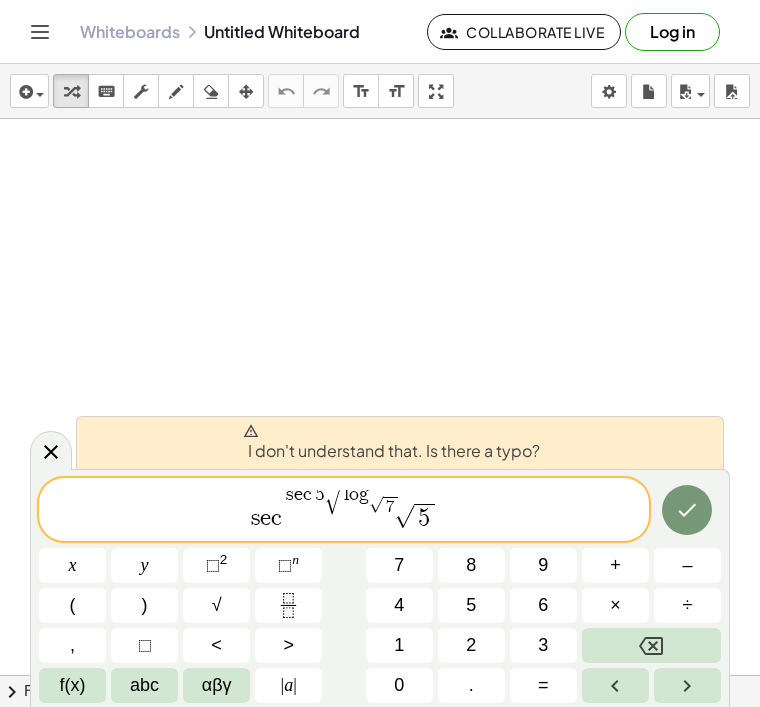 click on "l o ​ g √ 7 ​" at bounding box center [372, 499] 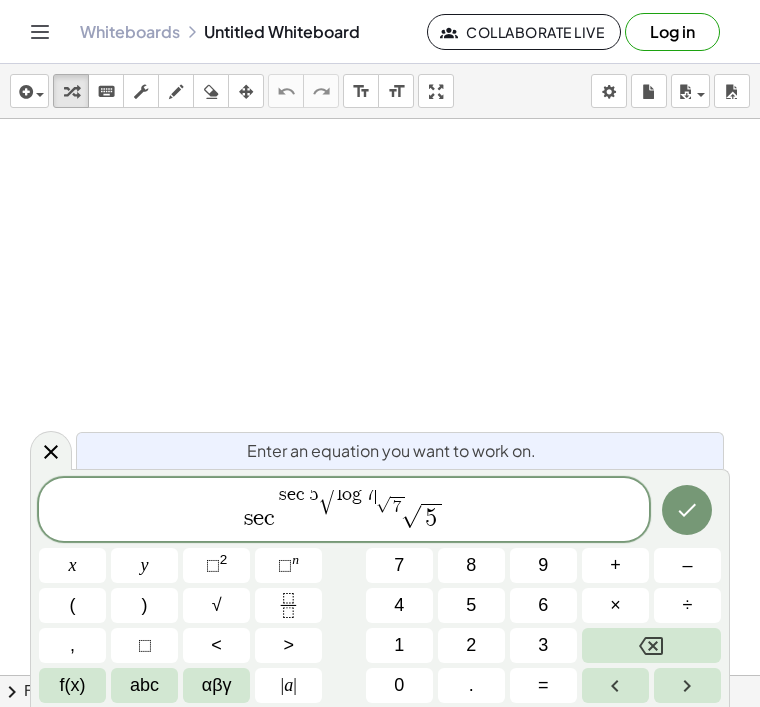 click at bounding box center (687, 510) 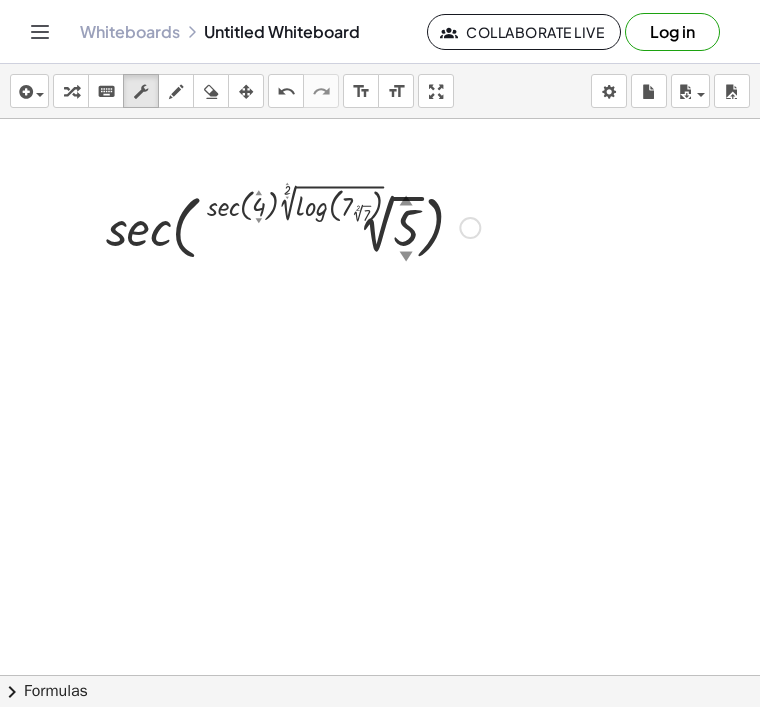 click at bounding box center [24, 92] 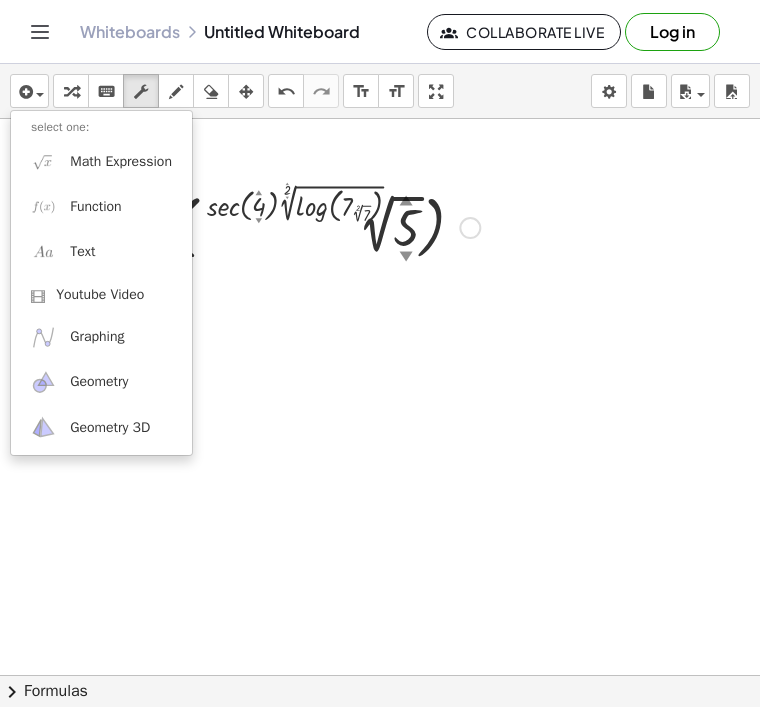 click at bounding box center [43, 161] 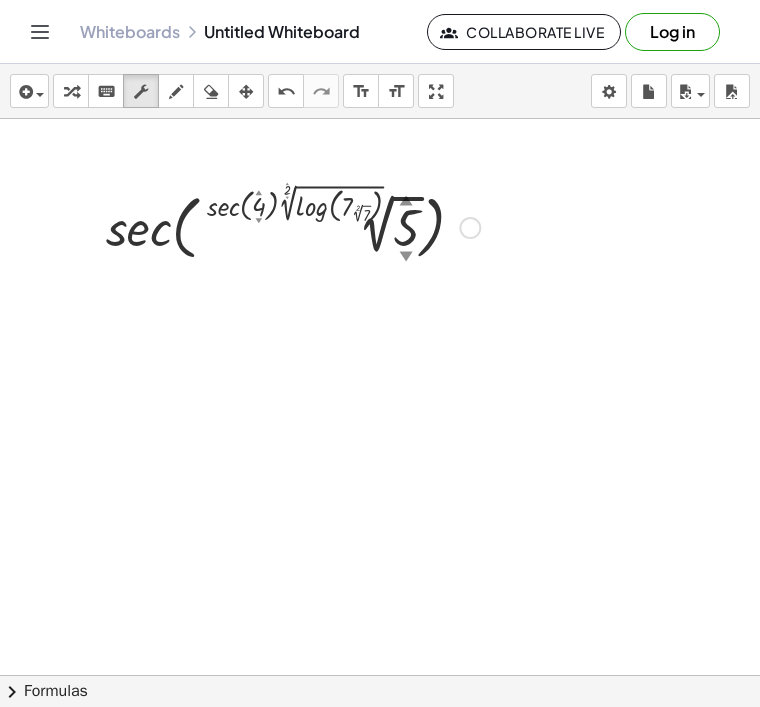click on "transform" at bounding box center (71, 91) 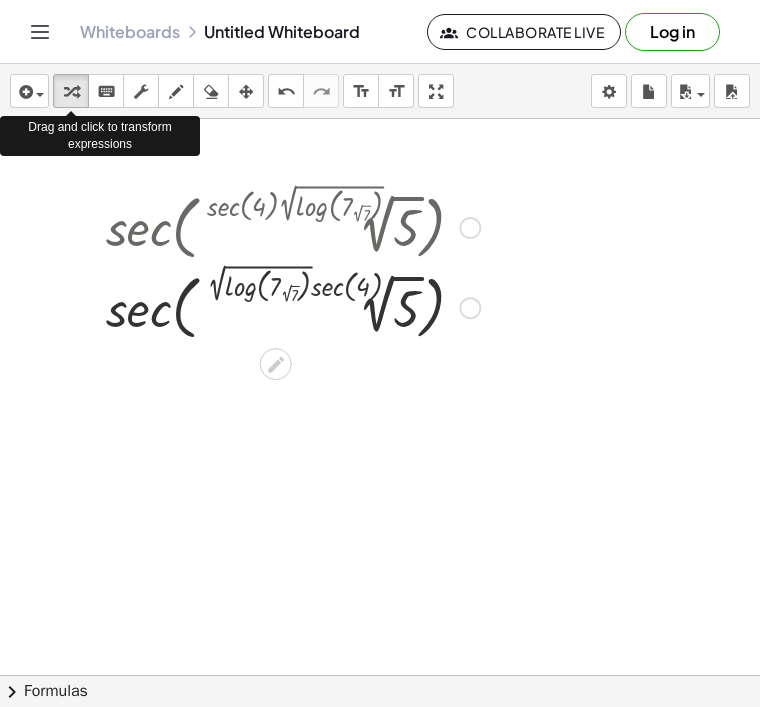 click at bounding box center (293, 226) 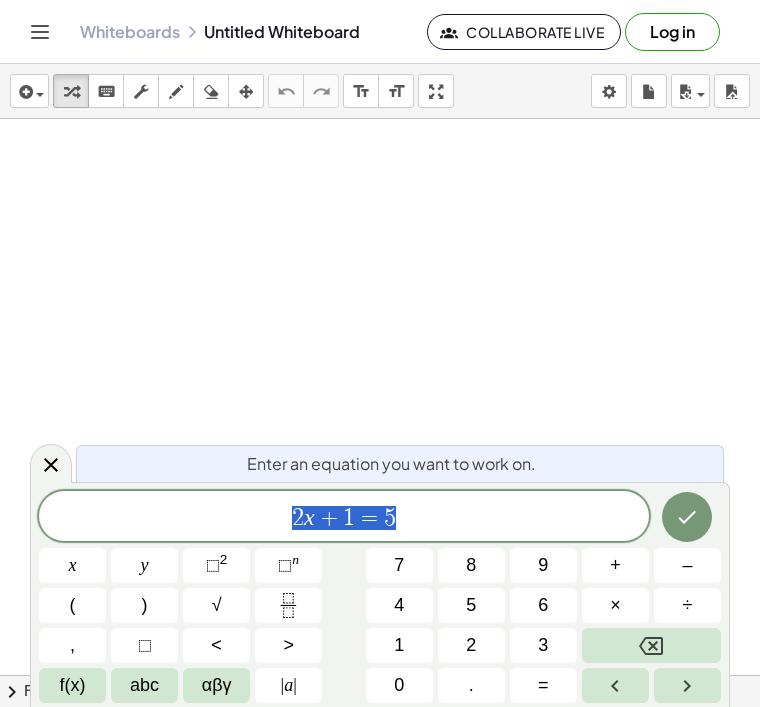 scroll, scrollTop: 0, scrollLeft: 0, axis: both 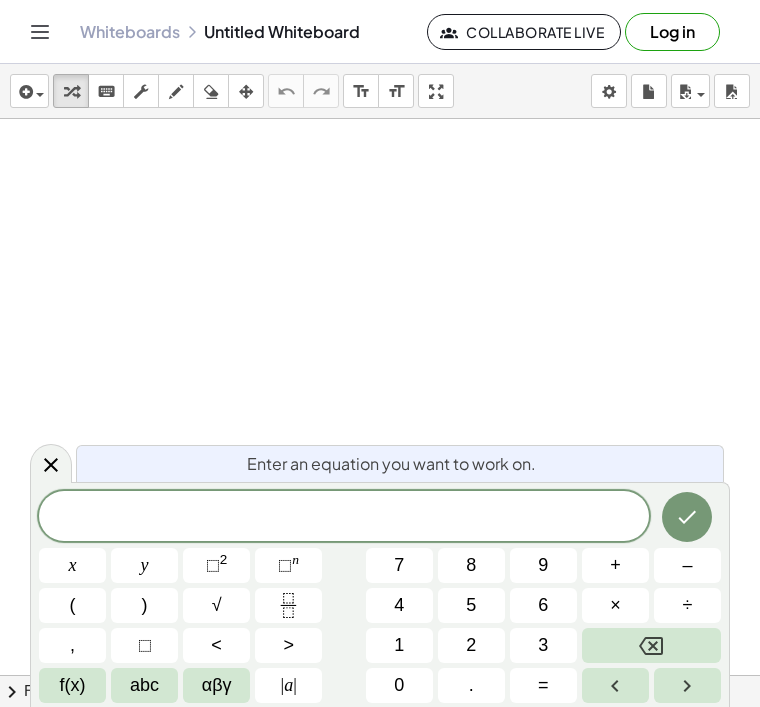 click on "abc" at bounding box center [144, 685] 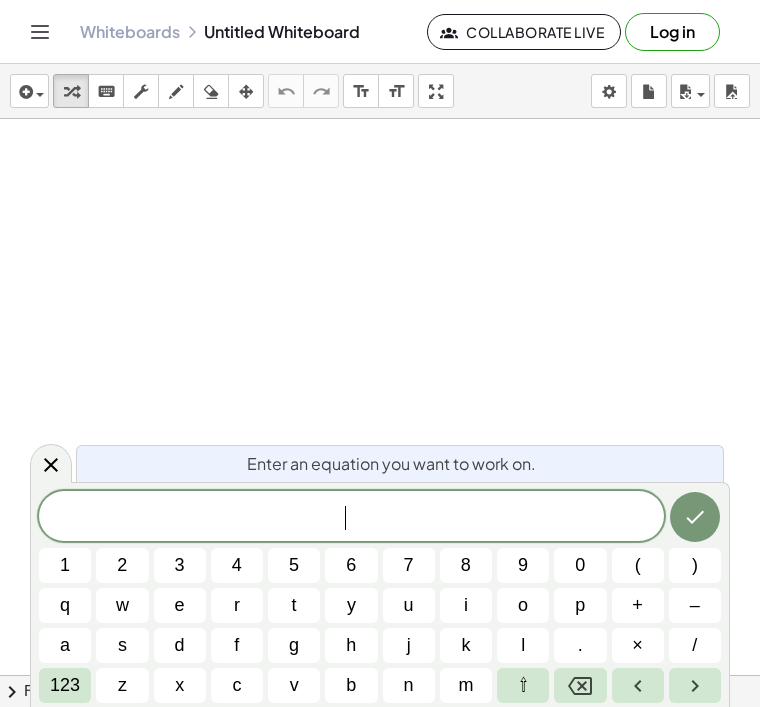click on "f" at bounding box center (237, 645) 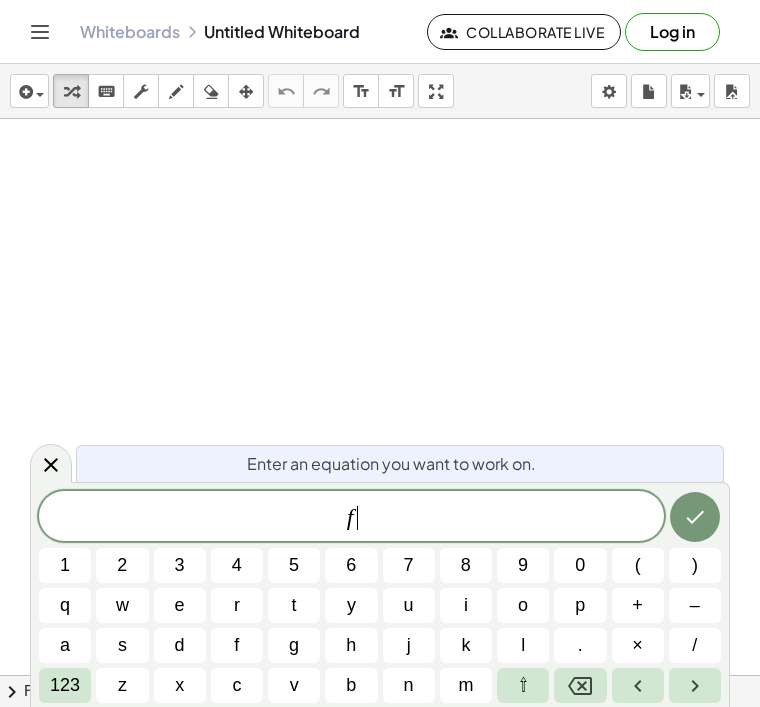 click on "z" at bounding box center (122, 685) 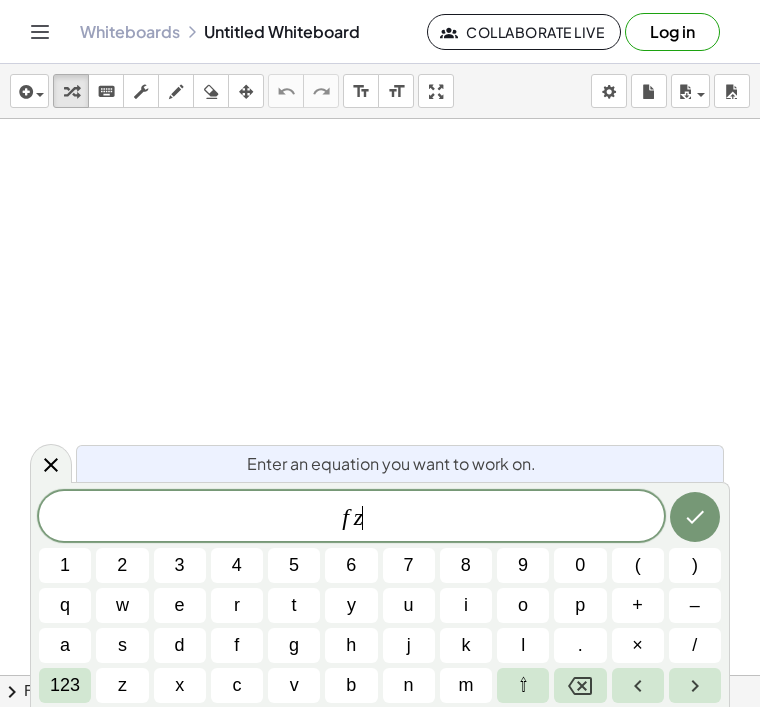 scroll, scrollTop: 64, scrollLeft: 0, axis: vertical 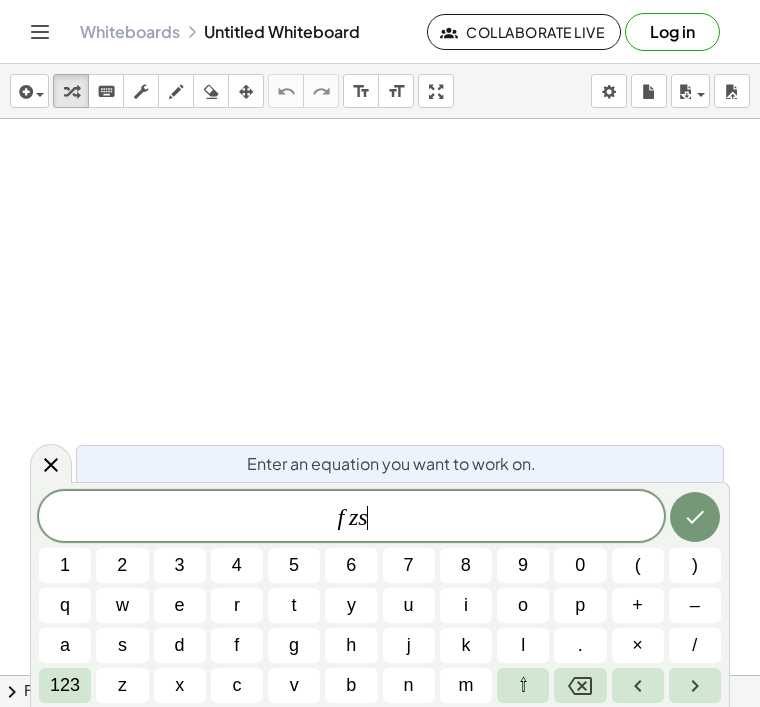 click on "123" at bounding box center (65, 685) 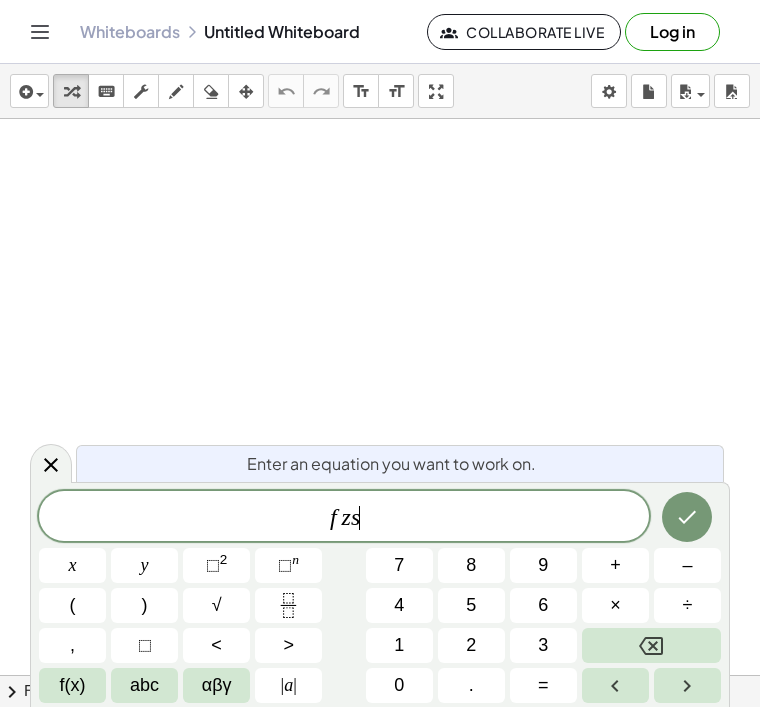click on "abc" at bounding box center (144, 685) 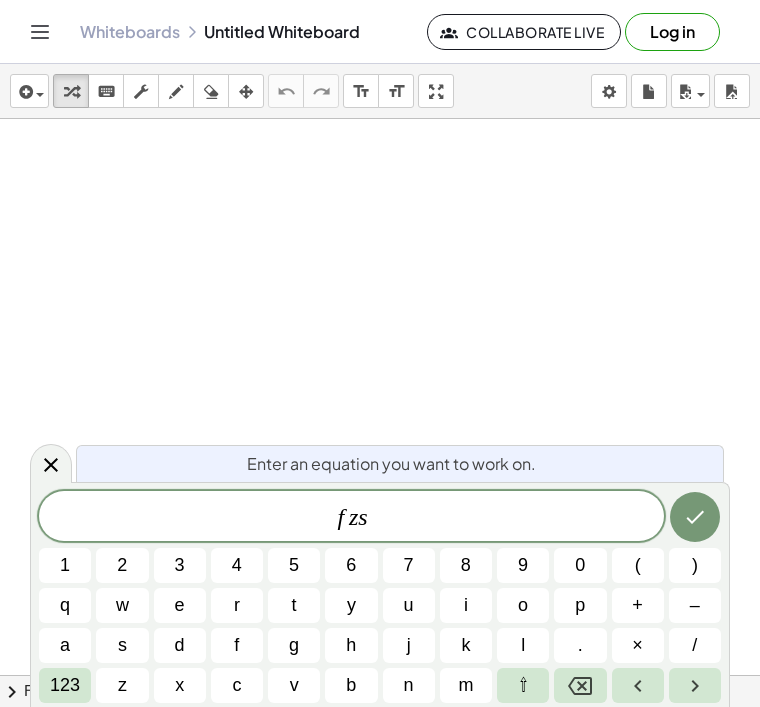 click on "123" at bounding box center (65, 685) 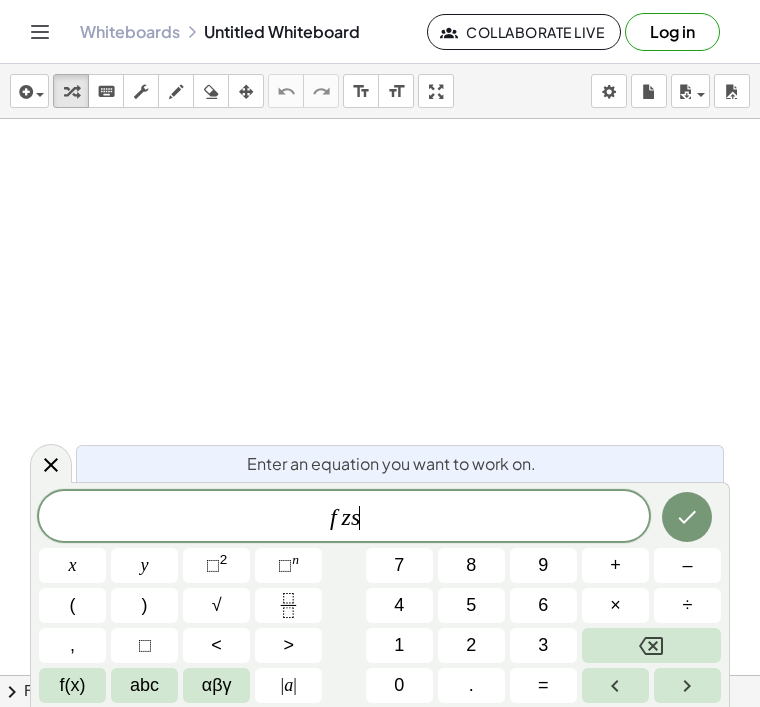 scroll, scrollTop: 54, scrollLeft: 0, axis: vertical 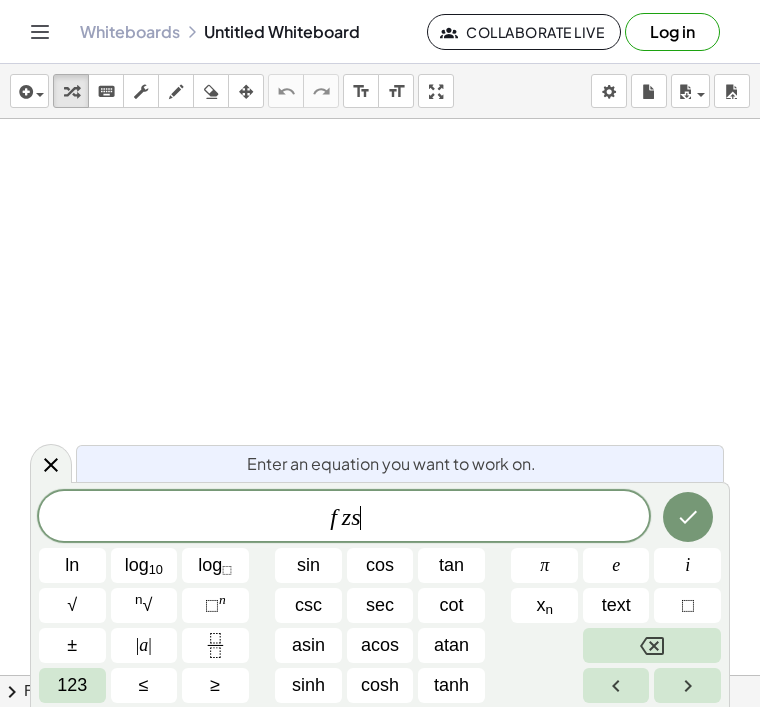 click 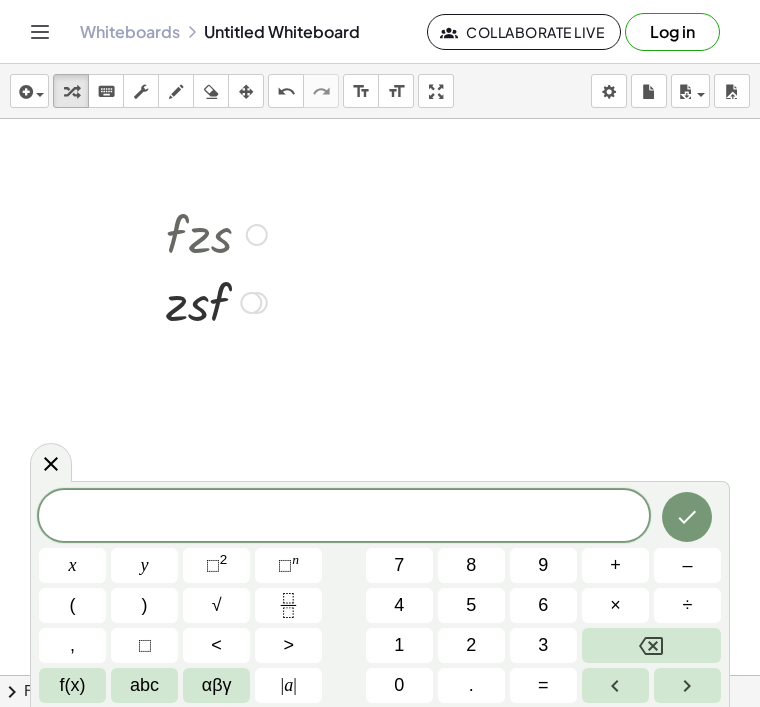 click at bounding box center (687, 517) 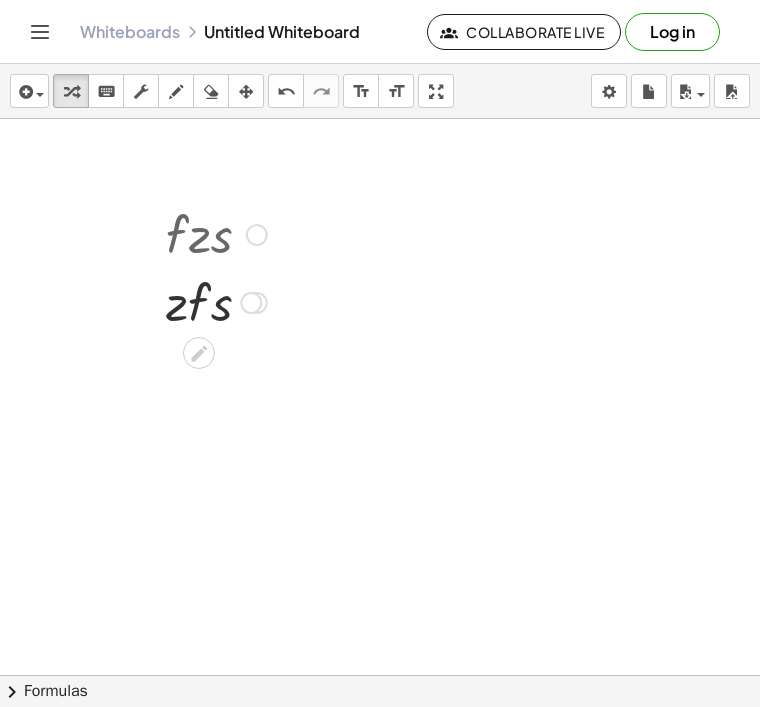 scroll, scrollTop: 0, scrollLeft: 0, axis: both 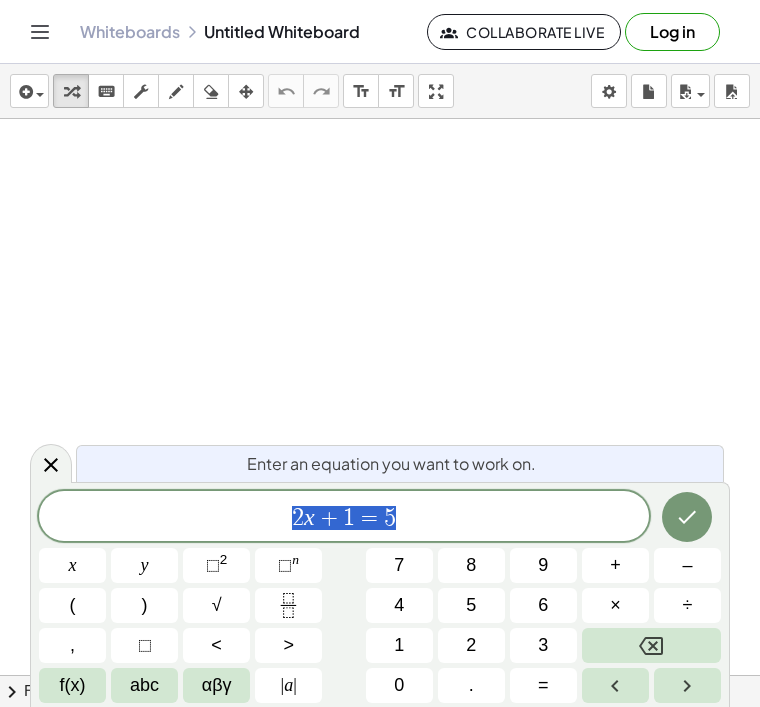 click 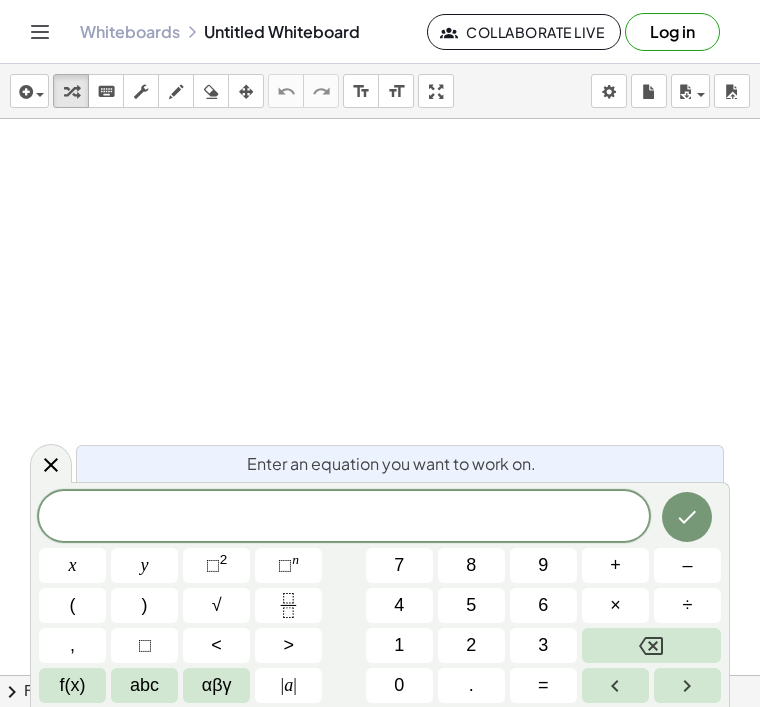 click on "abc" at bounding box center (144, 685) 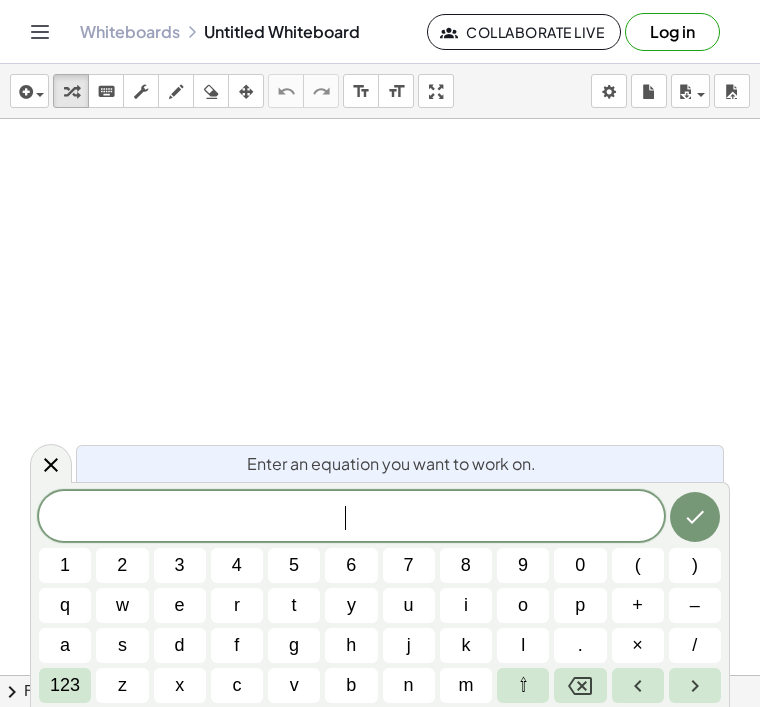 click on "j" at bounding box center [409, 645] 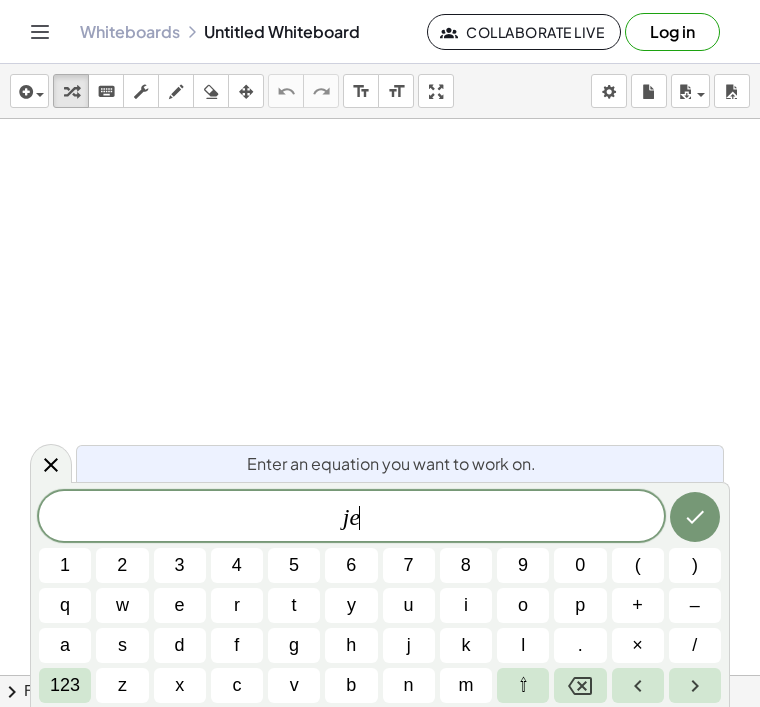 click on "e" at bounding box center (180, 605) 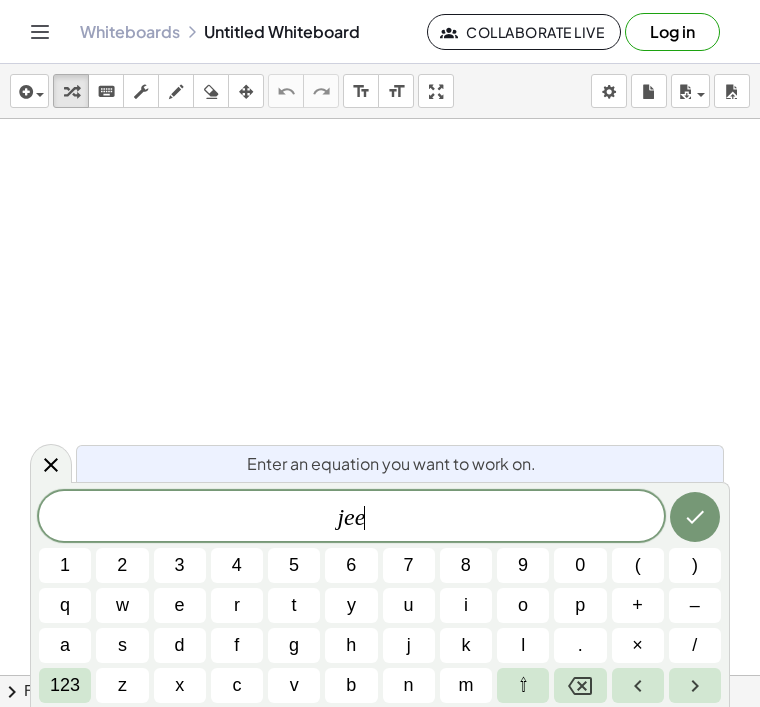 click on "e" at bounding box center (180, 605) 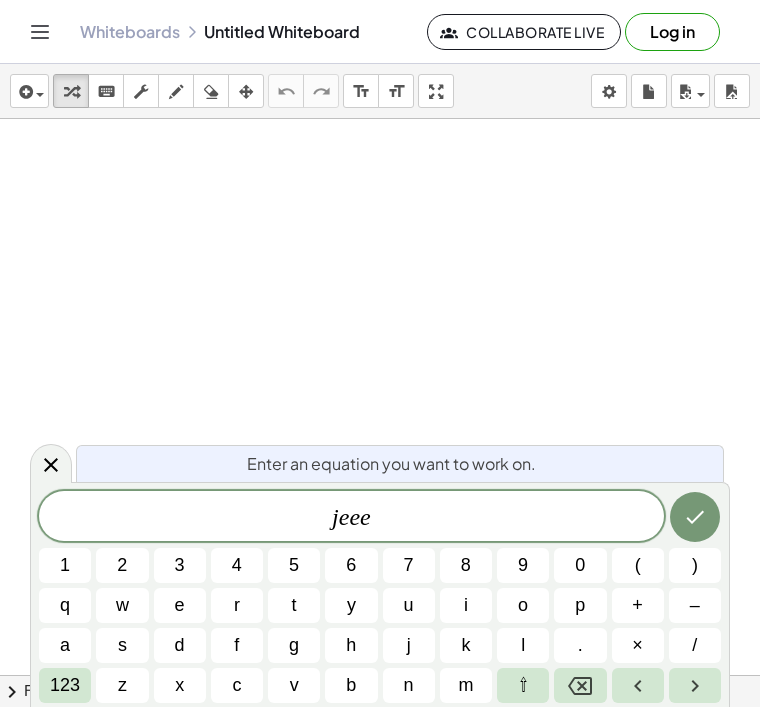 click on "e" at bounding box center [180, 605] 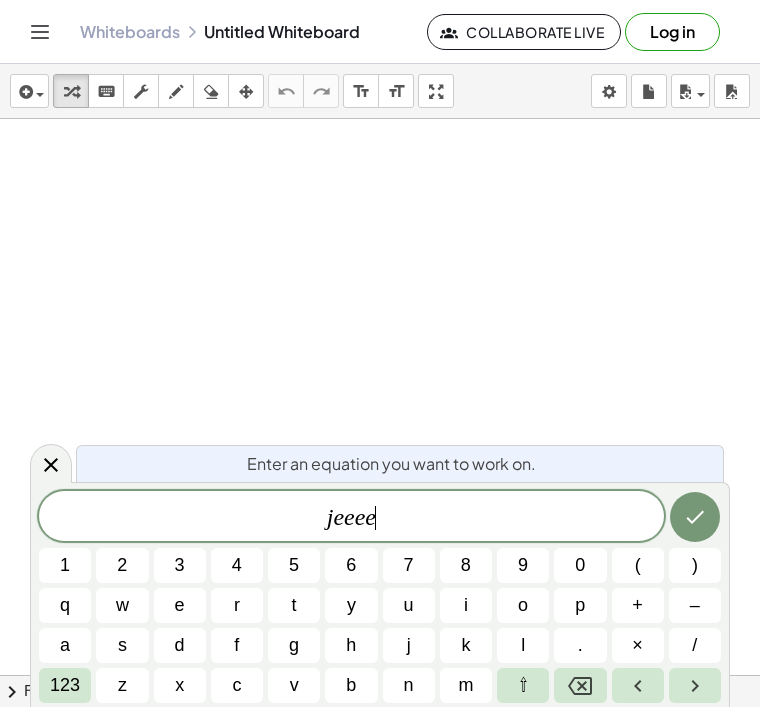 click on "t" at bounding box center (294, 605) 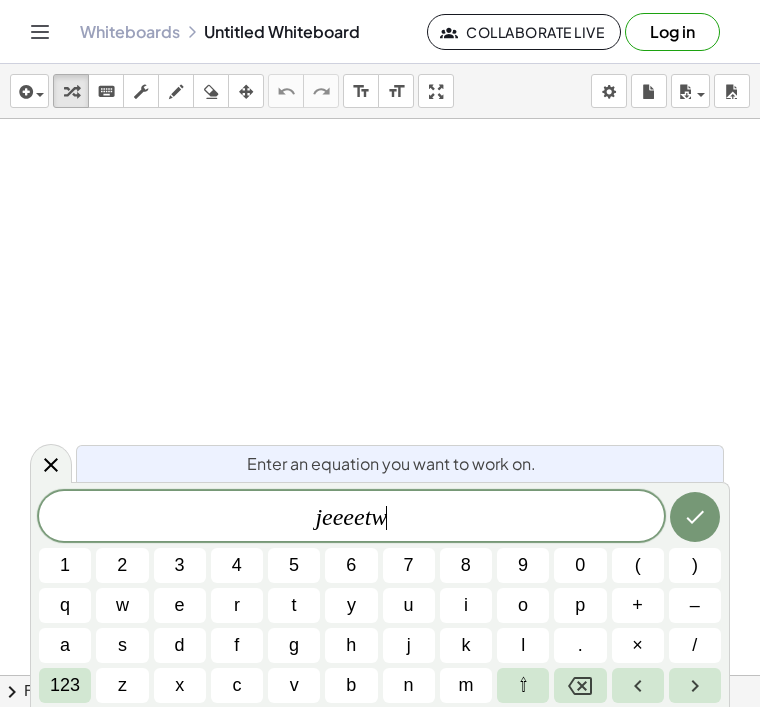 click on "i" at bounding box center [466, 605] 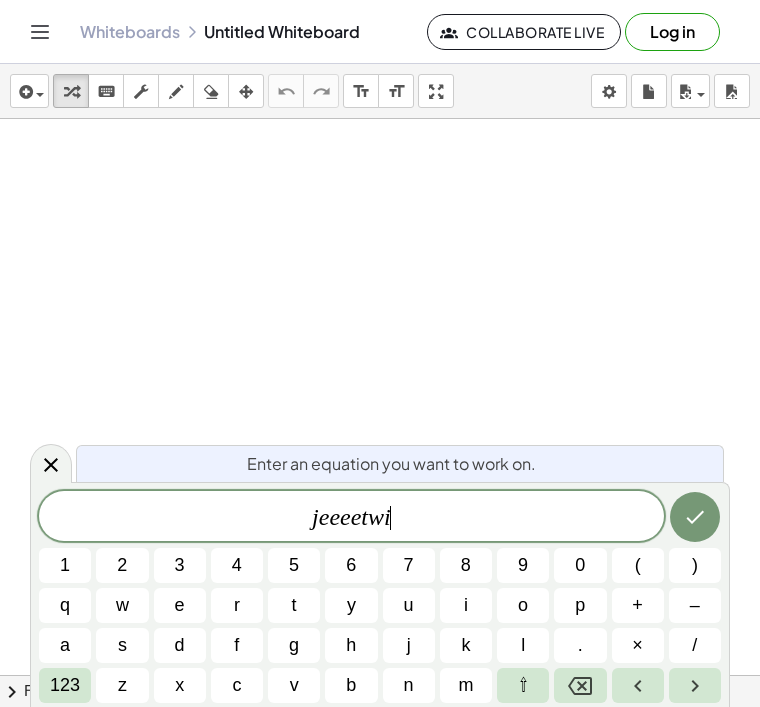 click on "e" at bounding box center (180, 605) 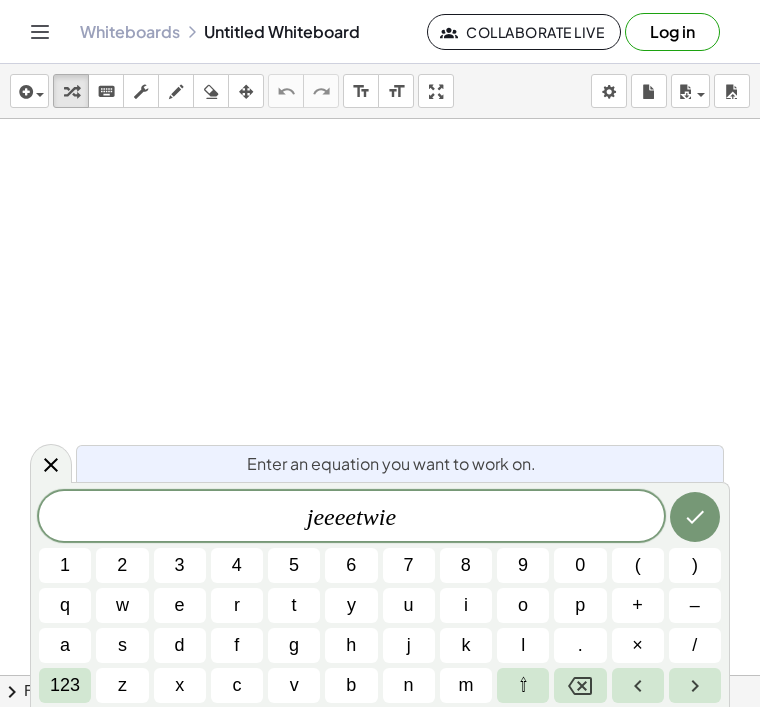 click at bounding box center [695, 517] 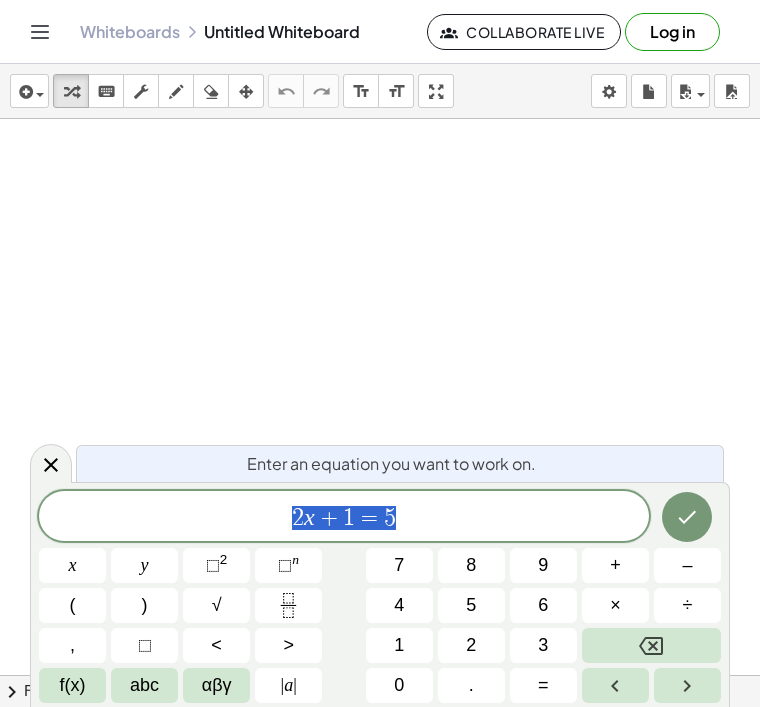 scroll, scrollTop: 0, scrollLeft: 0, axis: both 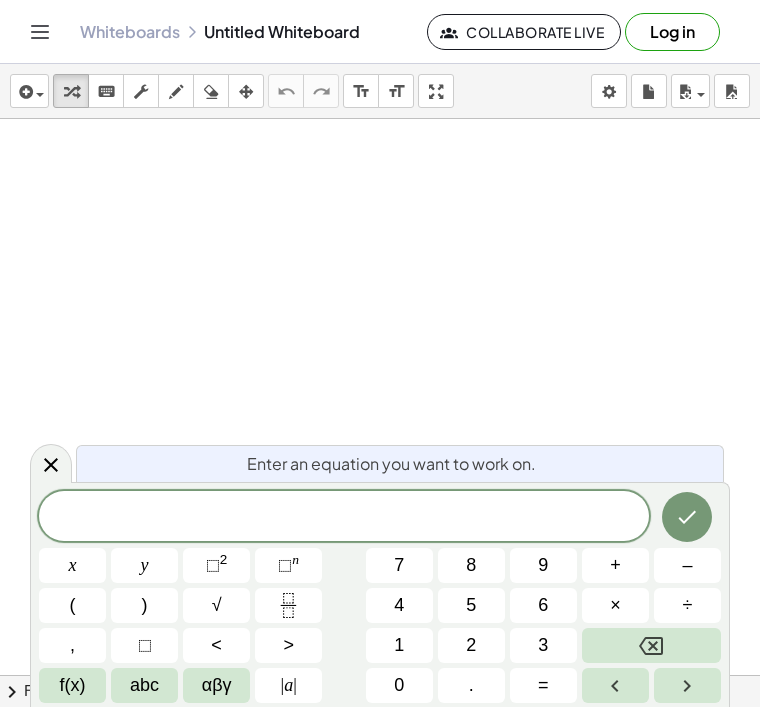 click on "abc" at bounding box center [144, 685] 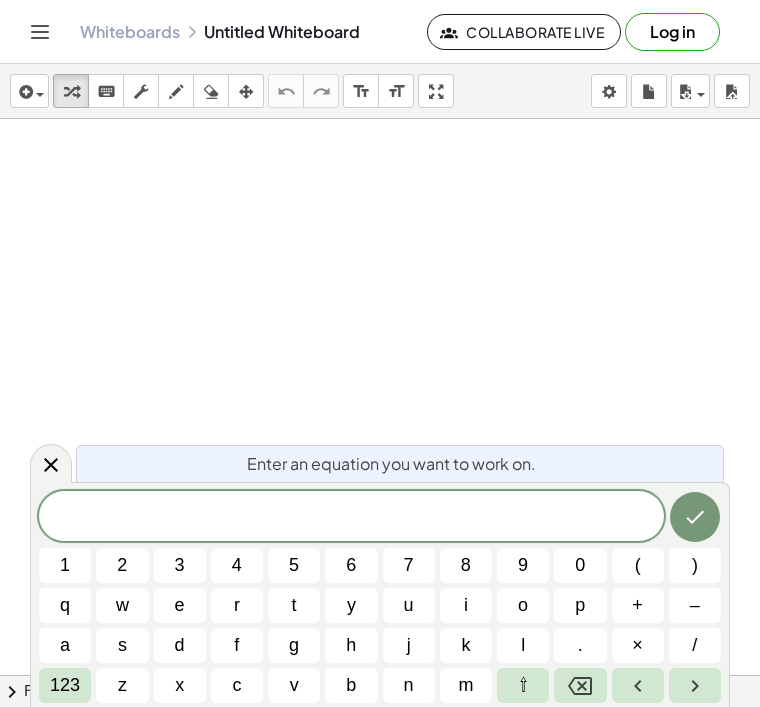 click on "y" at bounding box center (351, 605) 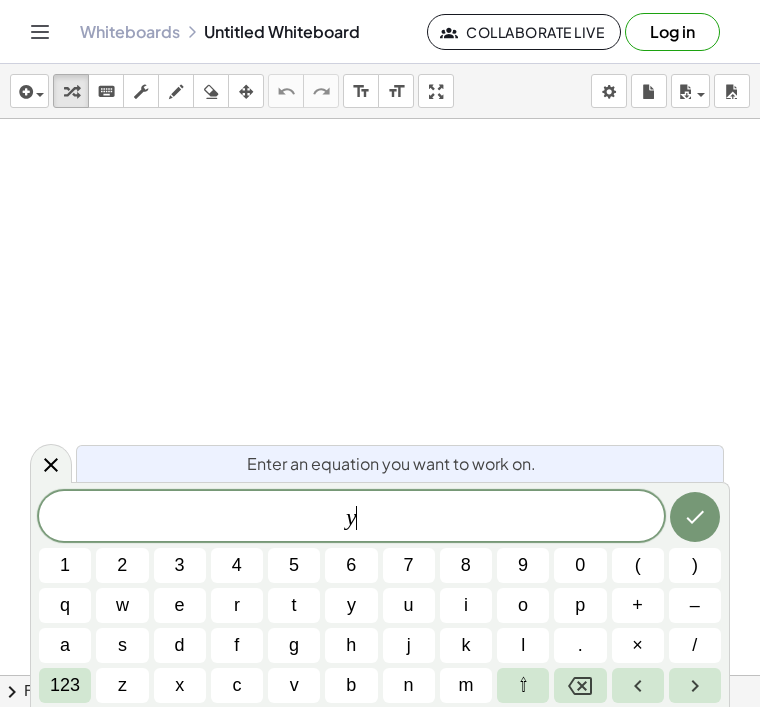 click on "s" at bounding box center (122, 645) 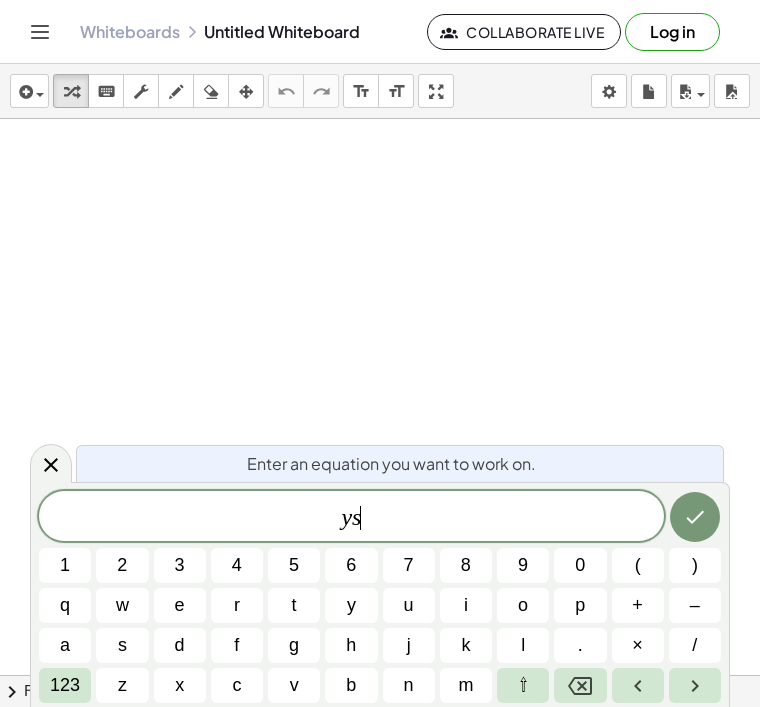 click on "j" at bounding box center (409, 645) 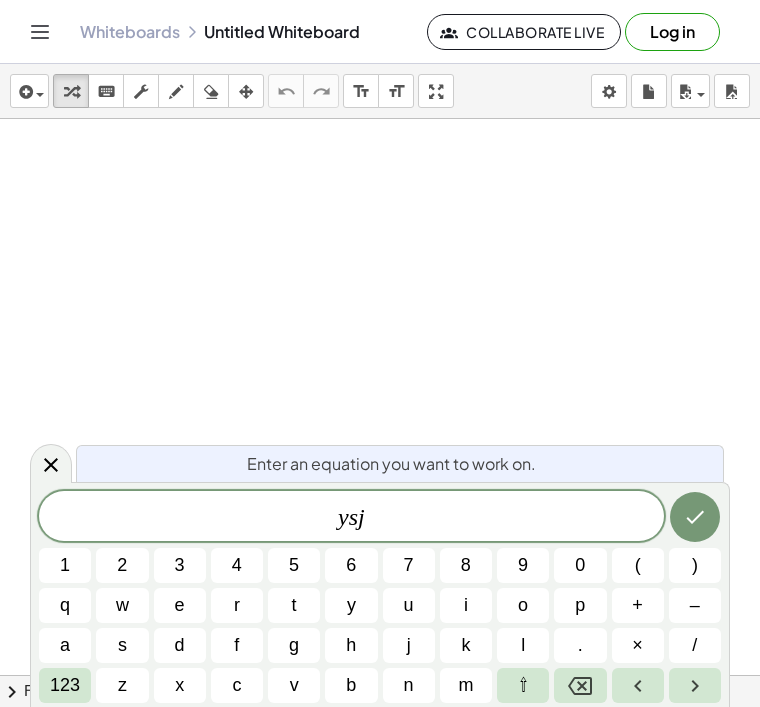 click on "k" at bounding box center (466, 645) 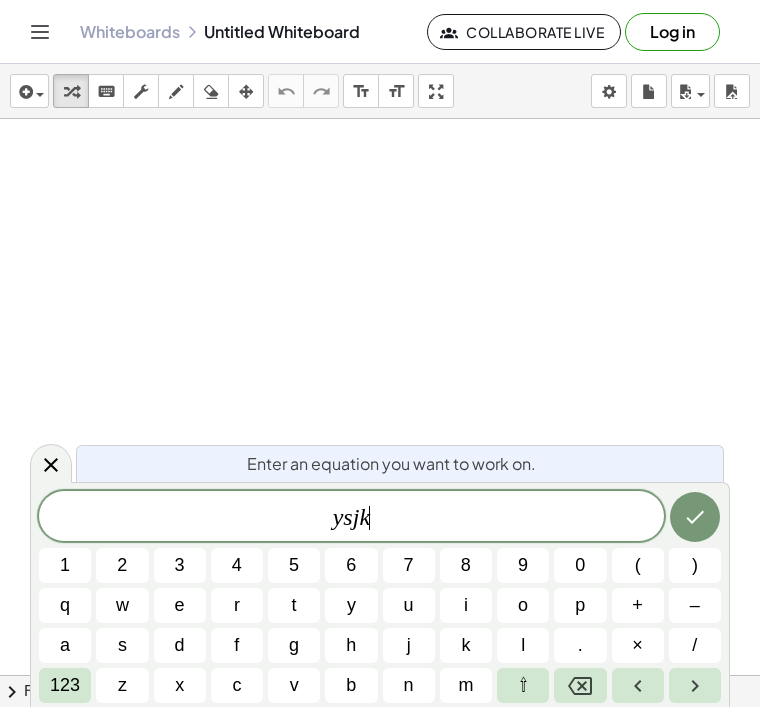 click on "h" at bounding box center [351, 645] 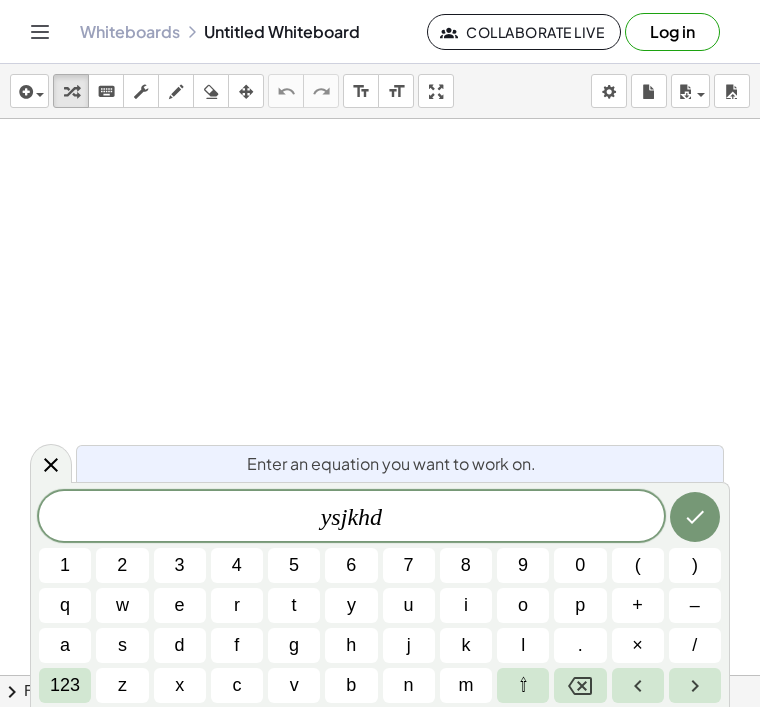 click 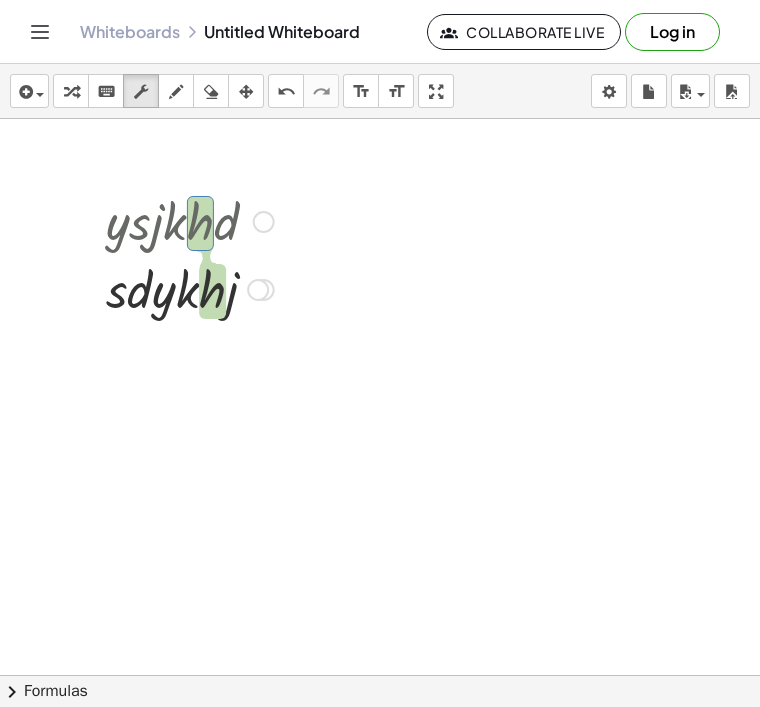 scroll, scrollTop: 64, scrollLeft: 0, axis: vertical 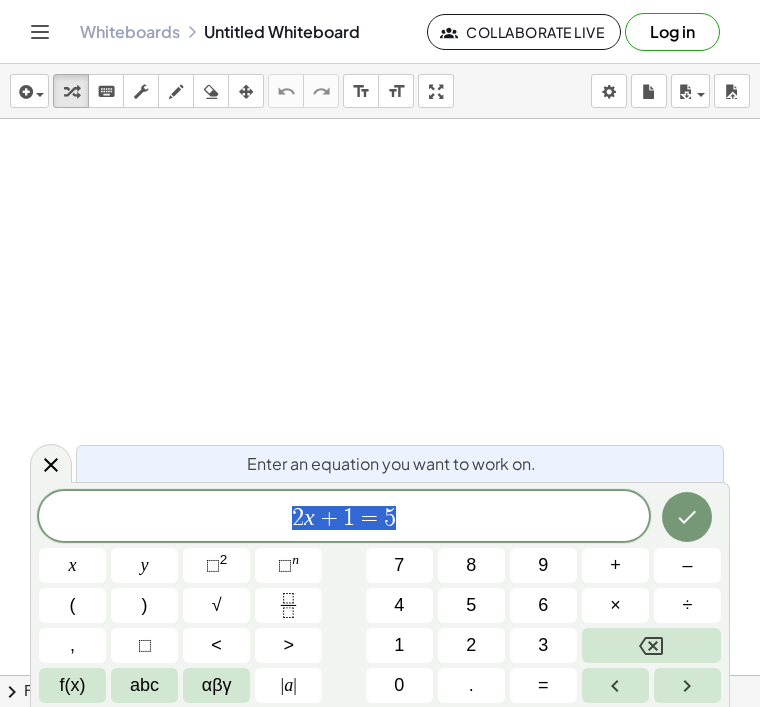 click 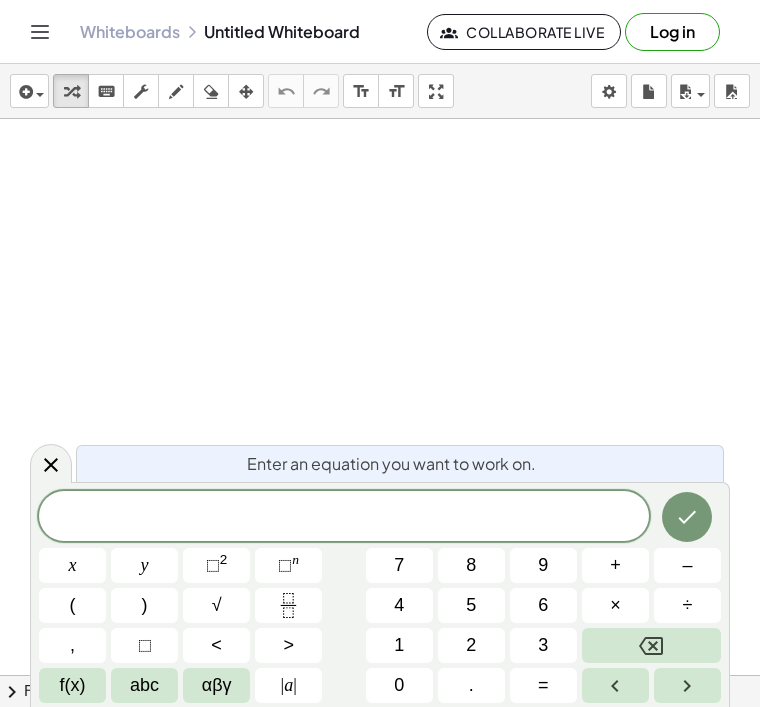 click on "abc" at bounding box center (144, 685) 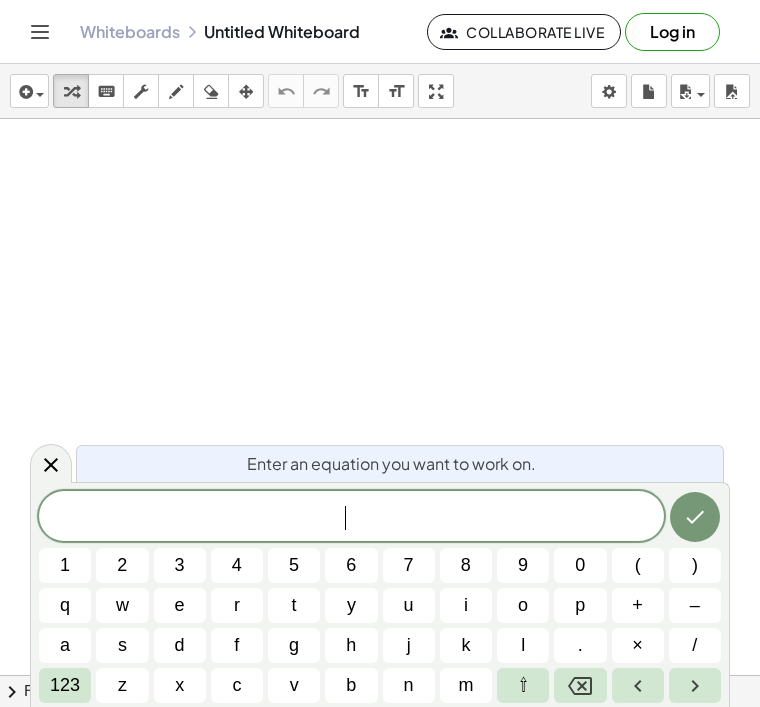 click on "u" at bounding box center (409, 605) 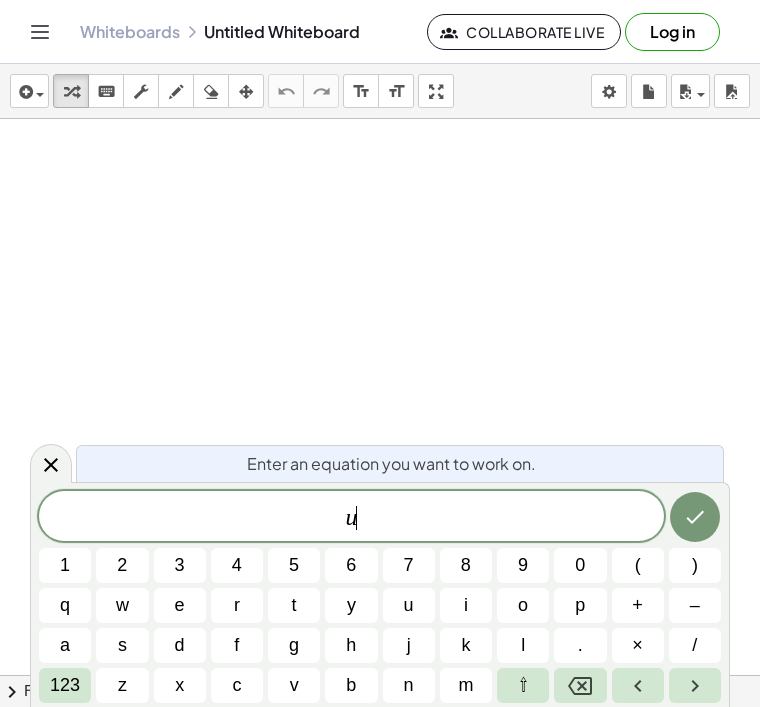 click on "e" at bounding box center (180, 605) 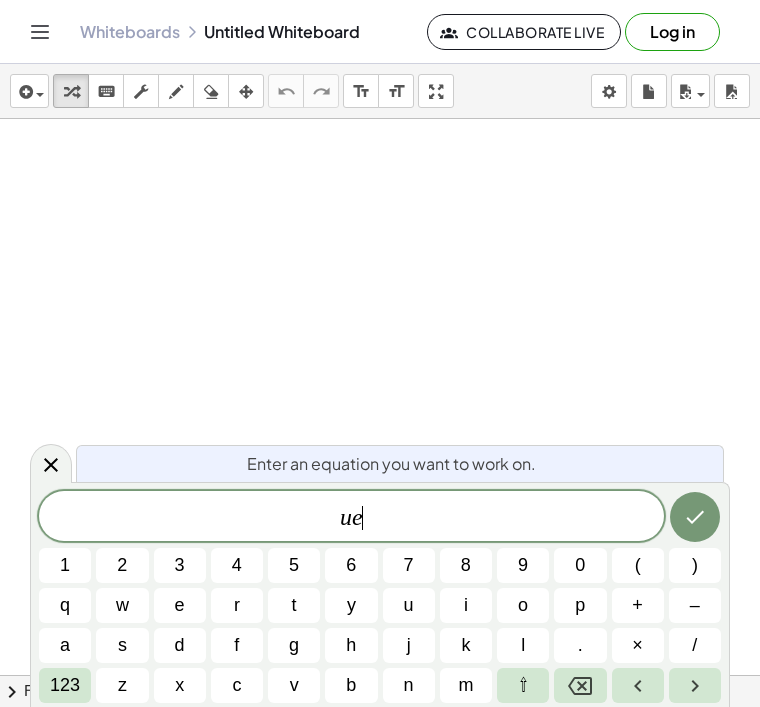 click on "y" at bounding box center (351, 605) 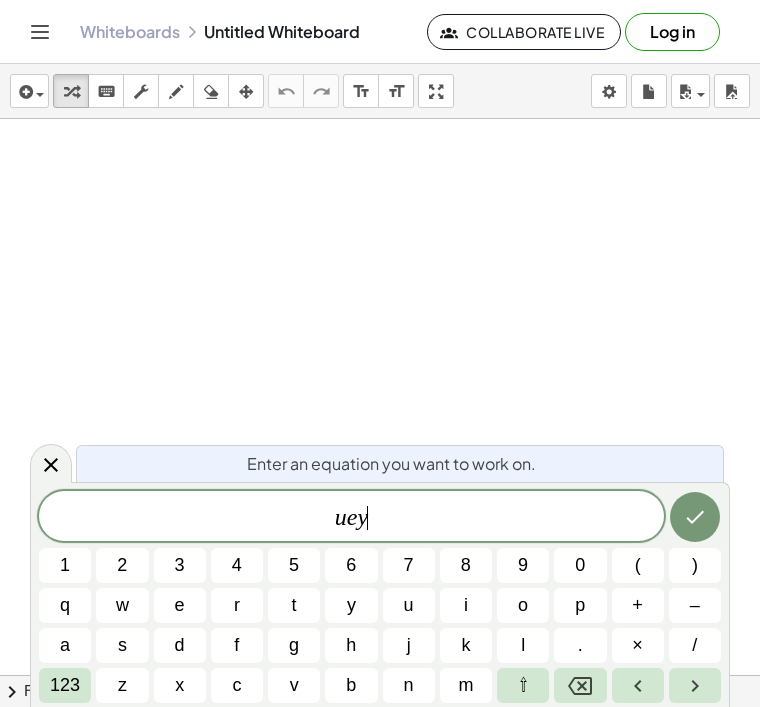 click on "d" at bounding box center (180, 645) 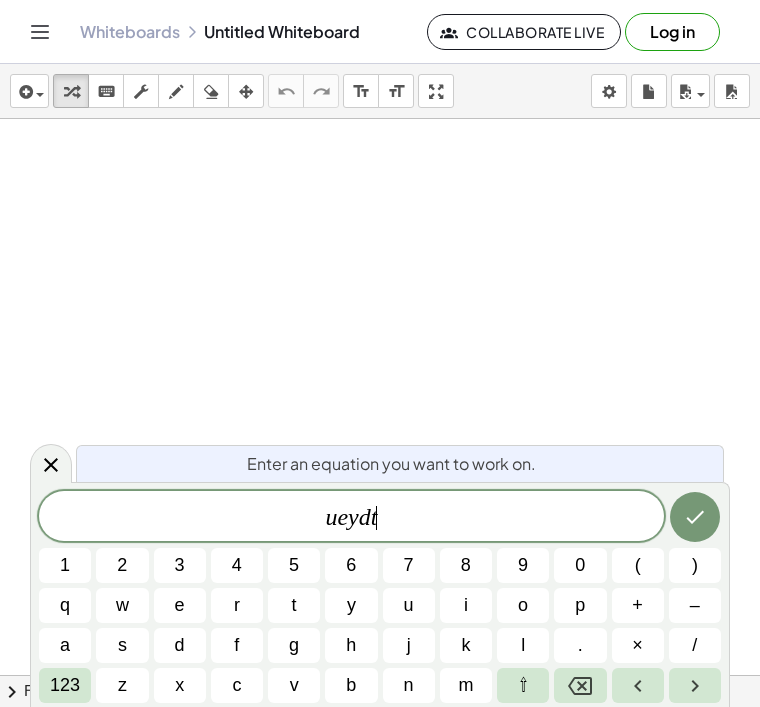click on "j" at bounding box center [409, 645] 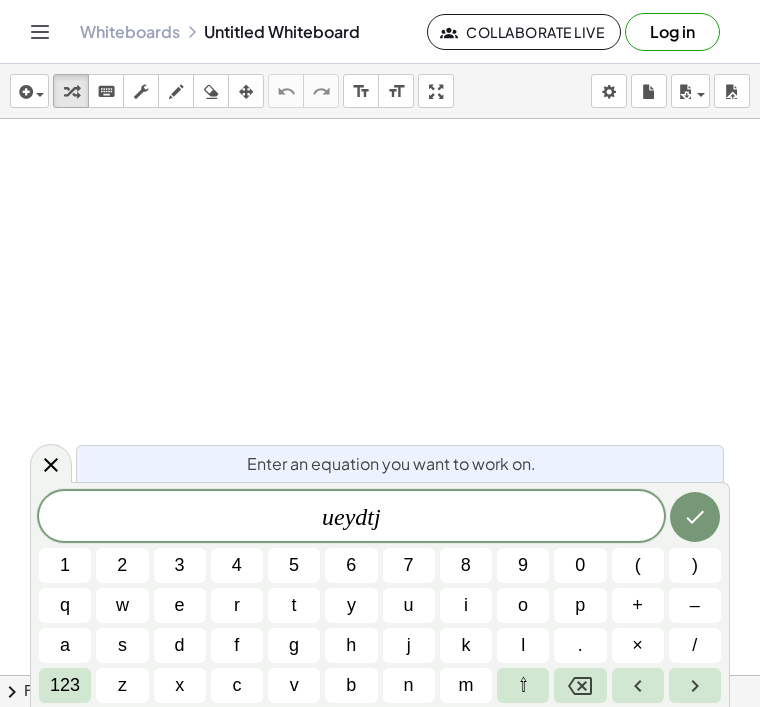click 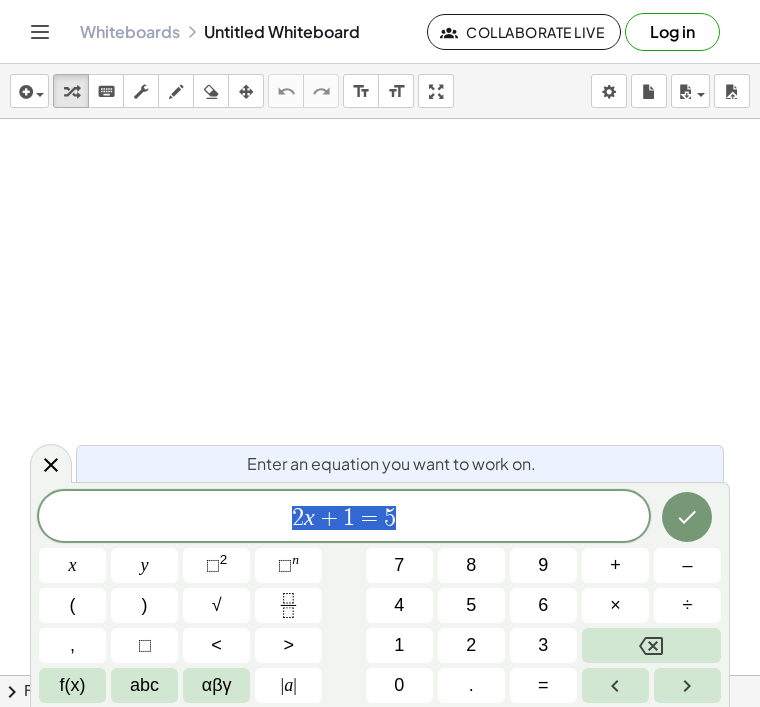 scroll, scrollTop: 0, scrollLeft: 0, axis: both 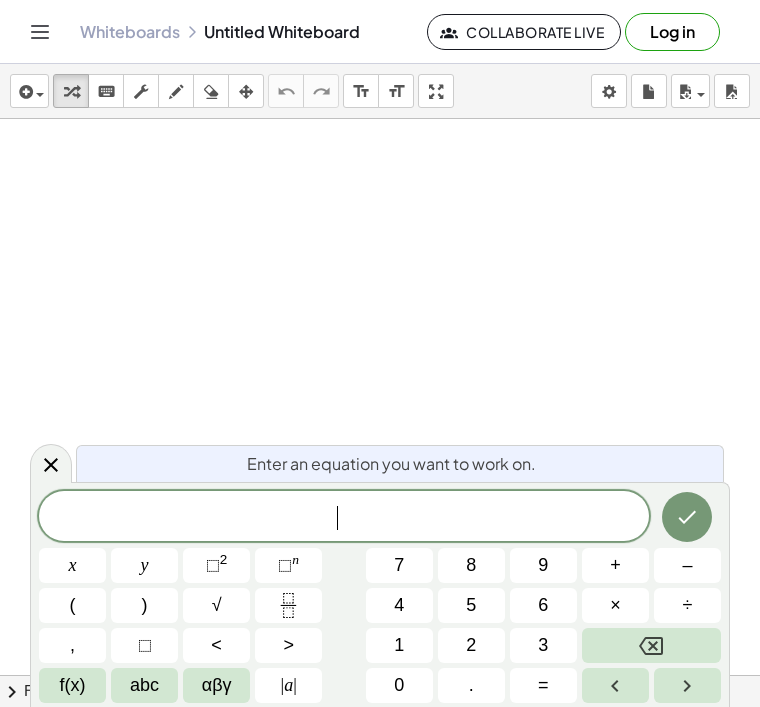 click on "abc" at bounding box center [144, 685] 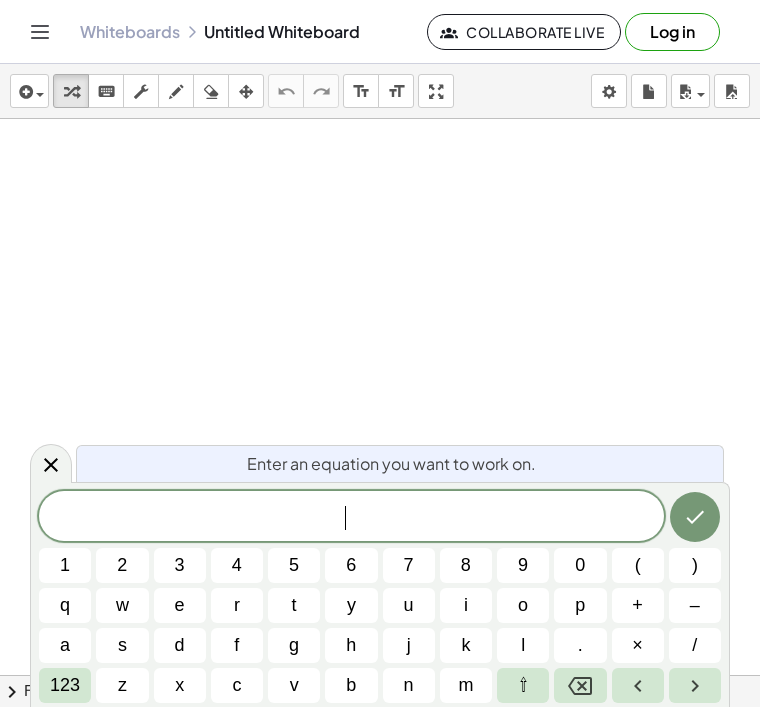 click on "a" at bounding box center [65, 645] 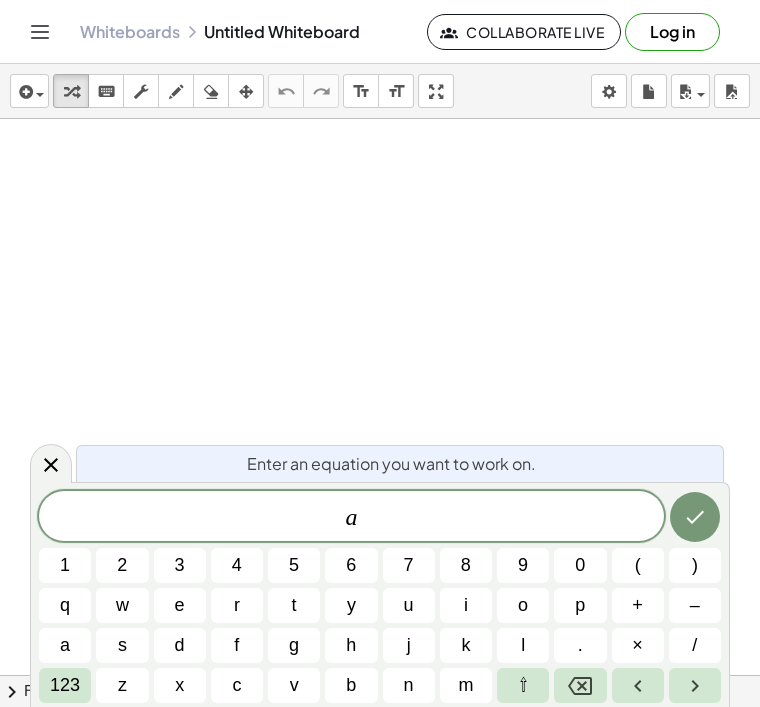 click on "b" at bounding box center [351, 685] 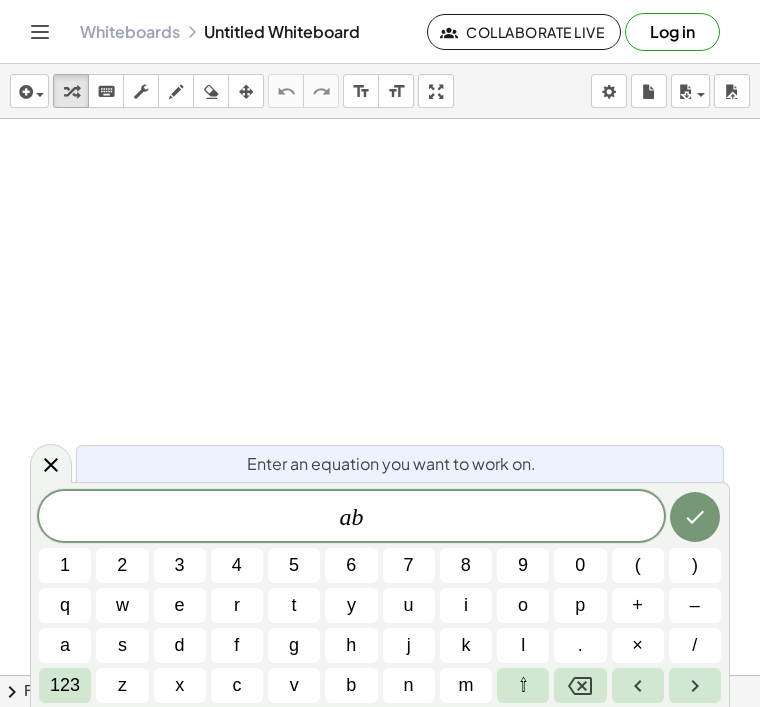 click on "c" at bounding box center (237, 685) 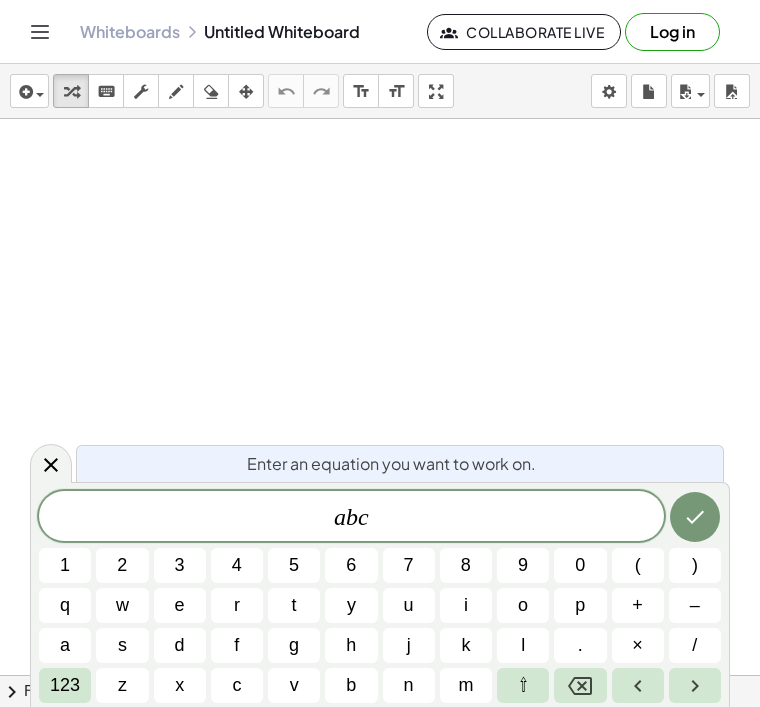 click on "d" at bounding box center [180, 645] 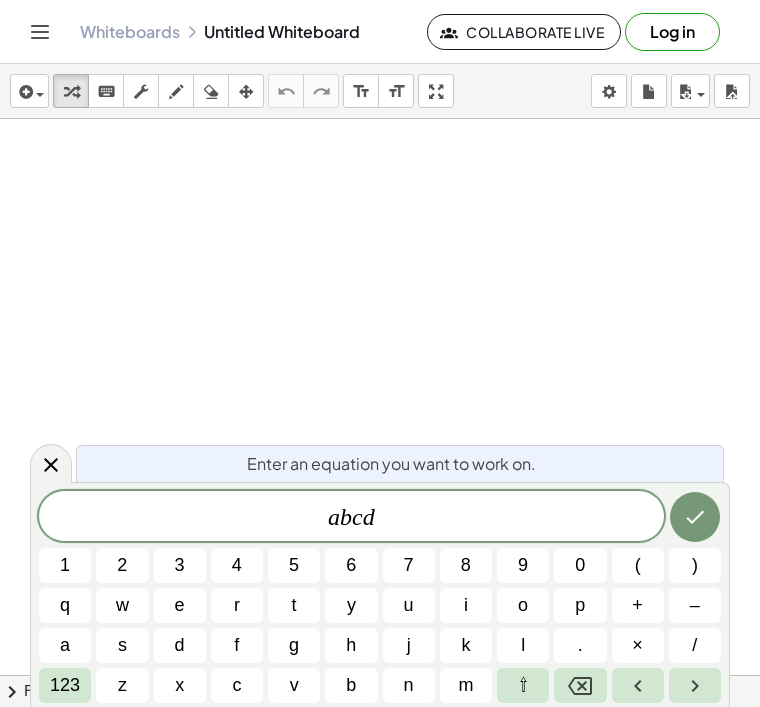 click 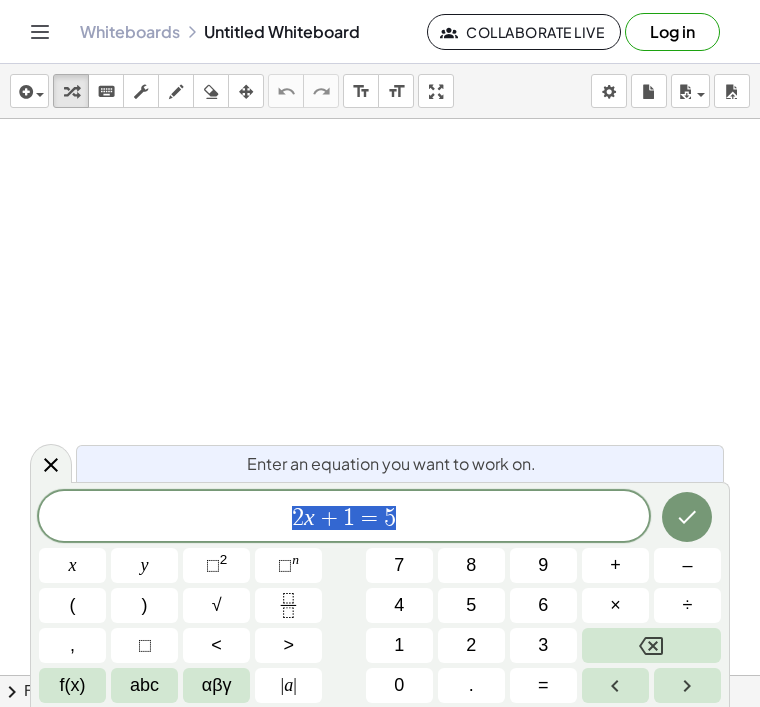 scroll, scrollTop: 0, scrollLeft: 0, axis: both 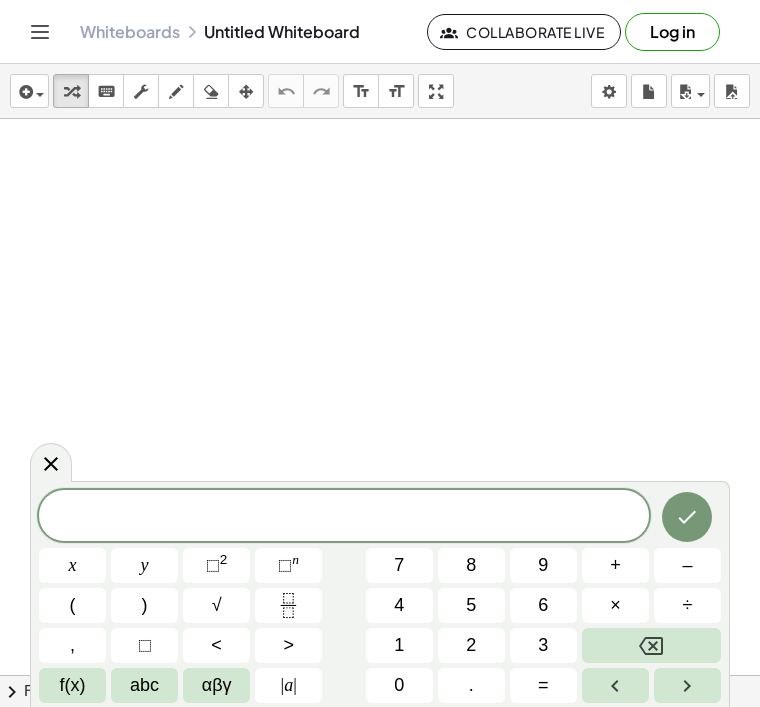 click on "abc" at bounding box center (144, 685) 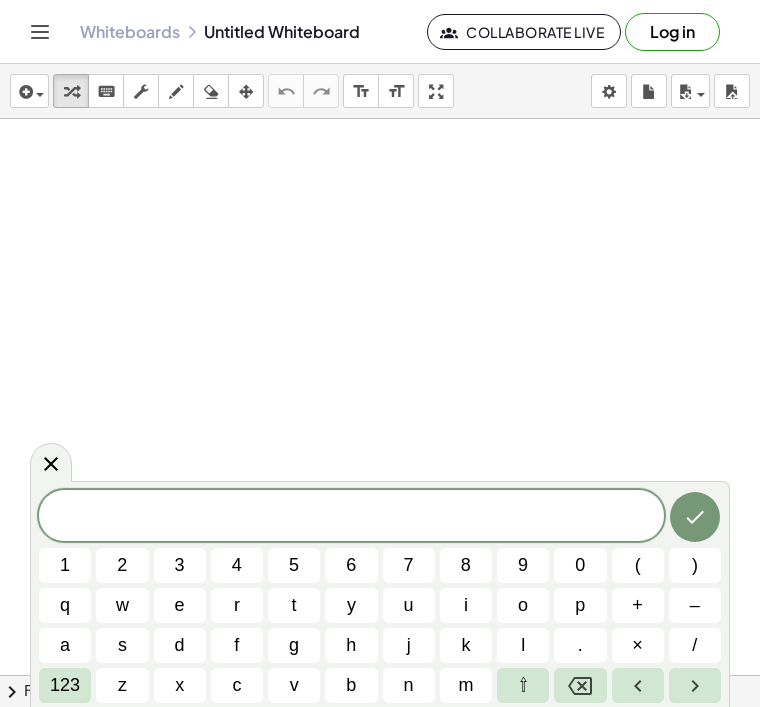 click on "a" at bounding box center [65, 645] 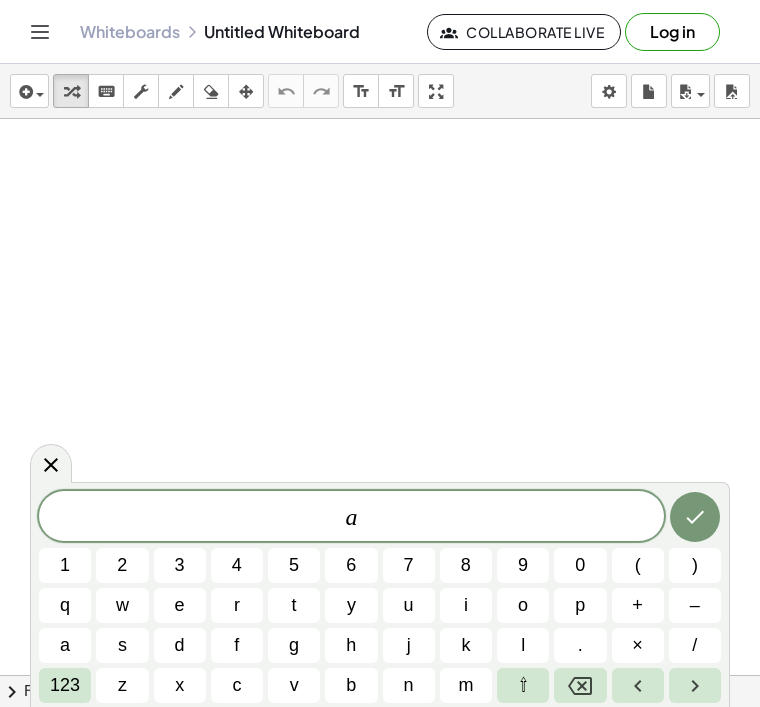 click on "b" at bounding box center [351, 685] 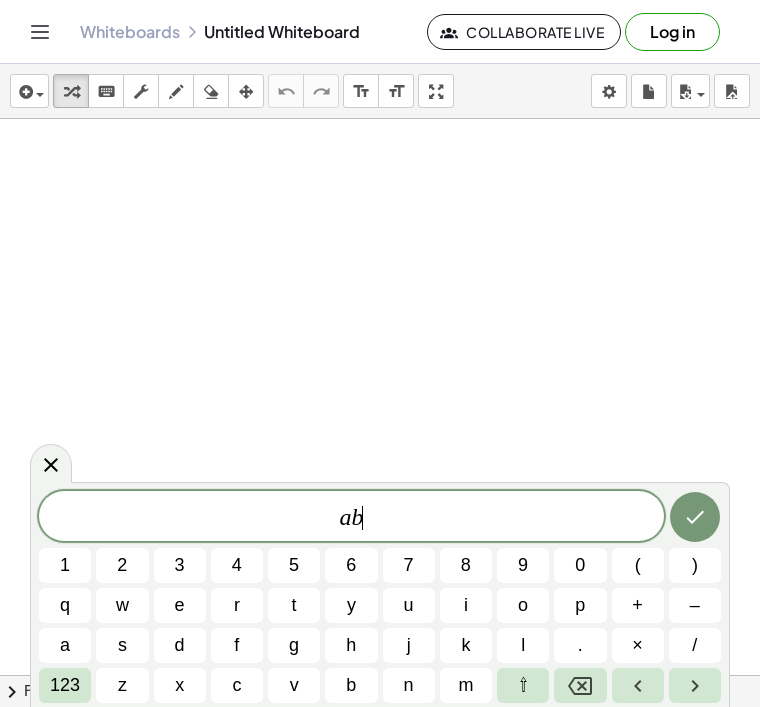 click on "c" at bounding box center [237, 685] 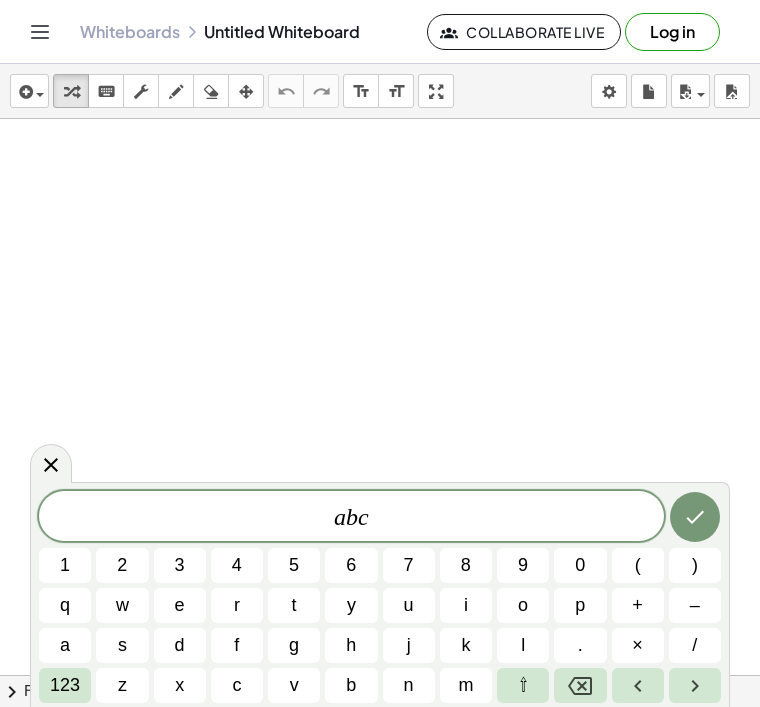 click on "d" at bounding box center [180, 645] 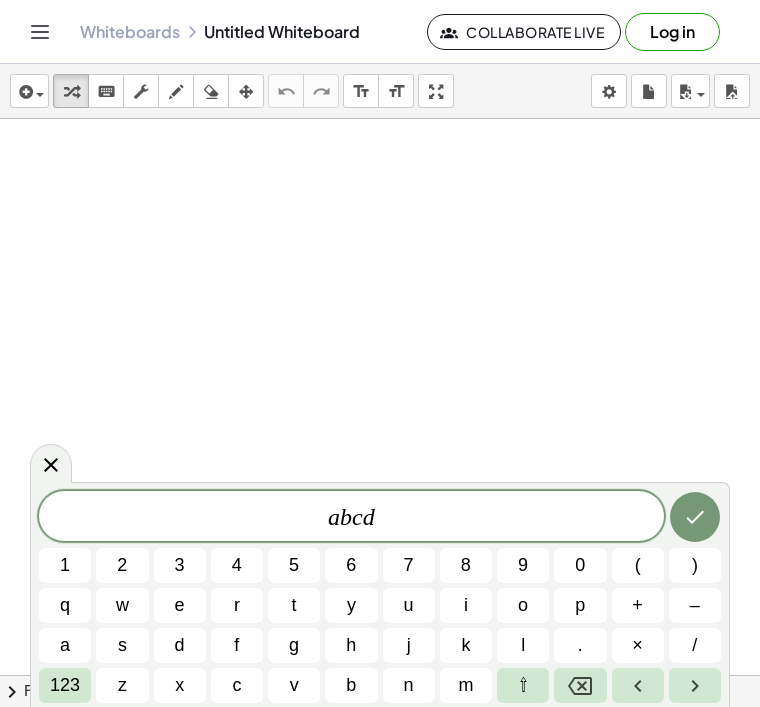 click 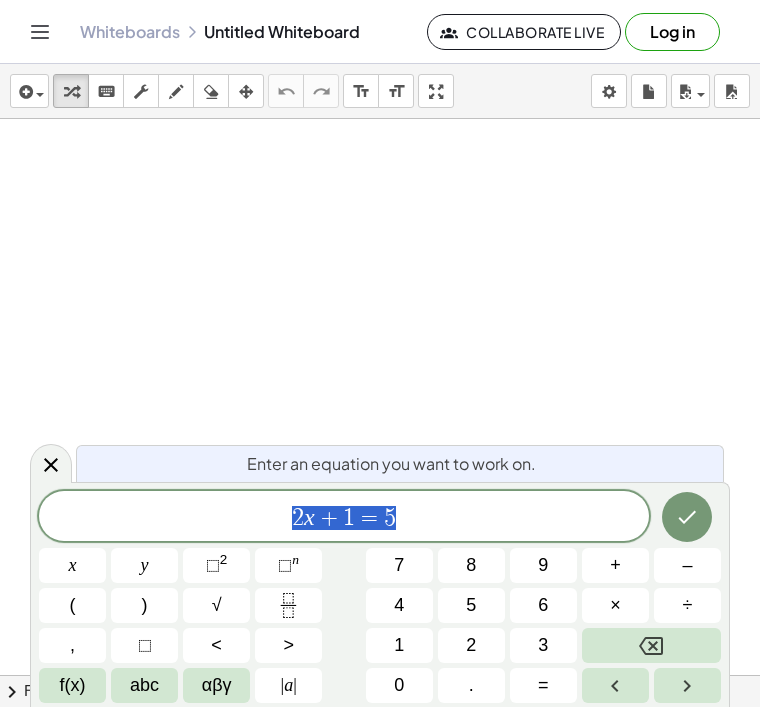 scroll, scrollTop: 0, scrollLeft: 0, axis: both 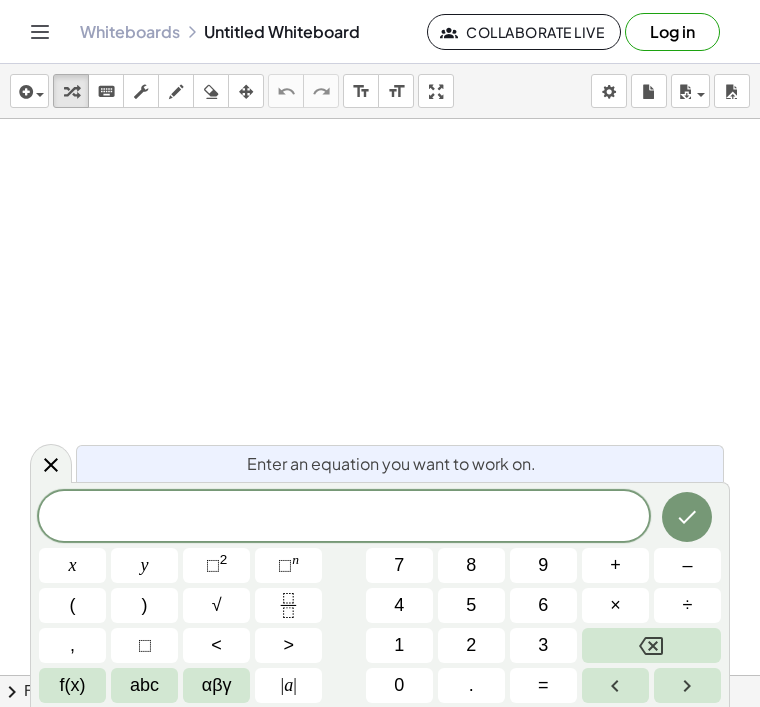 click on "abc" at bounding box center [144, 685] 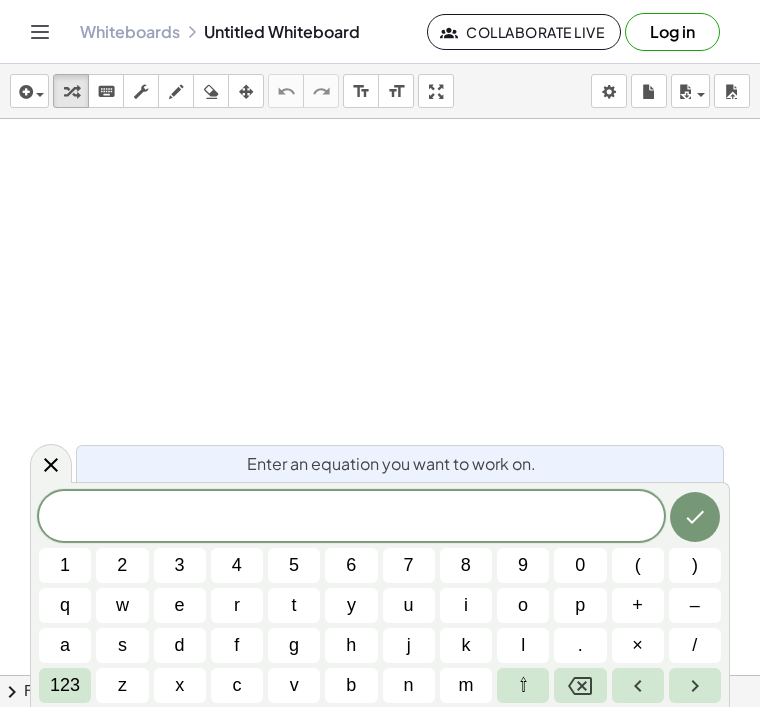 click on "a" at bounding box center [65, 645] 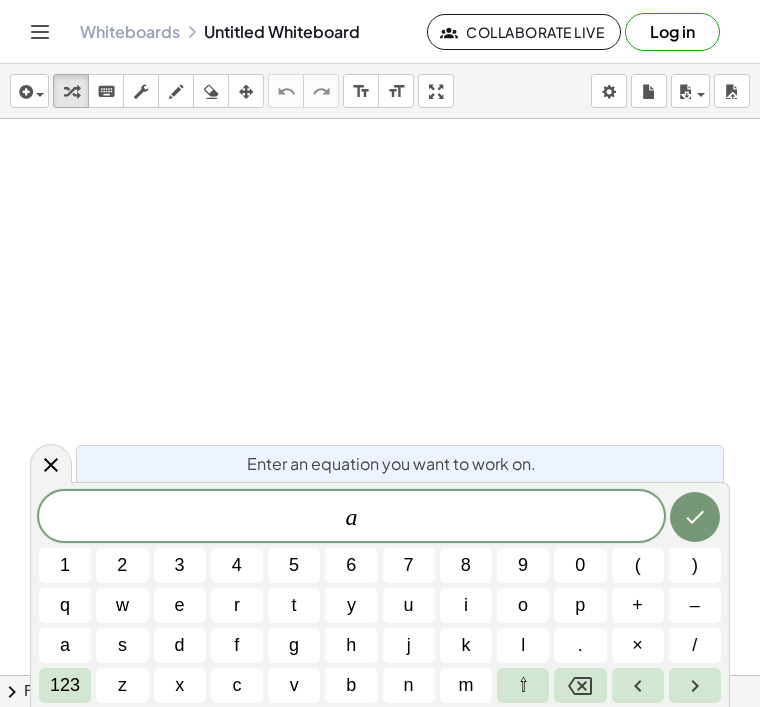 click on "b" at bounding box center [351, 685] 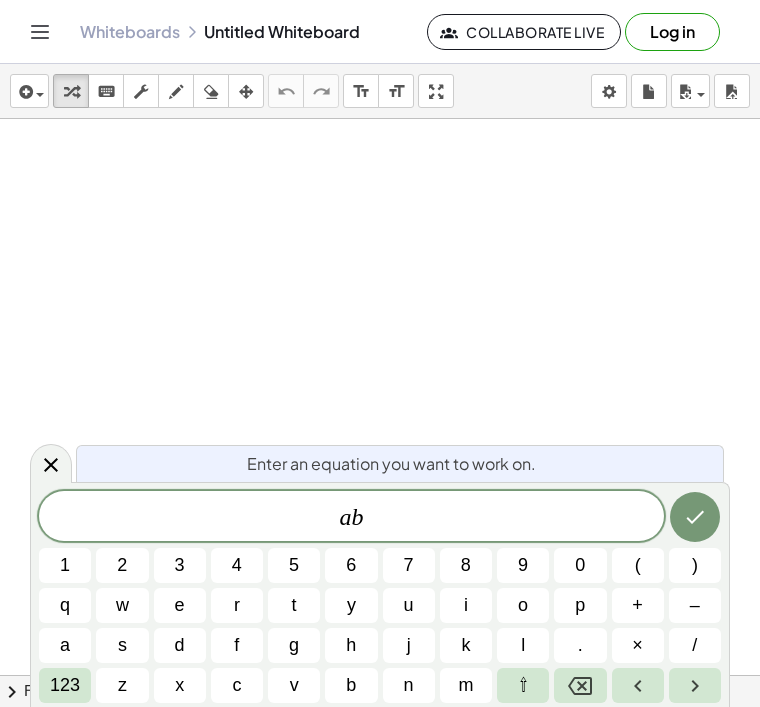 click on "c" at bounding box center [237, 685] 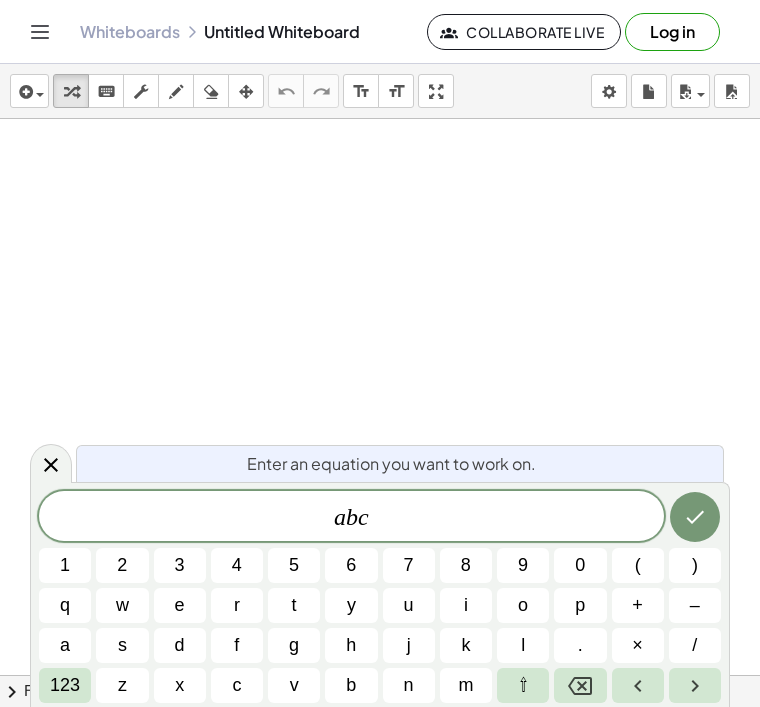 click on "d" at bounding box center [180, 645] 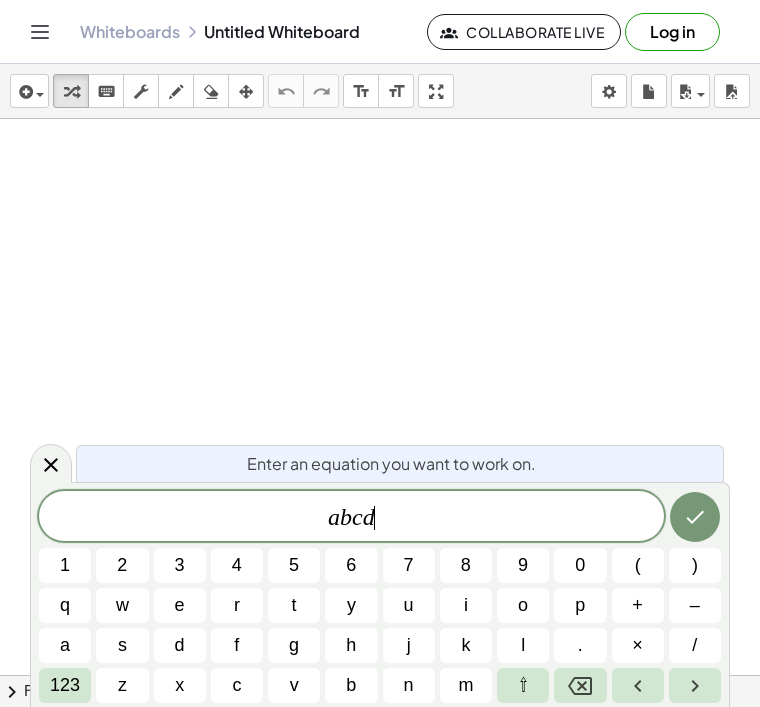 click on "e" at bounding box center (180, 605) 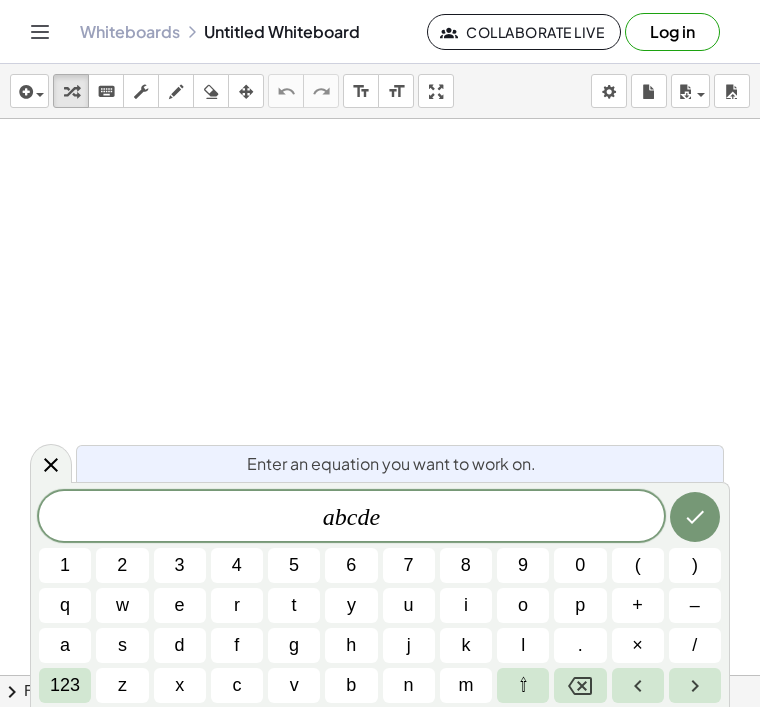 click on "f" at bounding box center [237, 645] 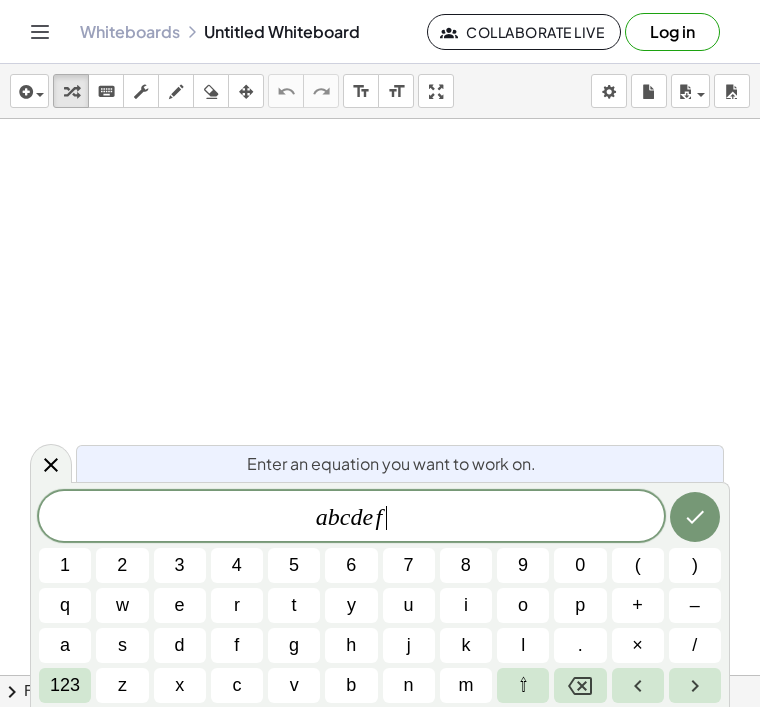 click on "g" at bounding box center (294, 645) 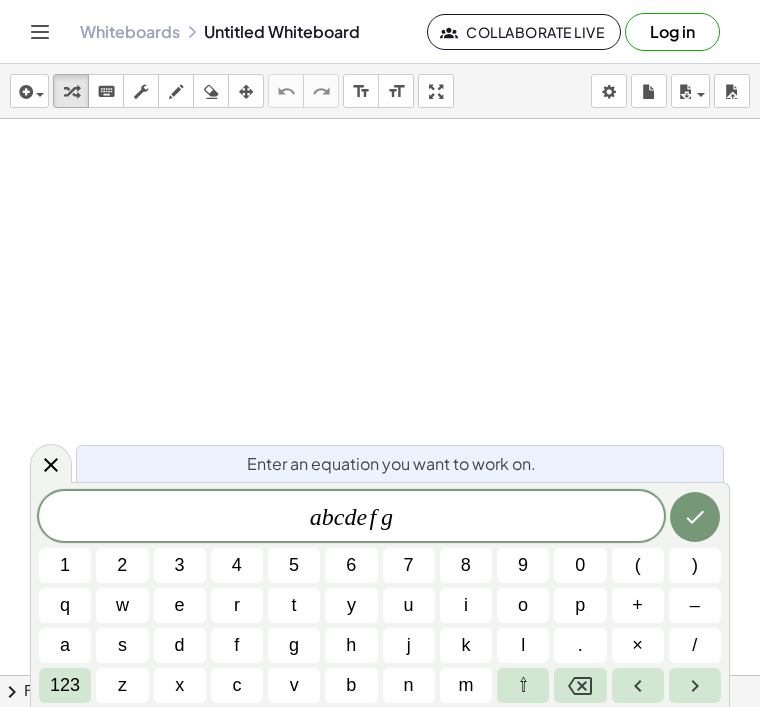 click 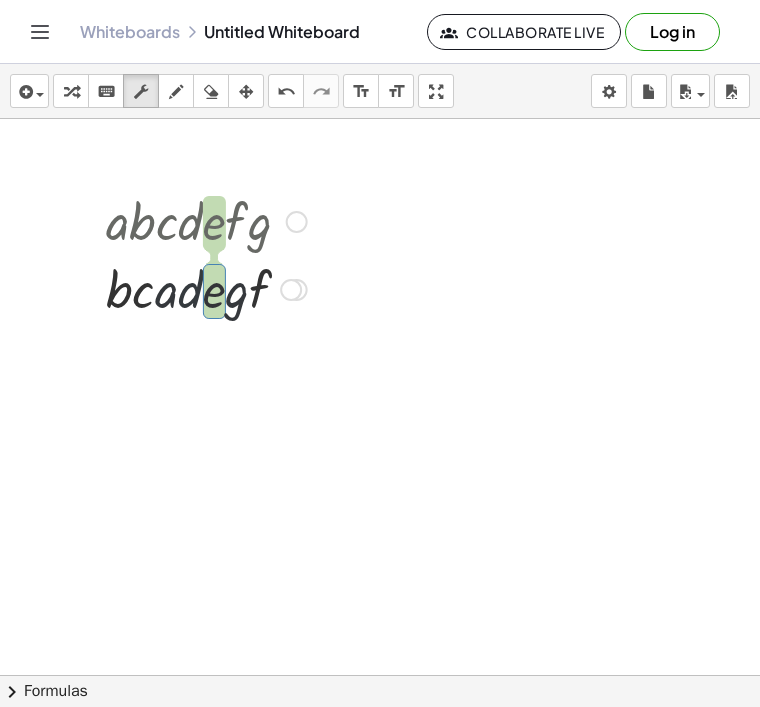 click on "insert" at bounding box center [29, 91] 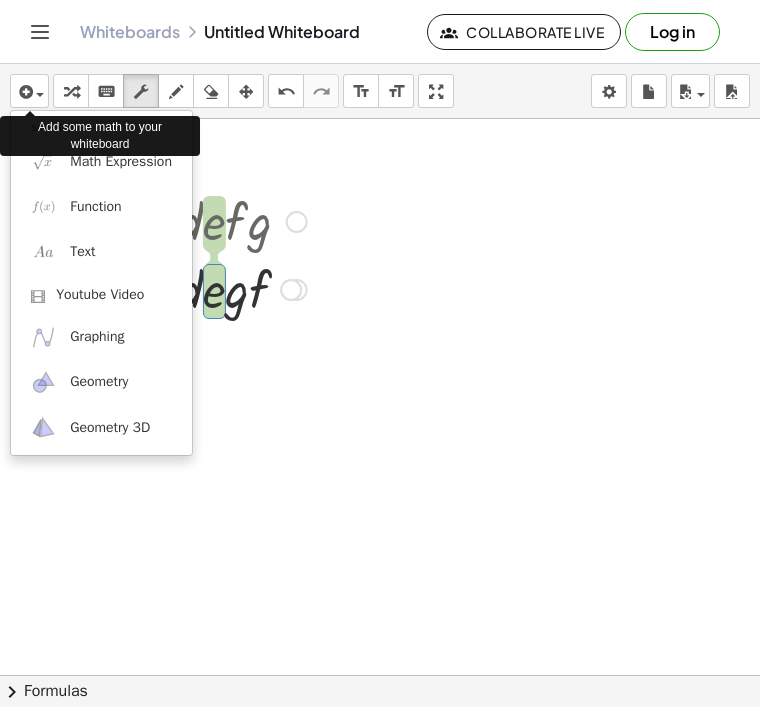 click at bounding box center (380, 353) 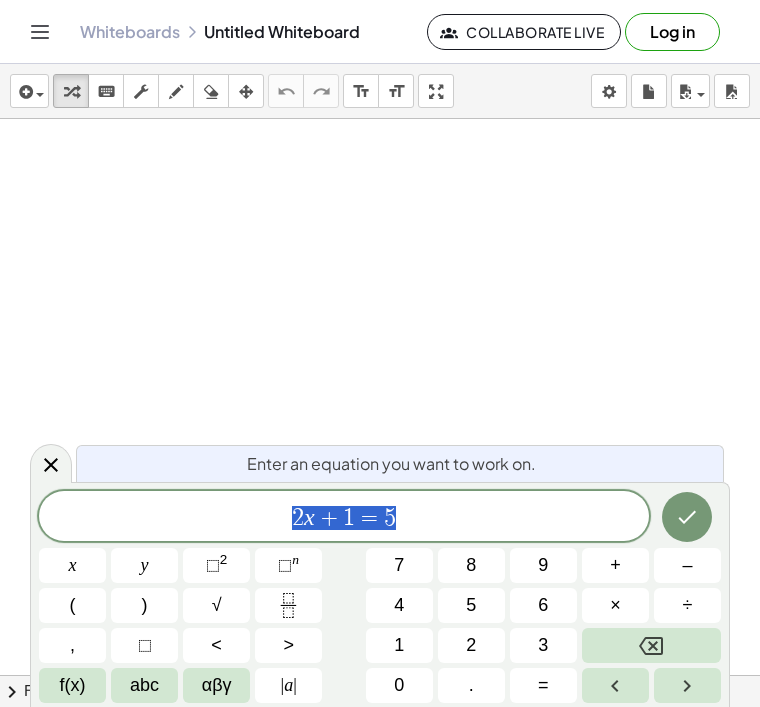 scroll, scrollTop: 0, scrollLeft: 0, axis: both 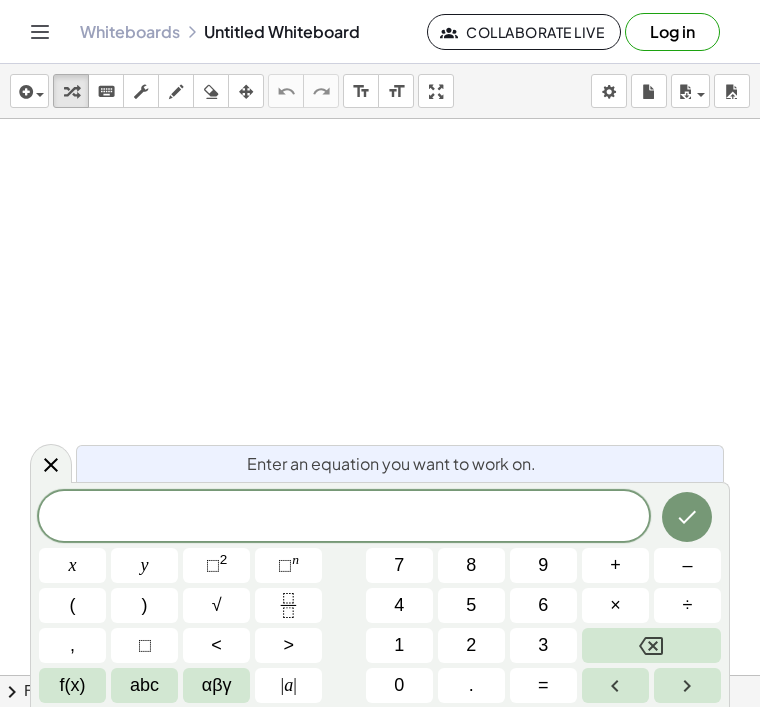 click on "abc" at bounding box center [144, 685] 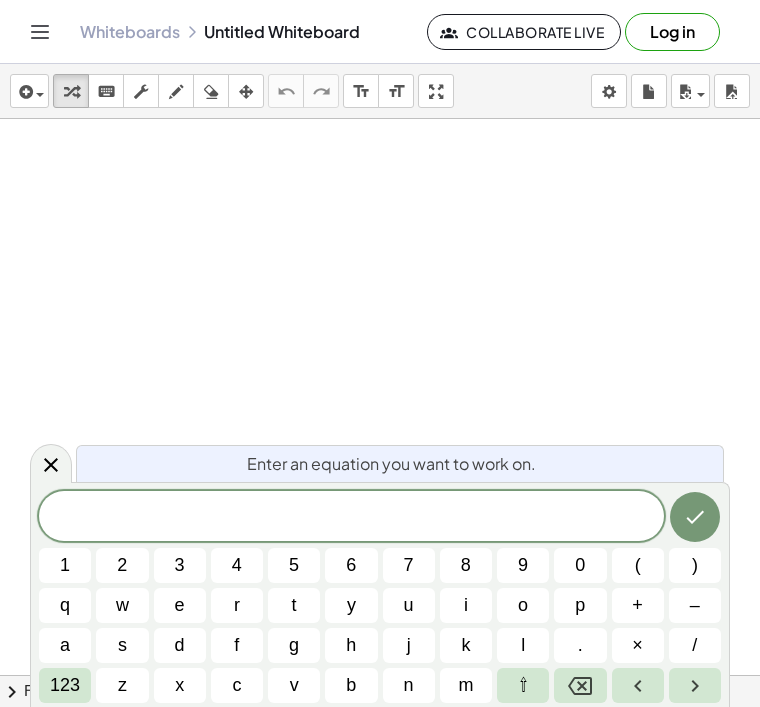 click on "a" at bounding box center [65, 645] 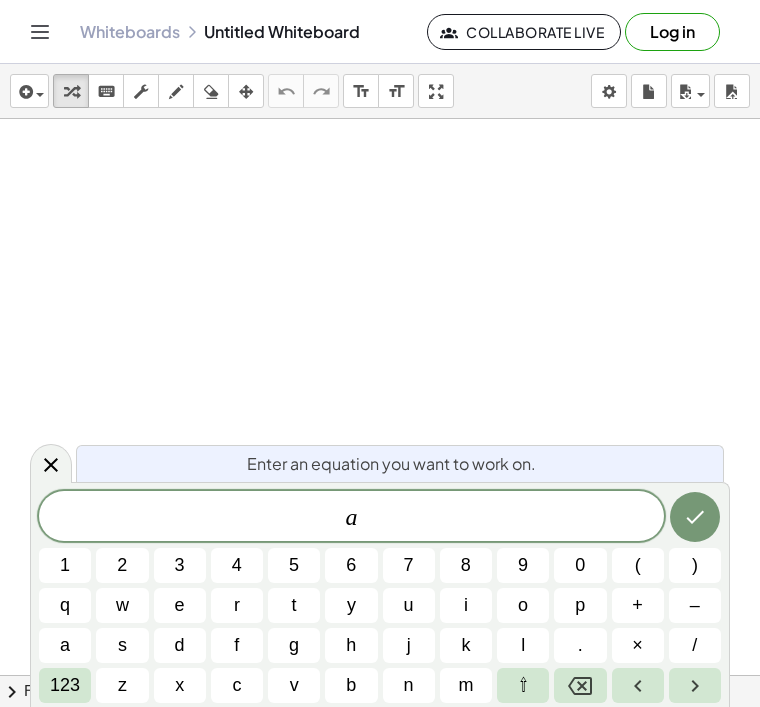 click on "b" at bounding box center (351, 685) 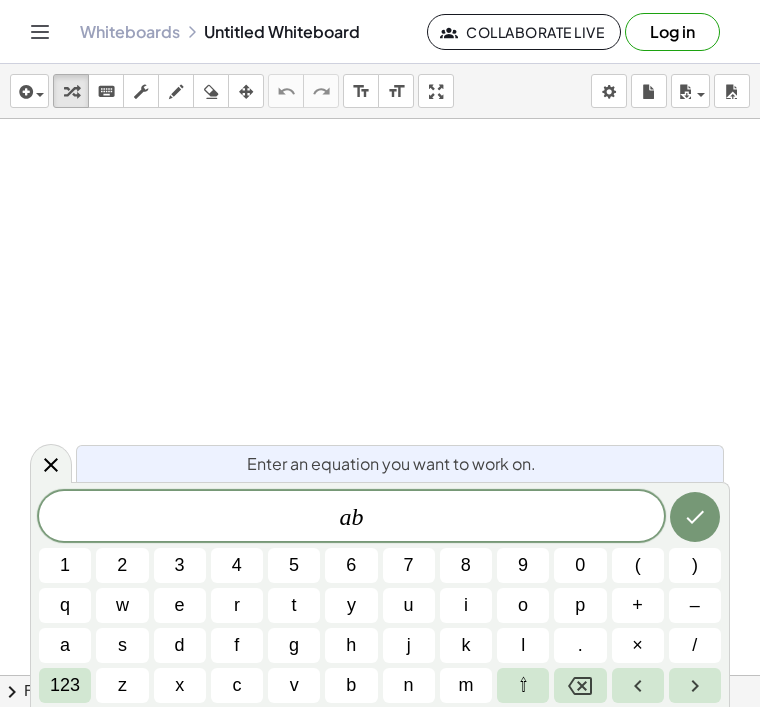 click on "c" at bounding box center (237, 685) 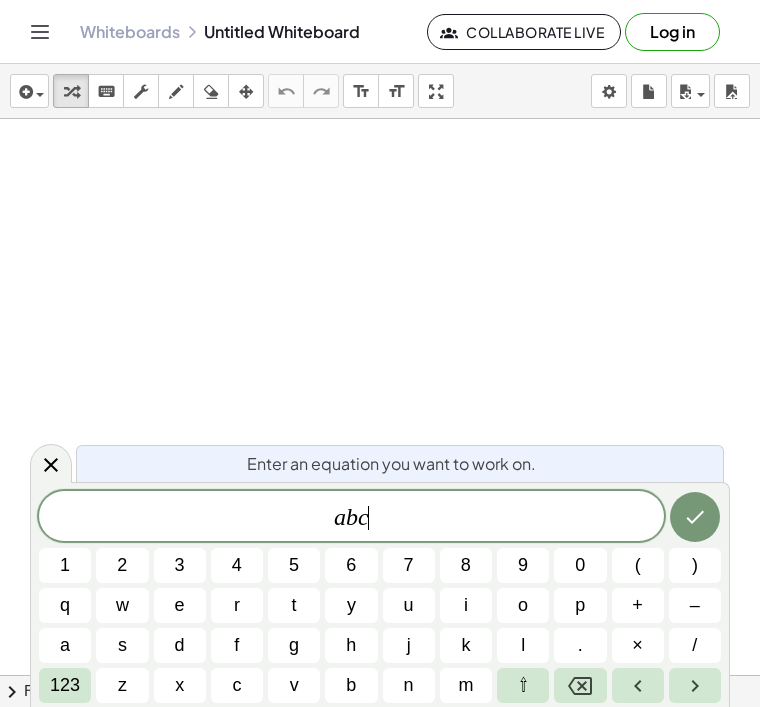 click on "d" at bounding box center (180, 645) 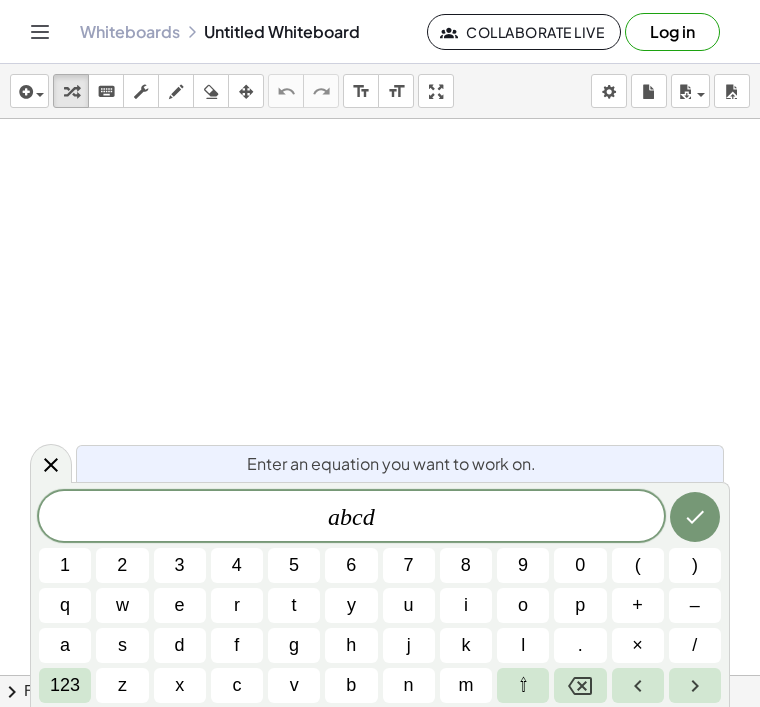 click on "e" at bounding box center [180, 605] 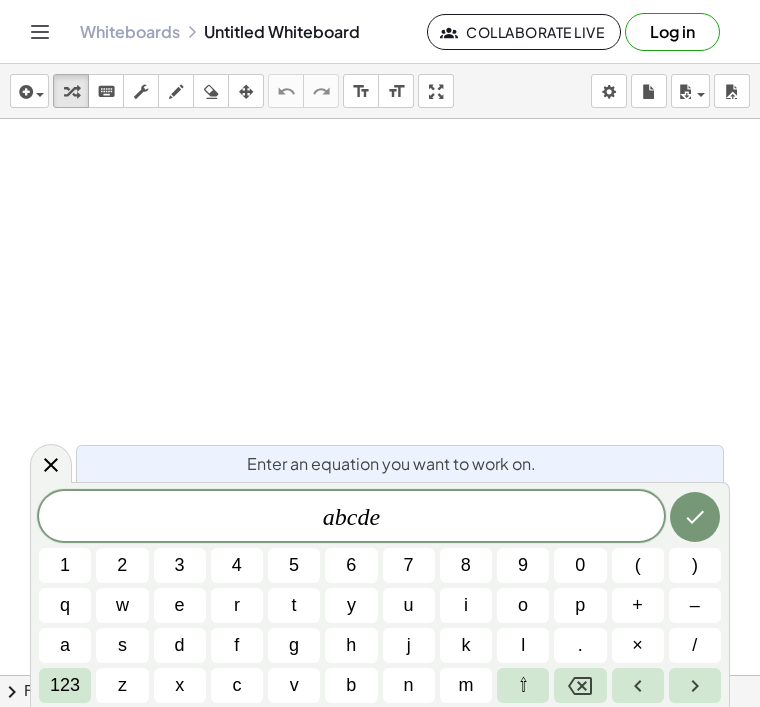 click on "f" at bounding box center (237, 645) 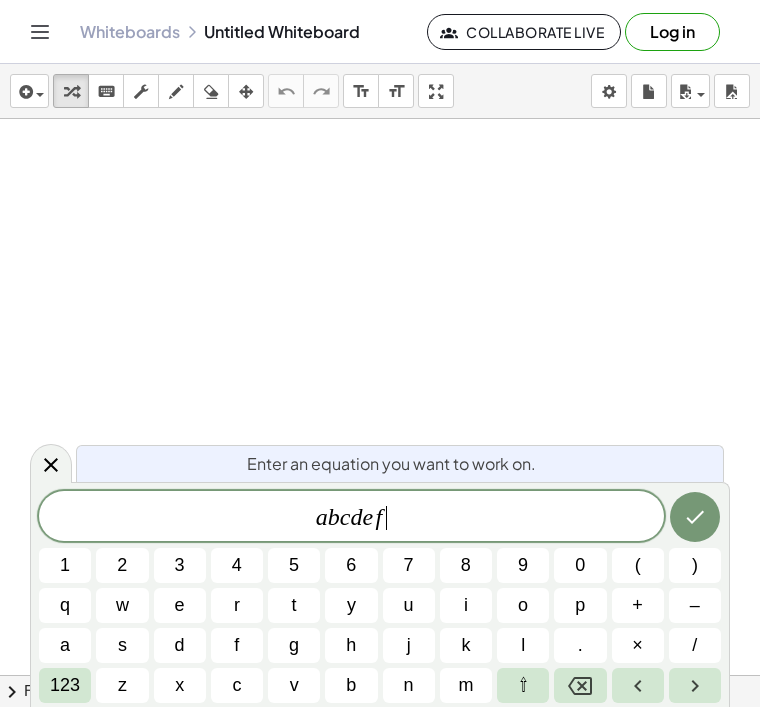 click on "g" at bounding box center (294, 645) 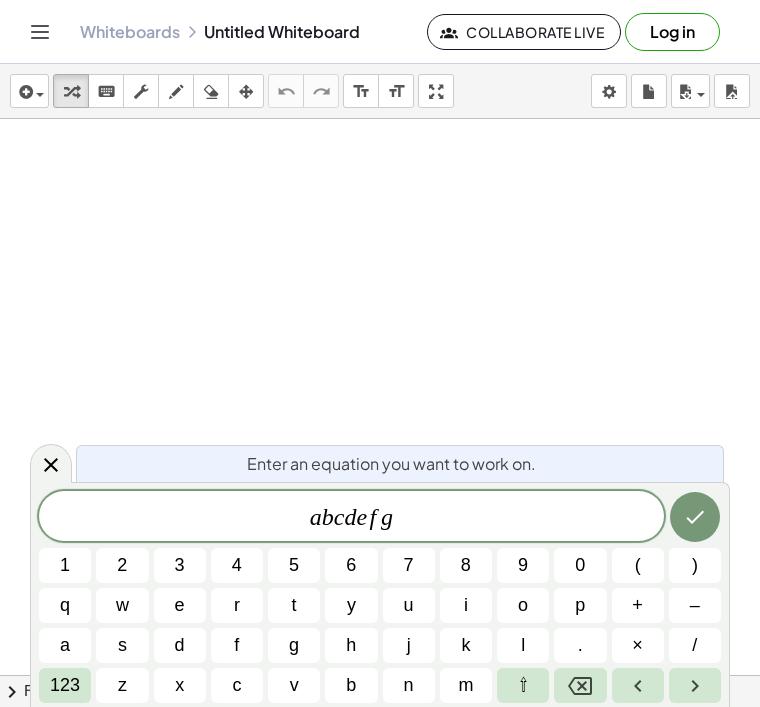 click at bounding box center (695, 517) 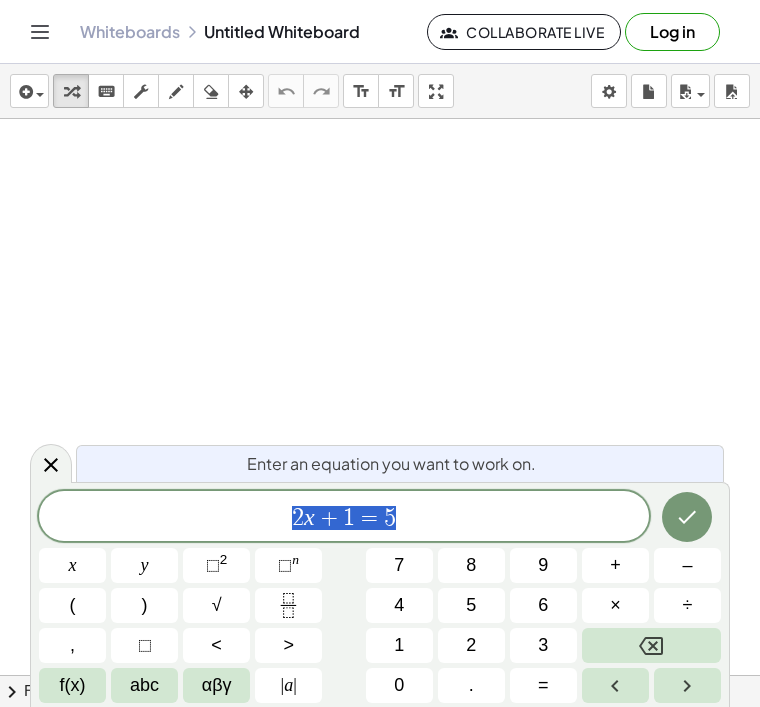 scroll, scrollTop: 0, scrollLeft: 0, axis: both 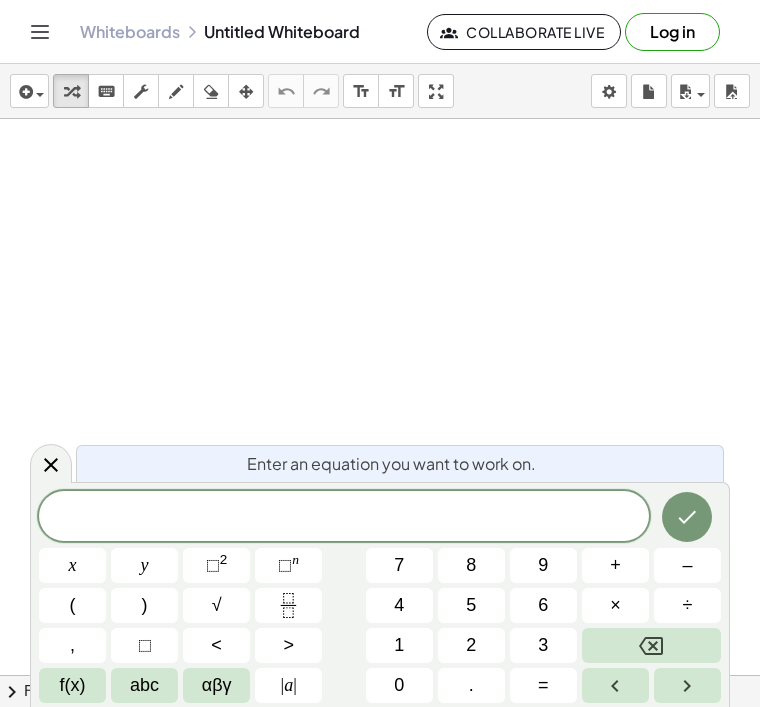 click on "abc" at bounding box center (144, 685) 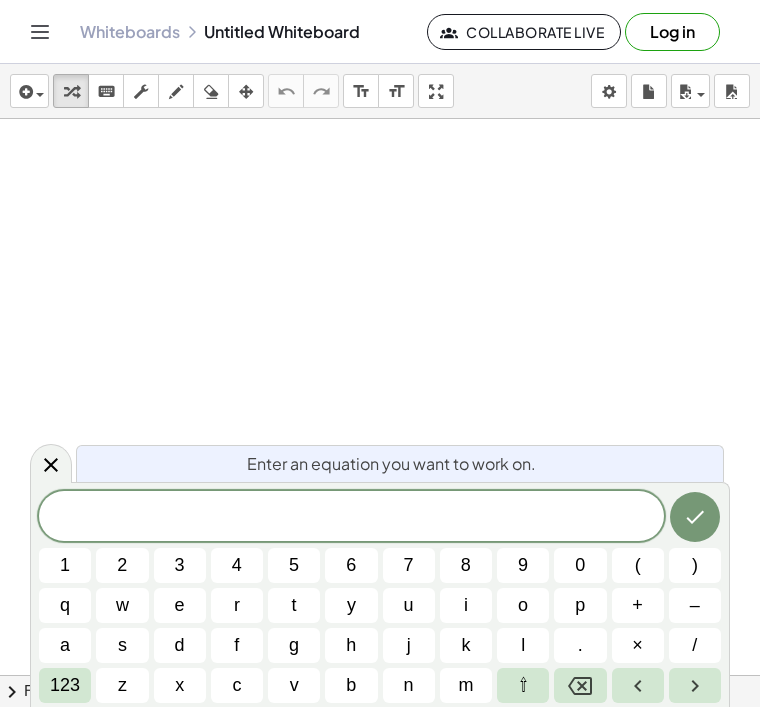 click on "m" at bounding box center [466, 685] 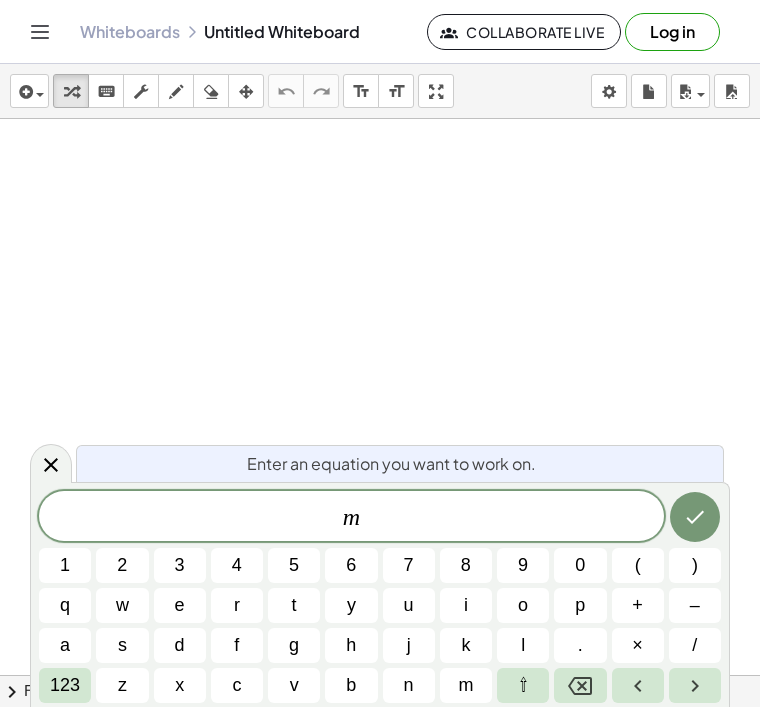 click on "o" at bounding box center [523, 605] 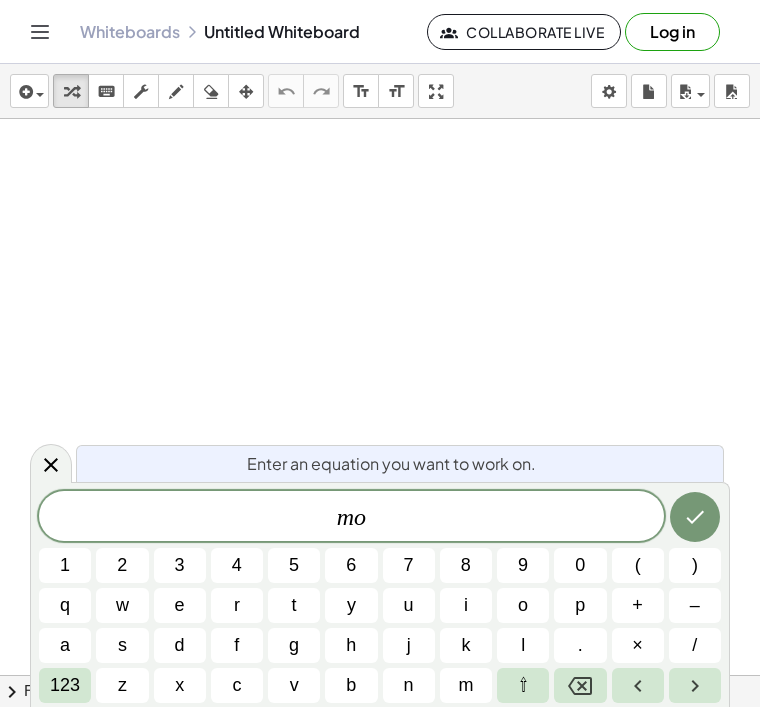 click on "r" at bounding box center (237, 605) 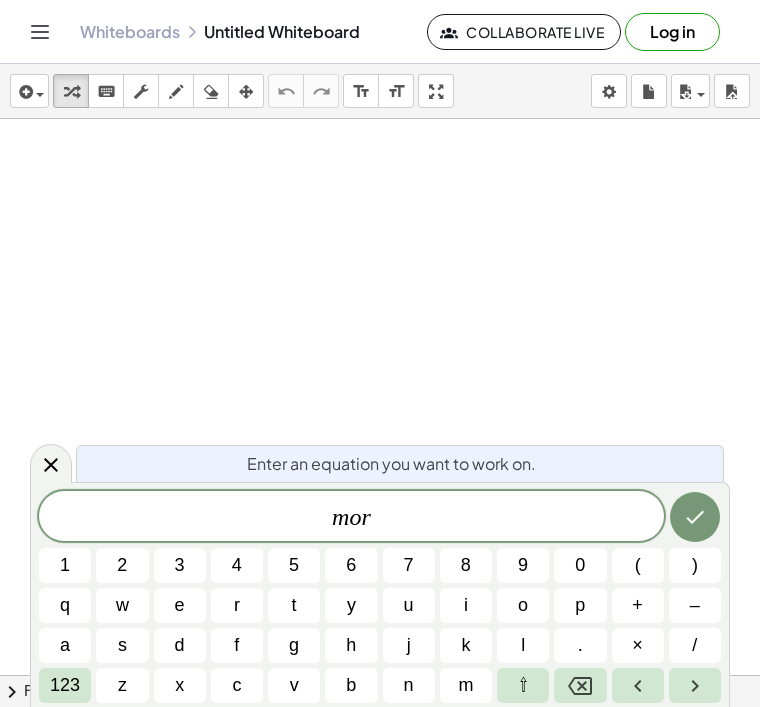 click at bounding box center (695, 517) 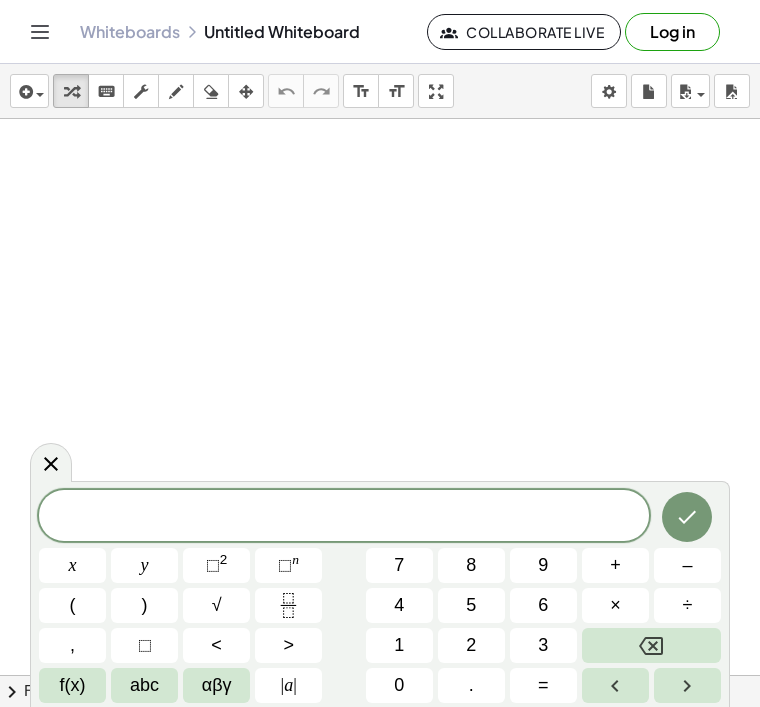 scroll, scrollTop: 0, scrollLeft: 0, axis: both 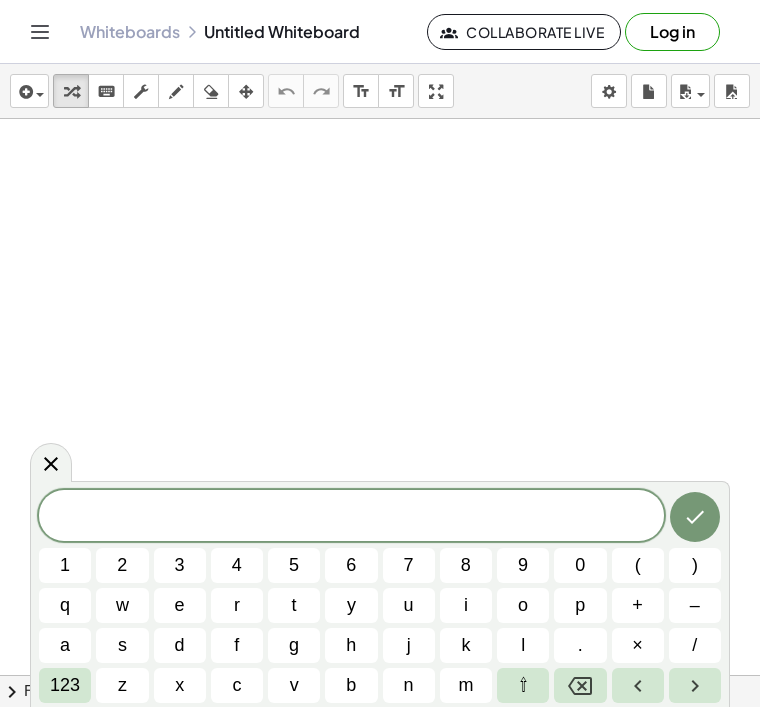 click on "s" at bounding box center (122, 645) 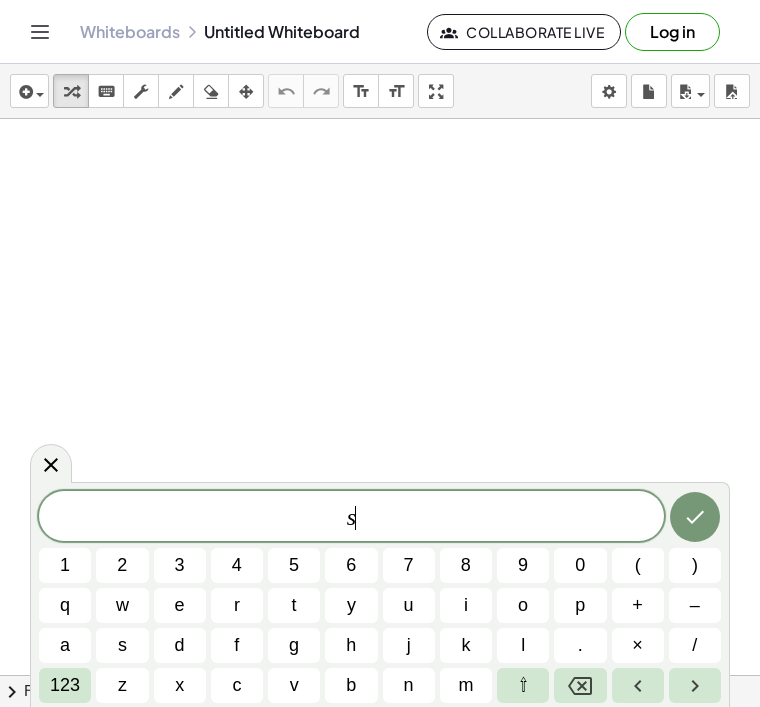 click on "a" at bounding box center (65, 645) 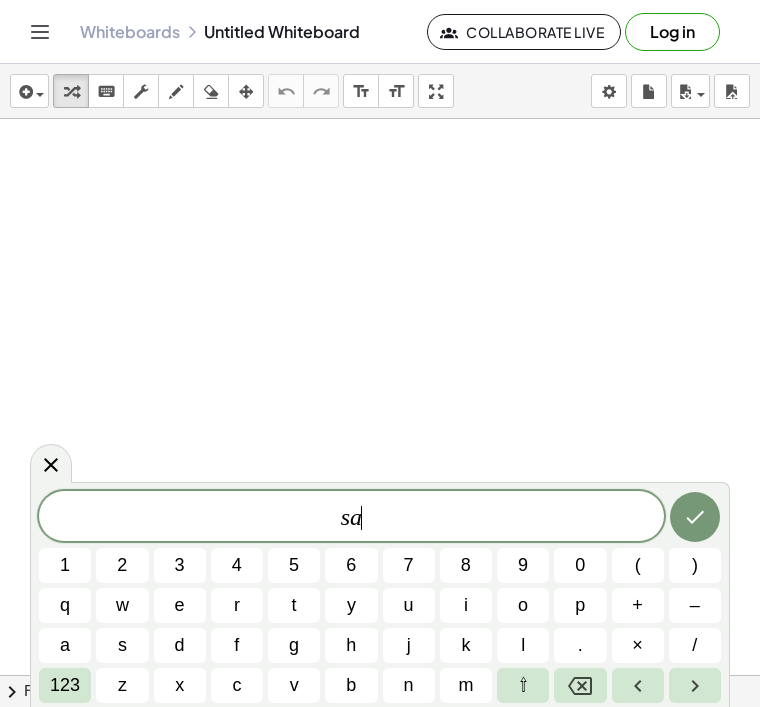 click on "x" at bounding box center [180, 685] 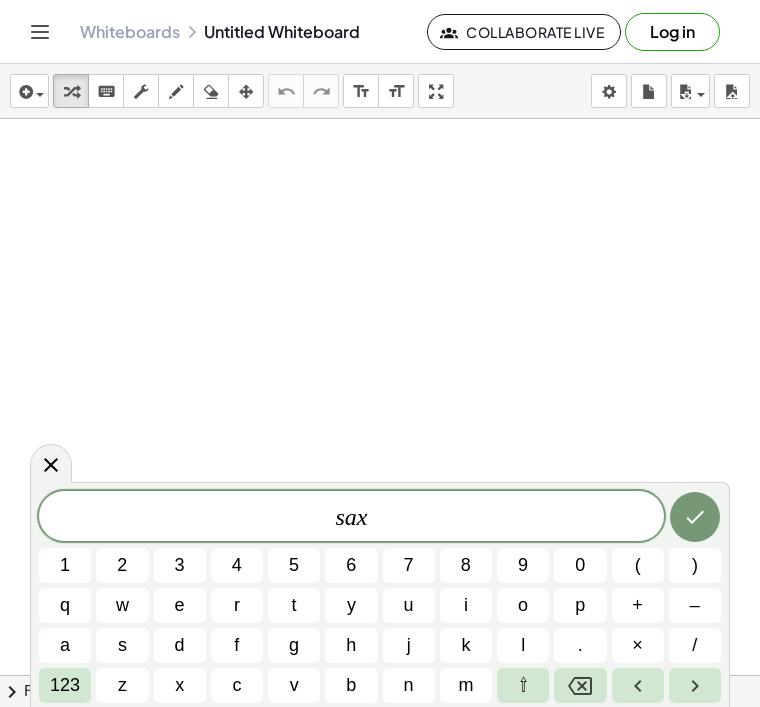 click on "o" at bounding box center [523, 605] 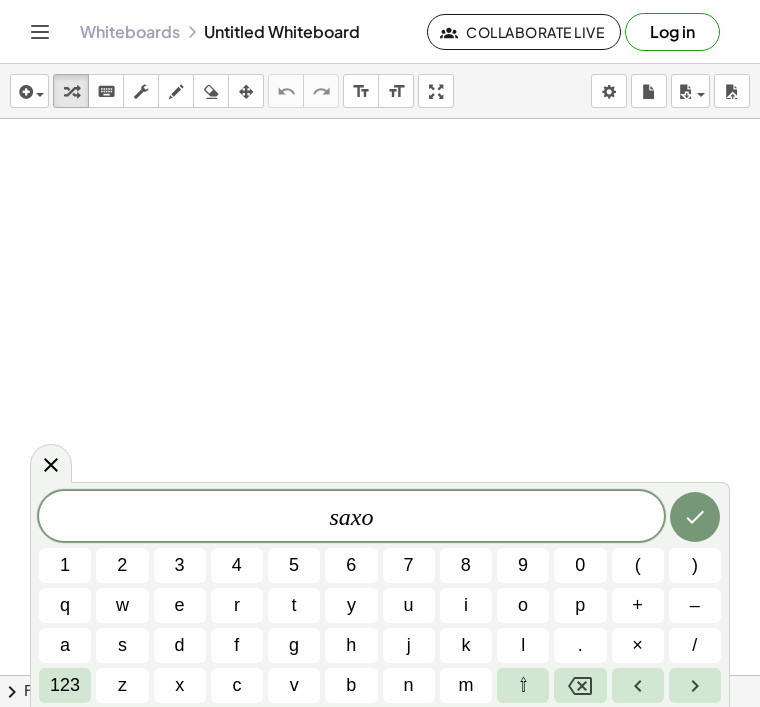 click at bounding box center [695, 517] 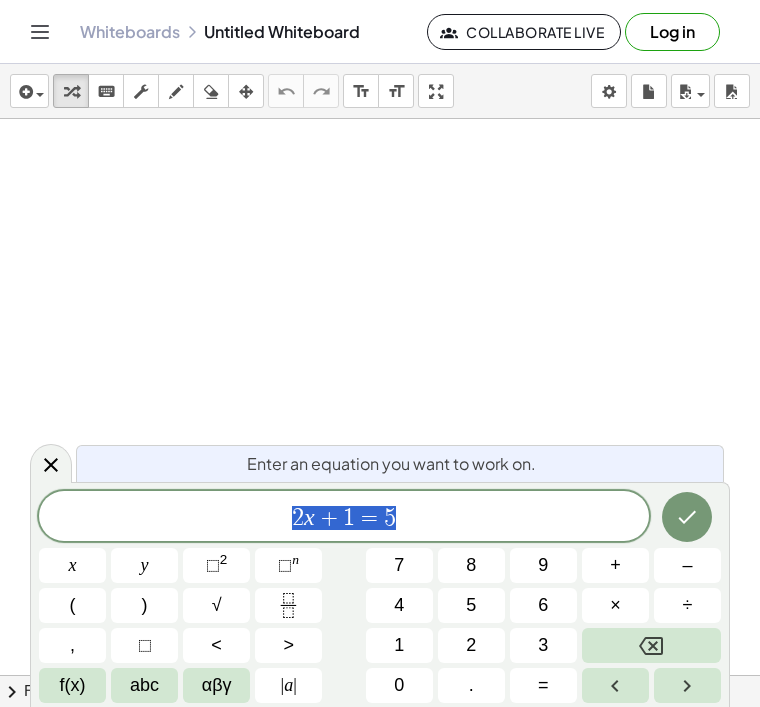 scroll, scrollTop: 0, scrollLeft: 0, axis: both 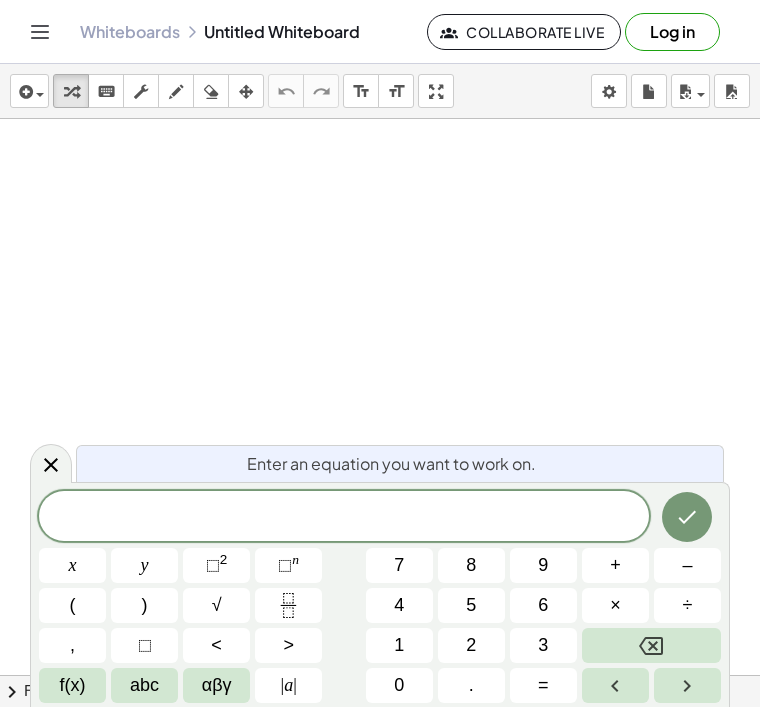 click on "abc" at bounding box center [144, 685] 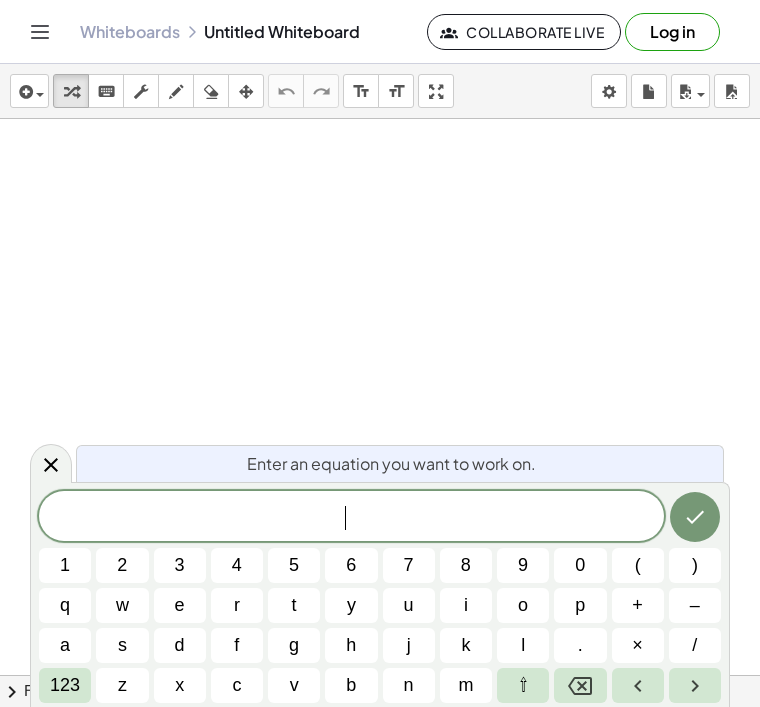 click on "h" at bounding box center [351, 645] 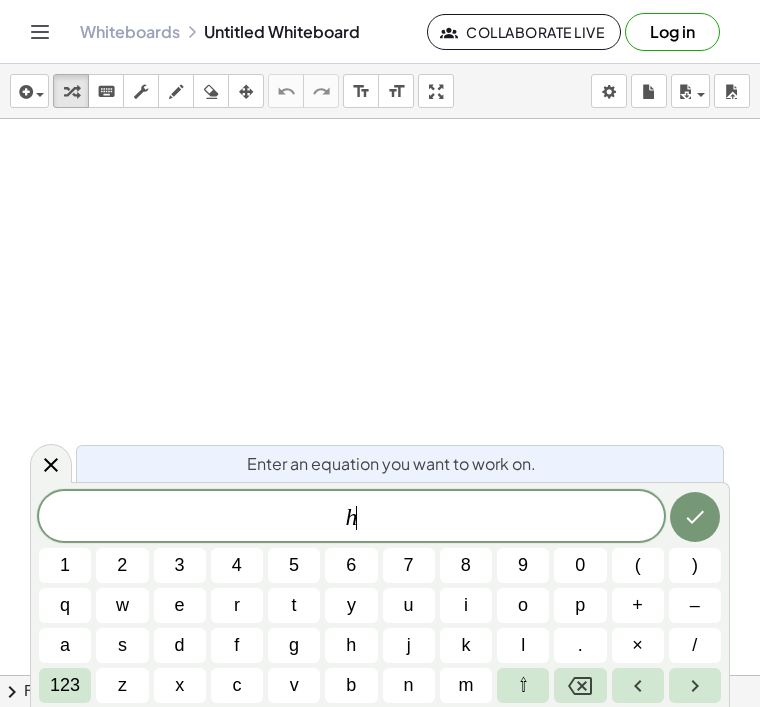 click on "j" at bounding box center [409, 645] 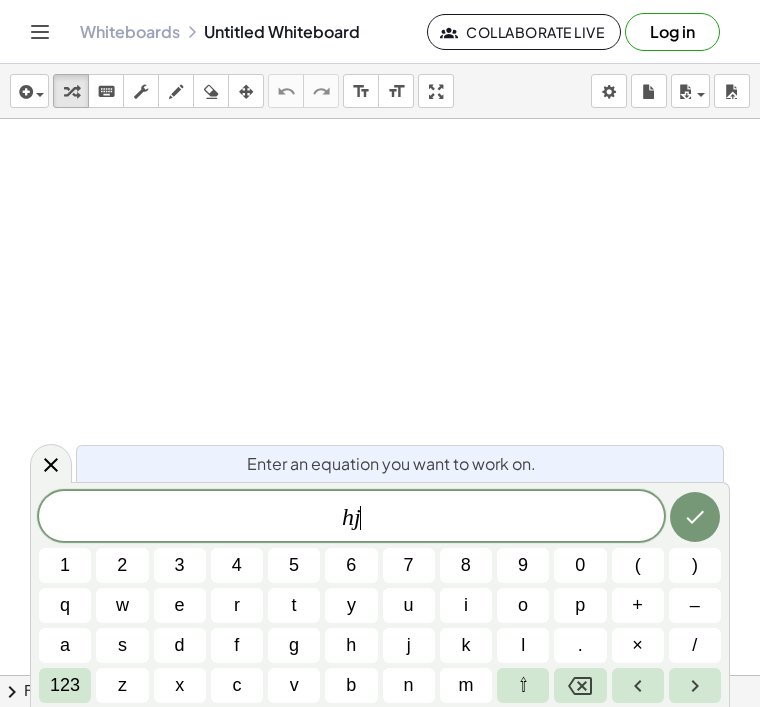 click on "e" at bounding box center [180, 605] 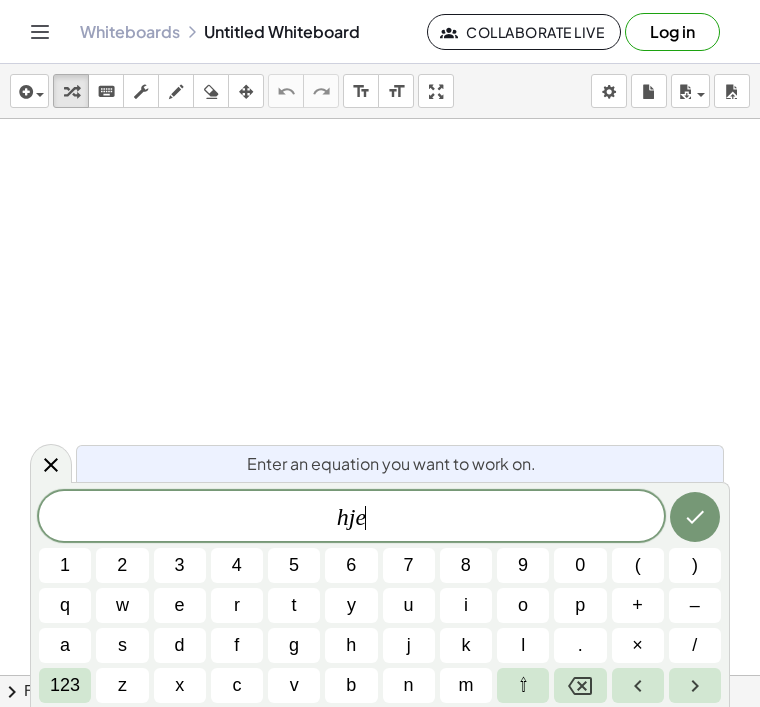 click on "m" at bounding box center [465, 685] 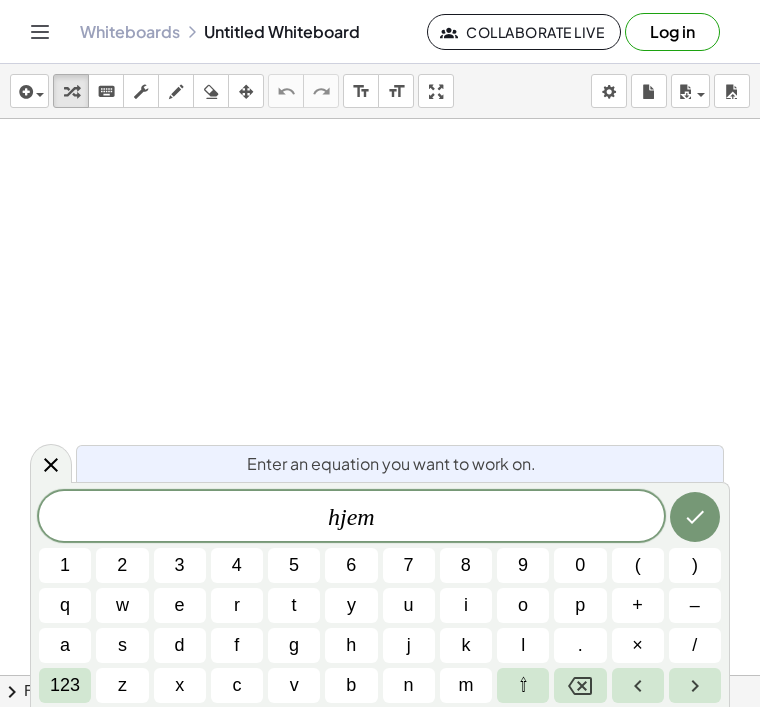 click 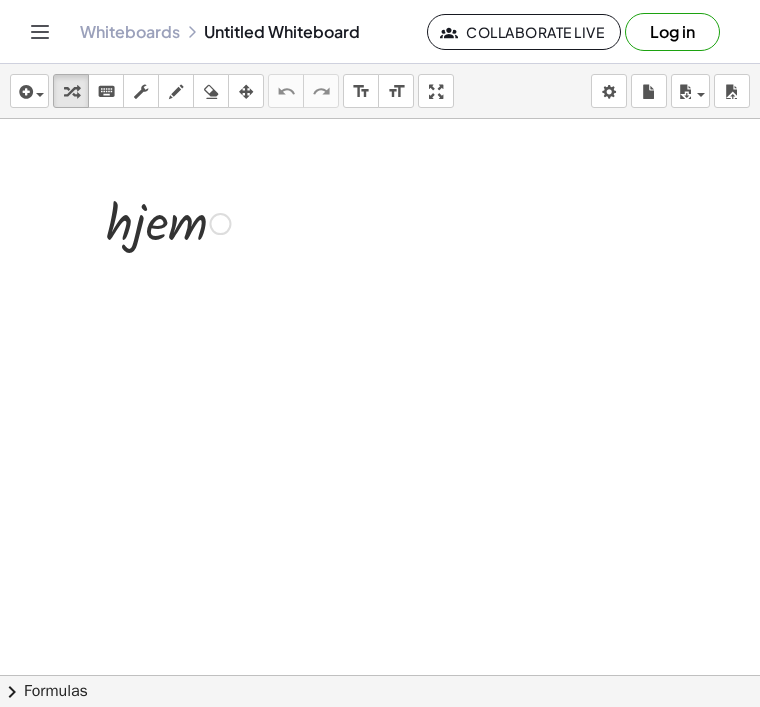 scroll, scrollTop: 1, scrollLeft: 0, axis: vertical 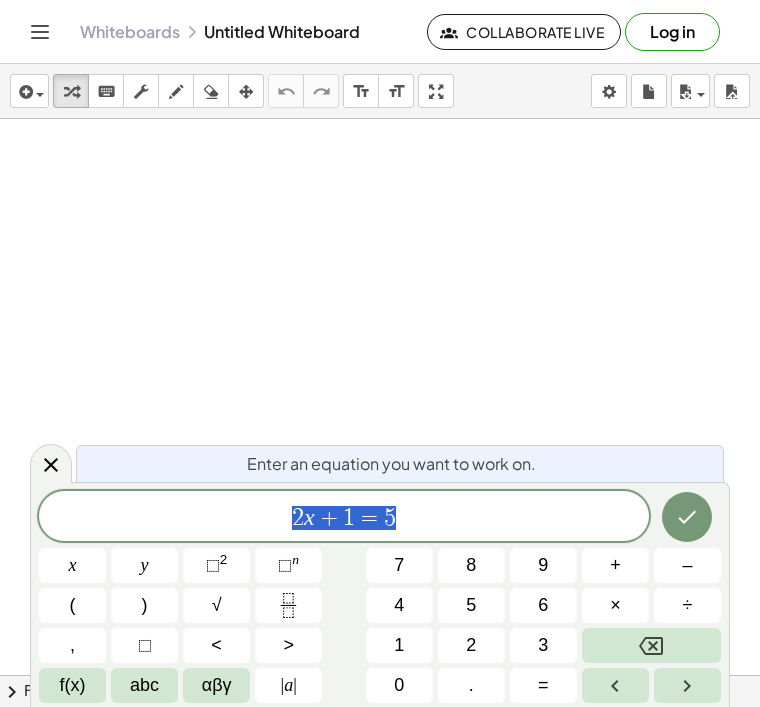 click at bounding box center [651, 645] 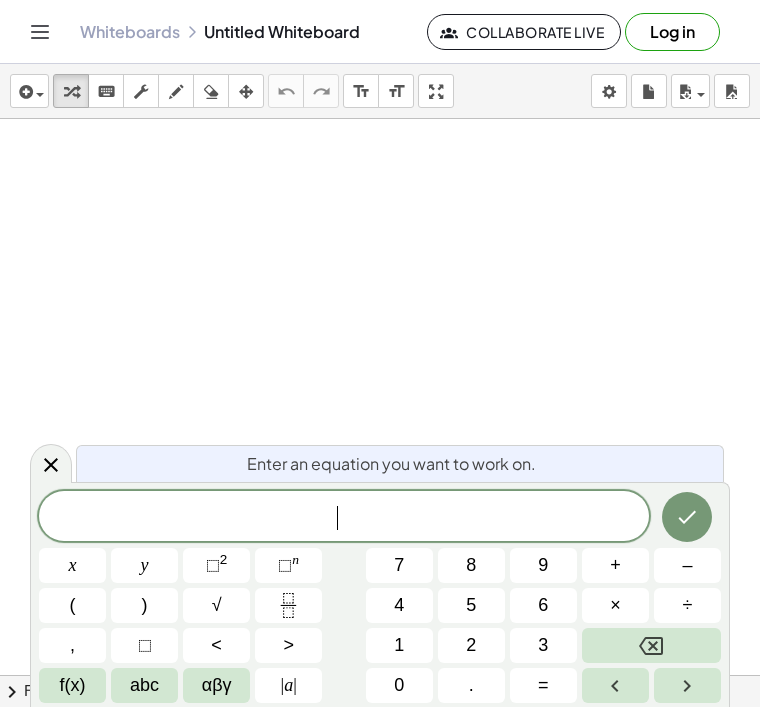 click on "abc" at bounding box center [144, 685] 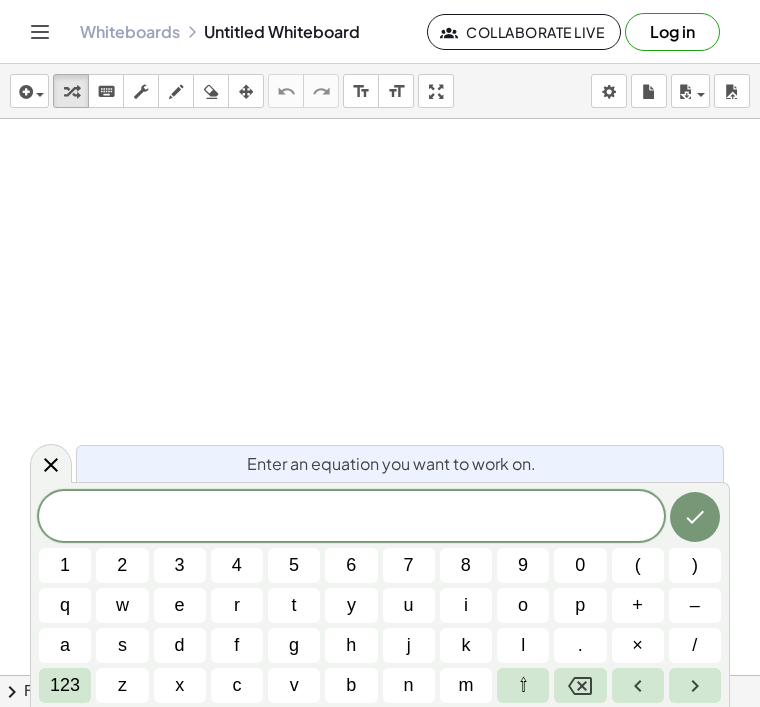 click on "h" at bounding box center (351, 645) 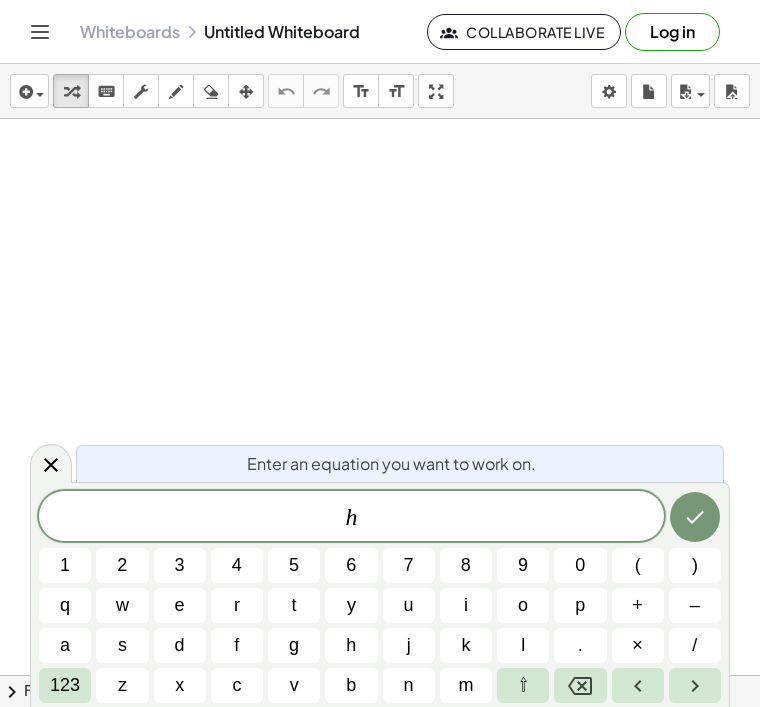 click on "o" at bounding box center [523, 605] 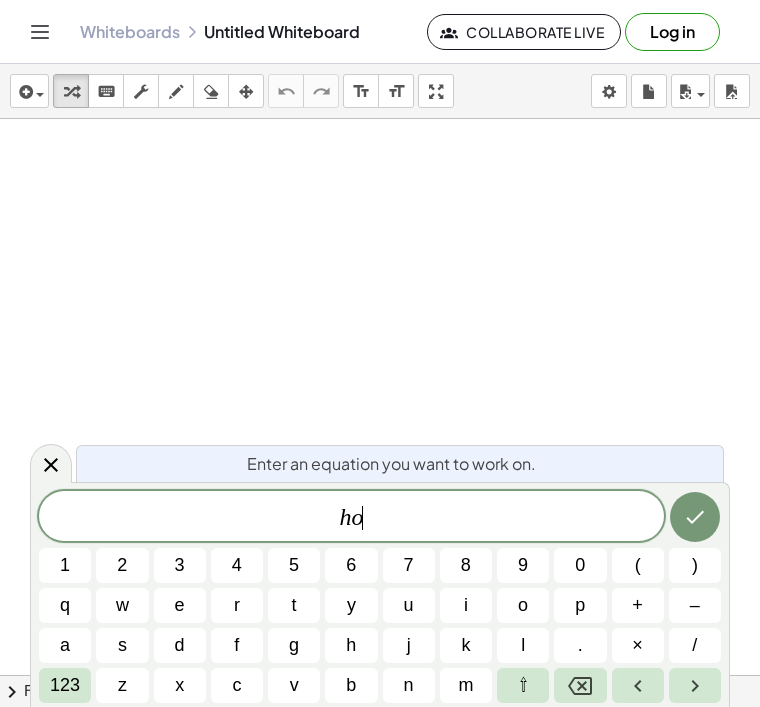 click on "m" at bounding box center [466, 685] 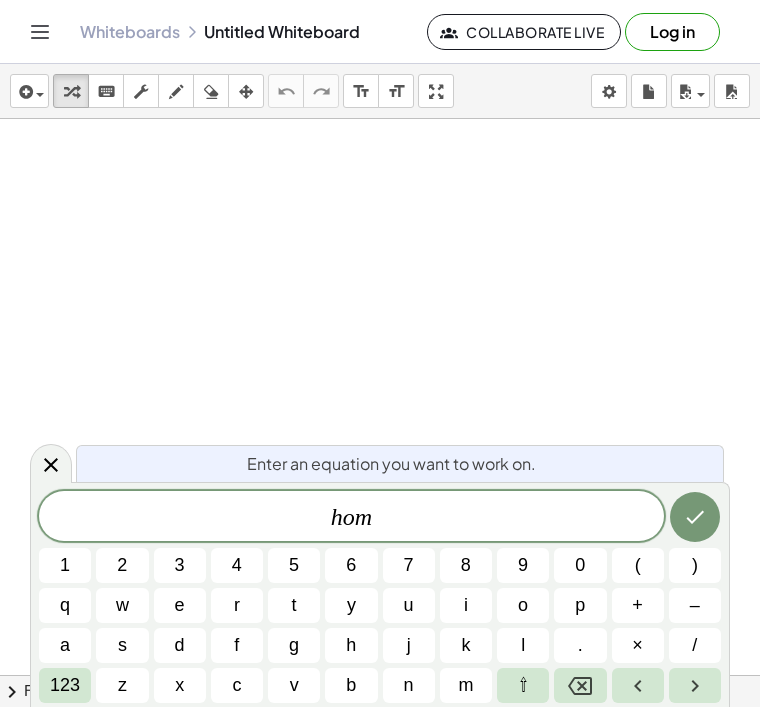 click on "e" at bounding box center [180, 605] 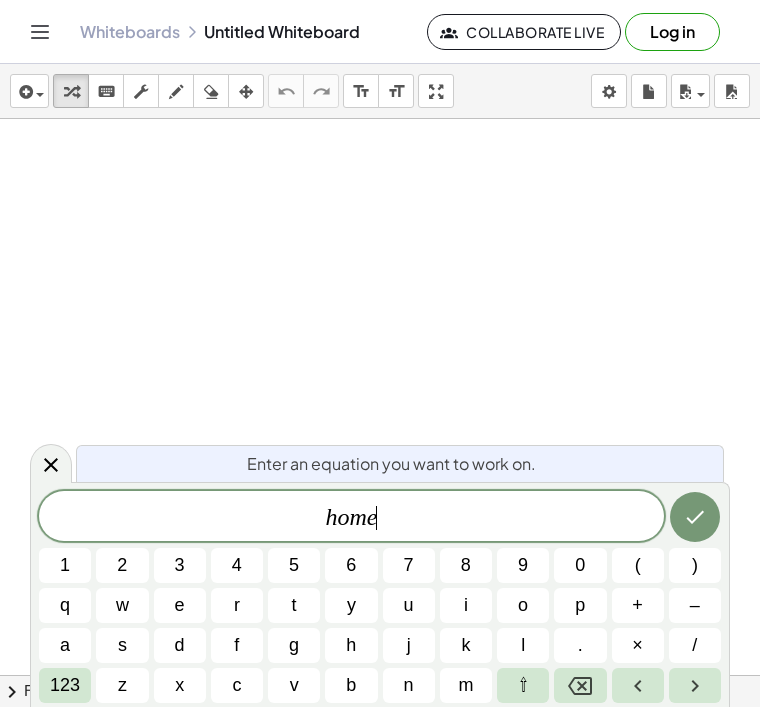 click 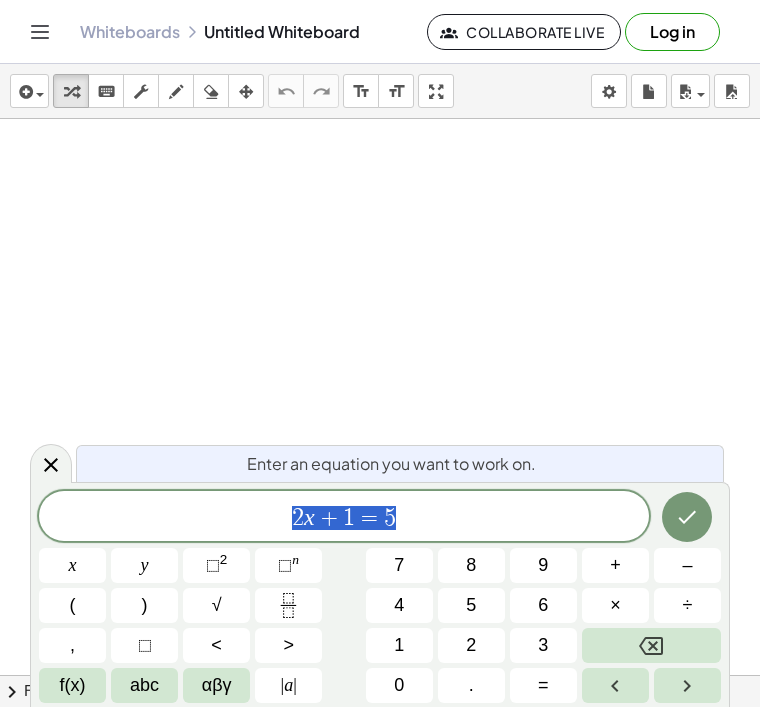 scroll, scrollTop: 0, scrollLeft: 0, axis: both 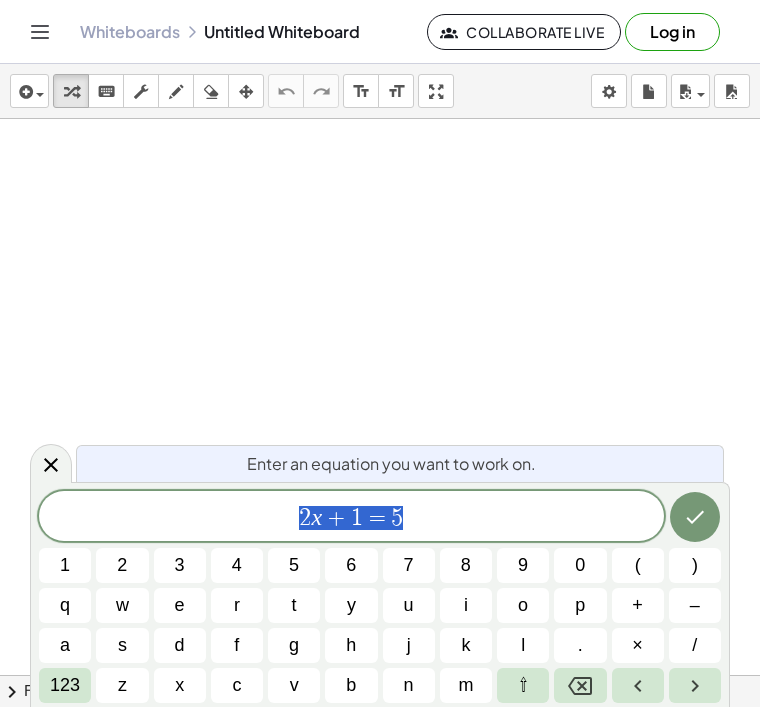 click on "g" at bounding box center (294, 645) 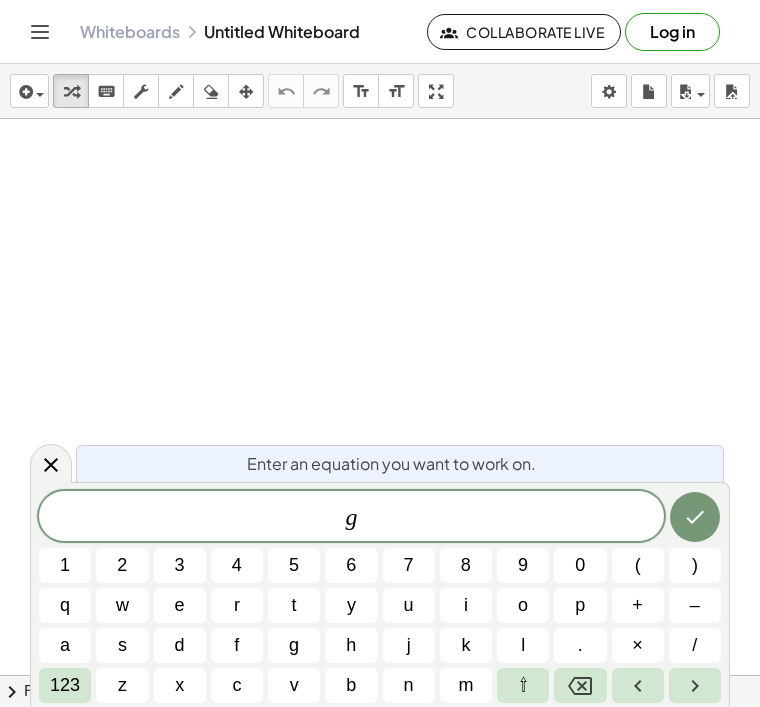 click 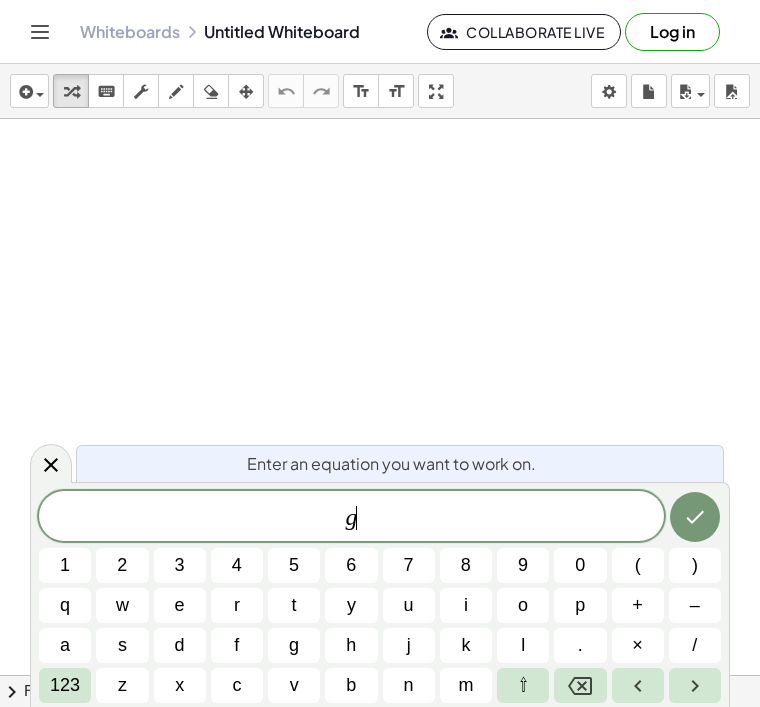 click 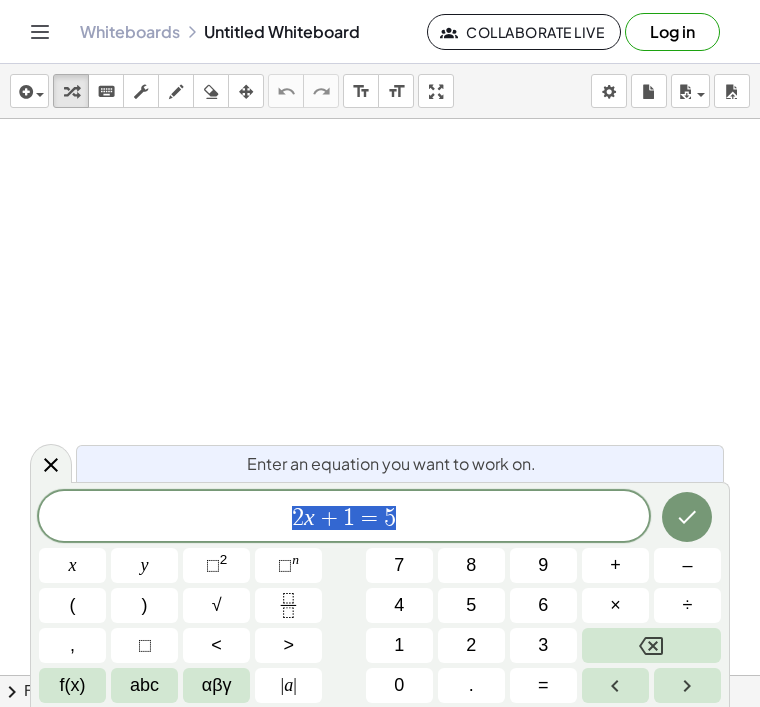 scroll, scrollTop: 0, scrollLeft: 0, axis: both 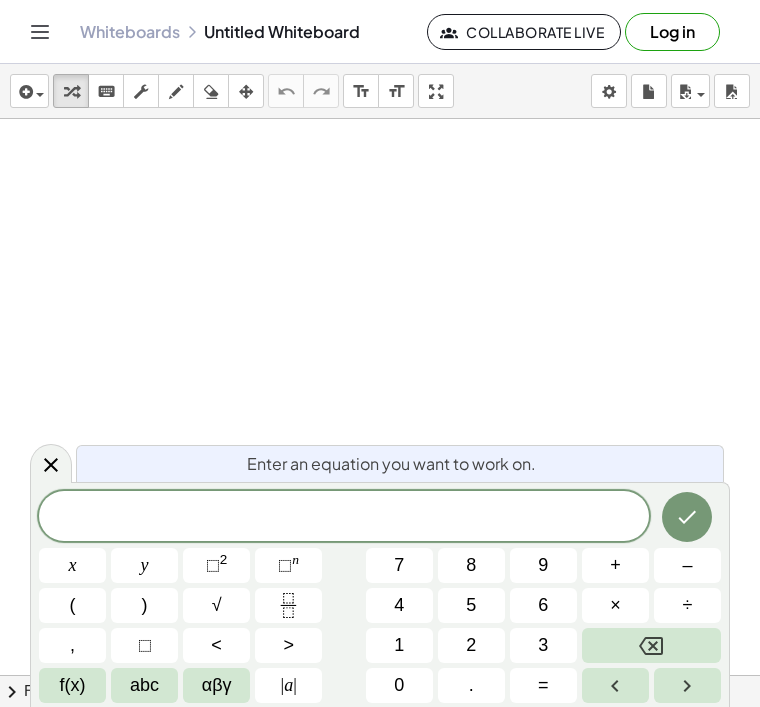 click on "abc" at bounding box center [144, 685] 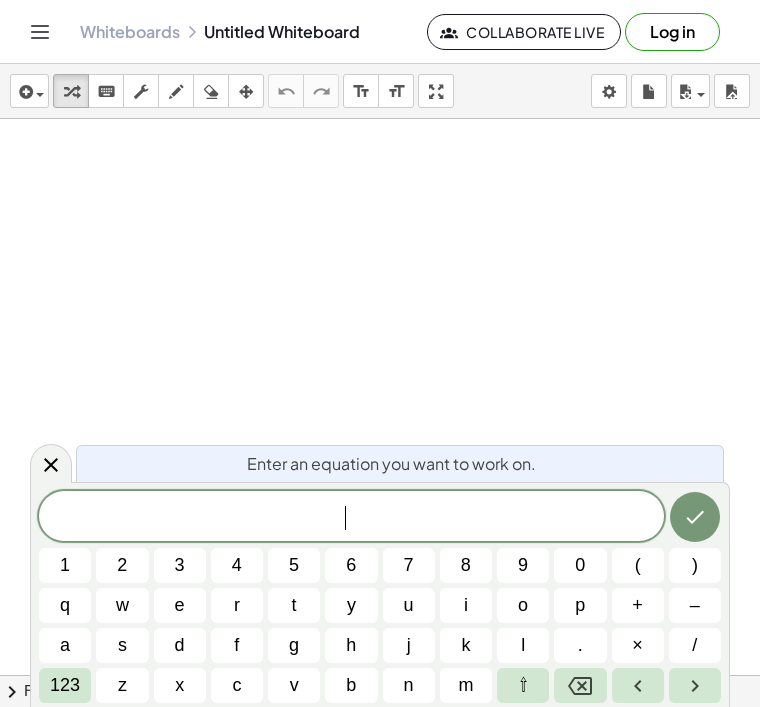 click on "q" at bounding box center (65, 605) 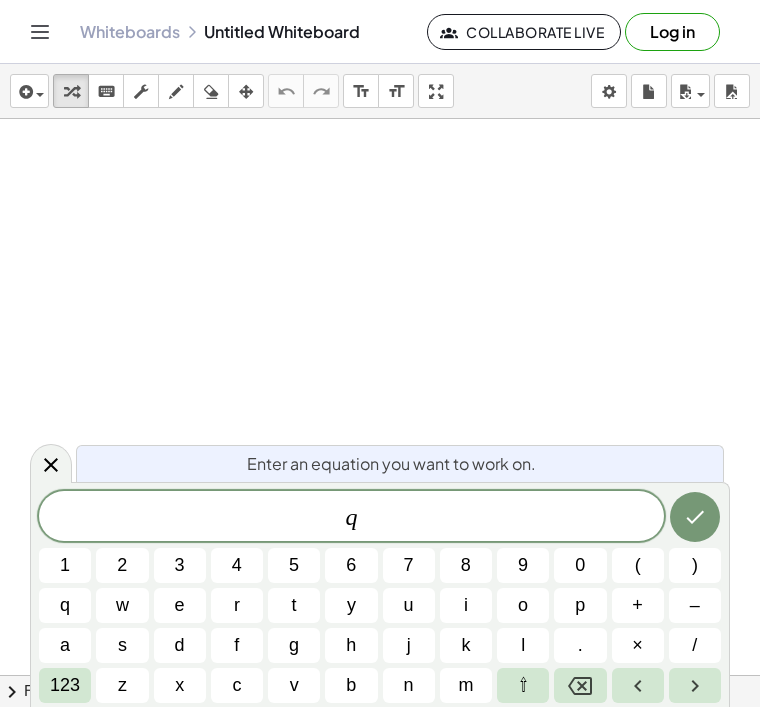 click 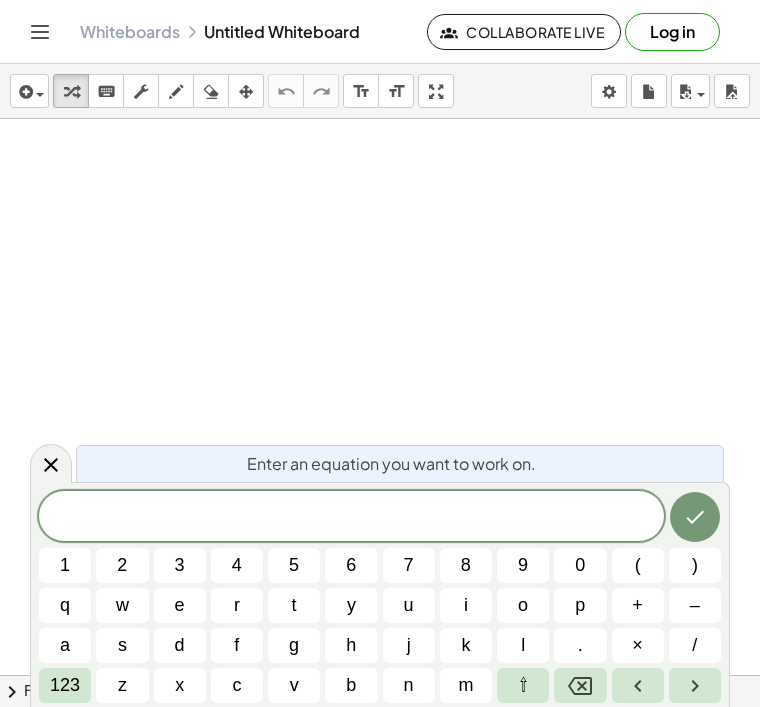 click on "a" at bounding box center [65, 645] 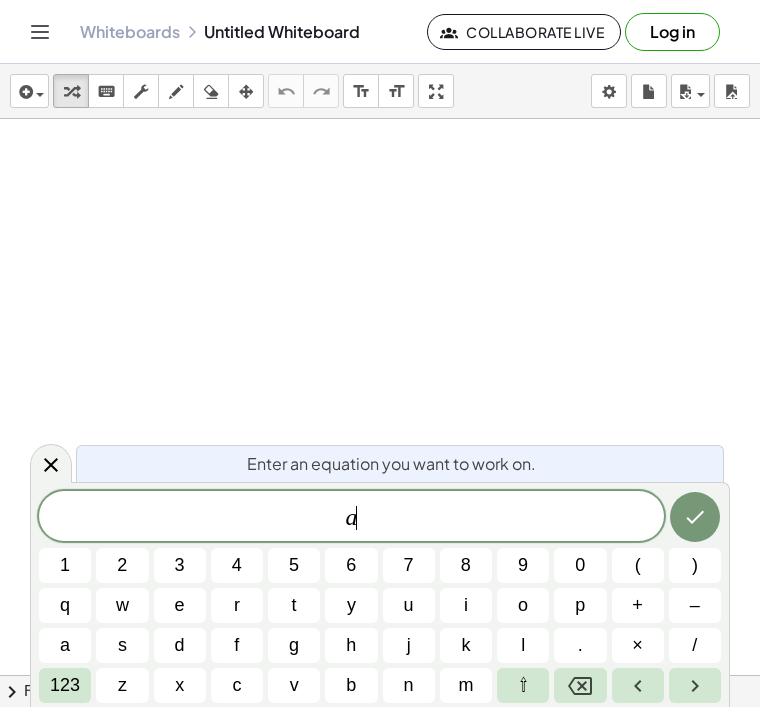 click on "b" at bounding box center [351, 685] 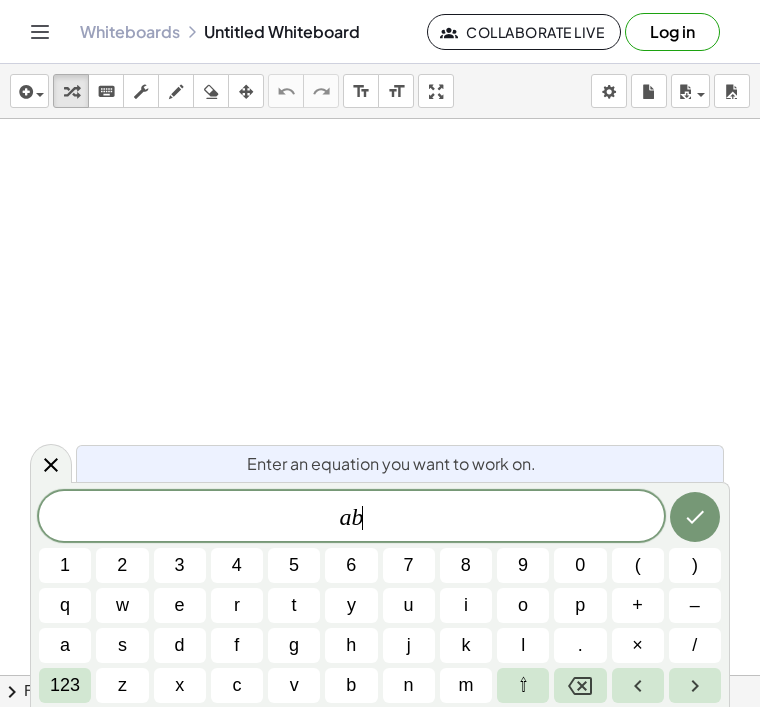 click on "c" at bounding box center [236, 685] 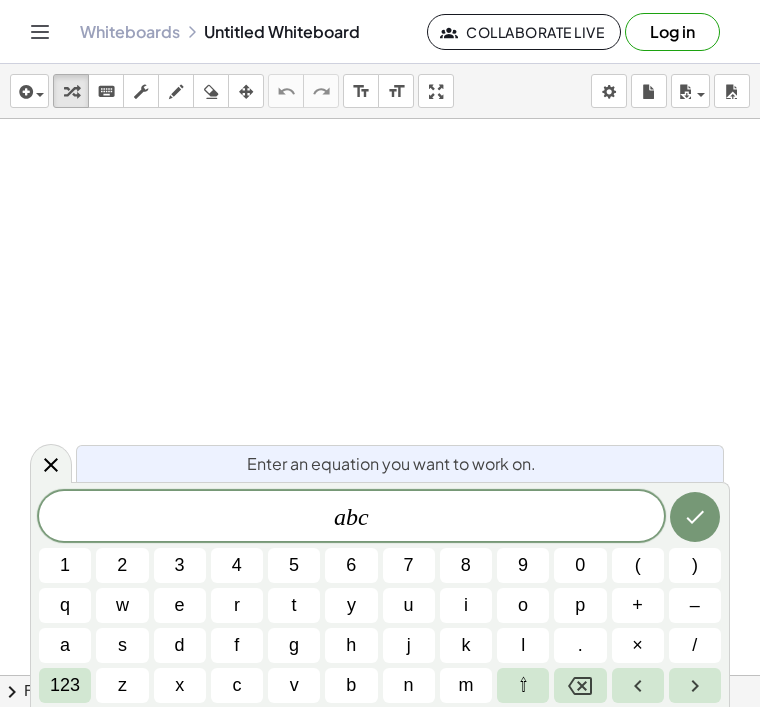 click on "d" at bounding box center [180, 645] 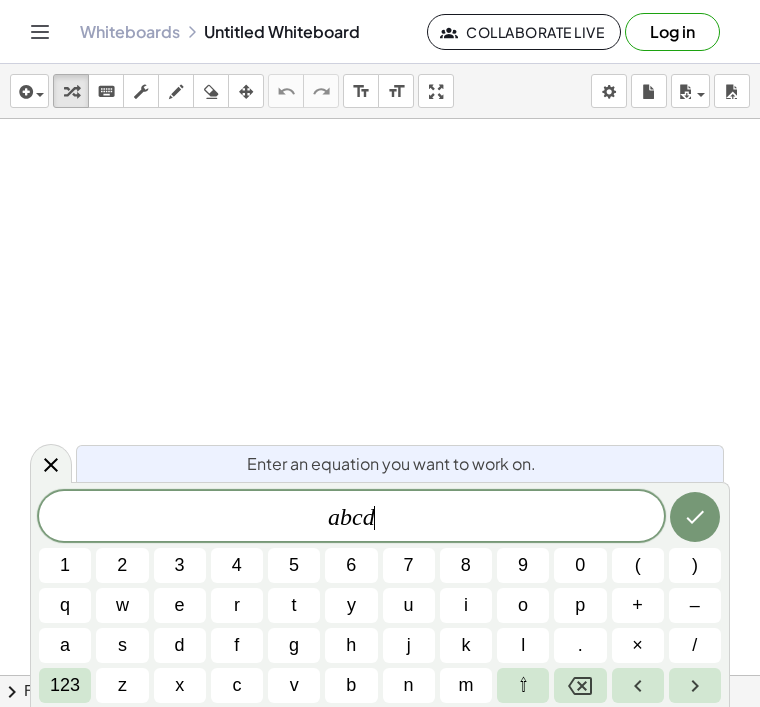 click on "e" at bounding box center [180, 605] 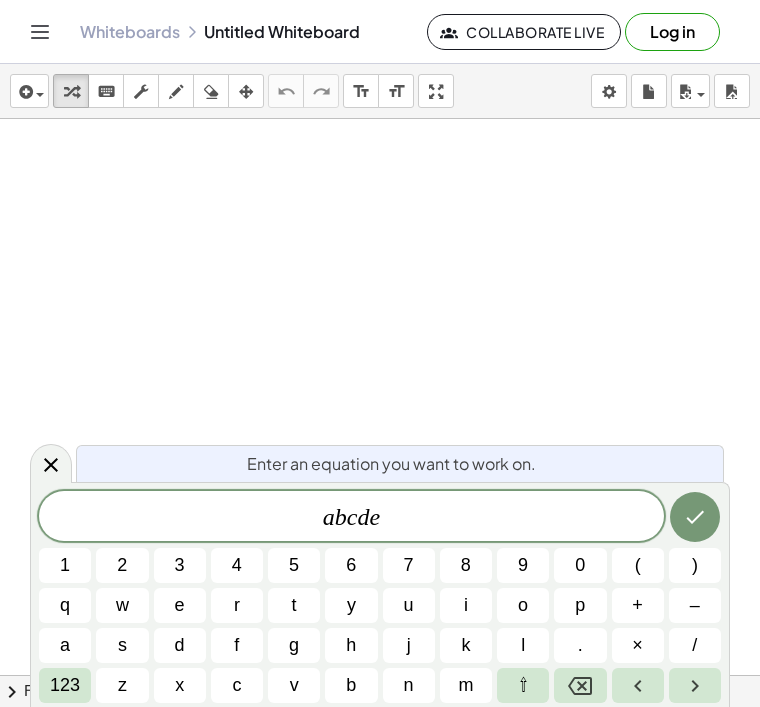 click on "f" at bounding box center (236, 645) 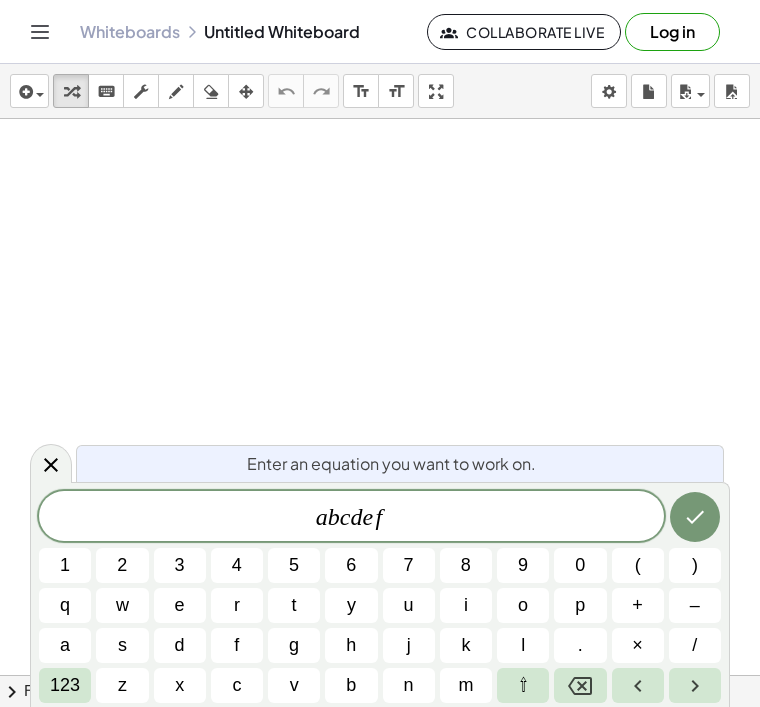 click on "g" at bounding box center [294, 645] 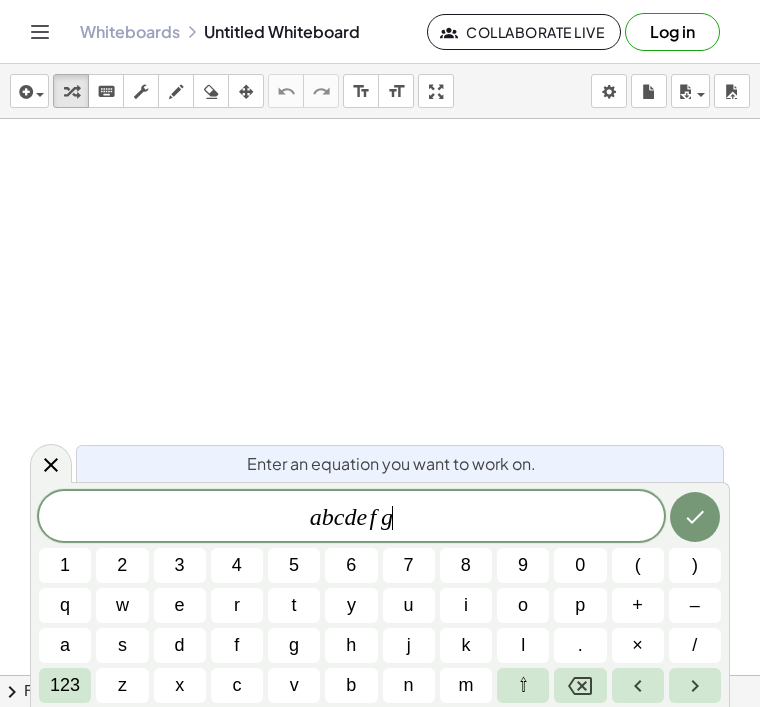 click 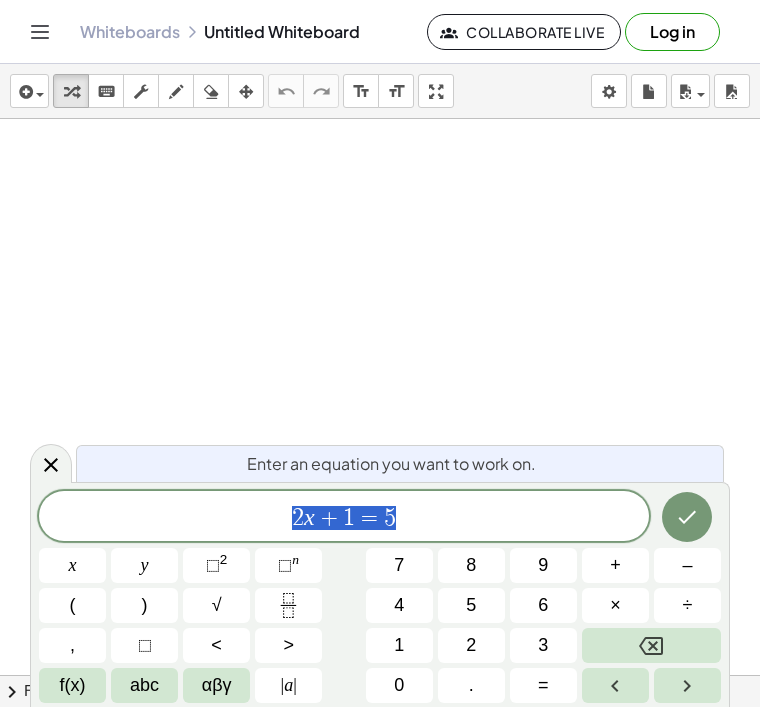 scroll, scrollTop: 0, scrollLeft: 0, axis: both 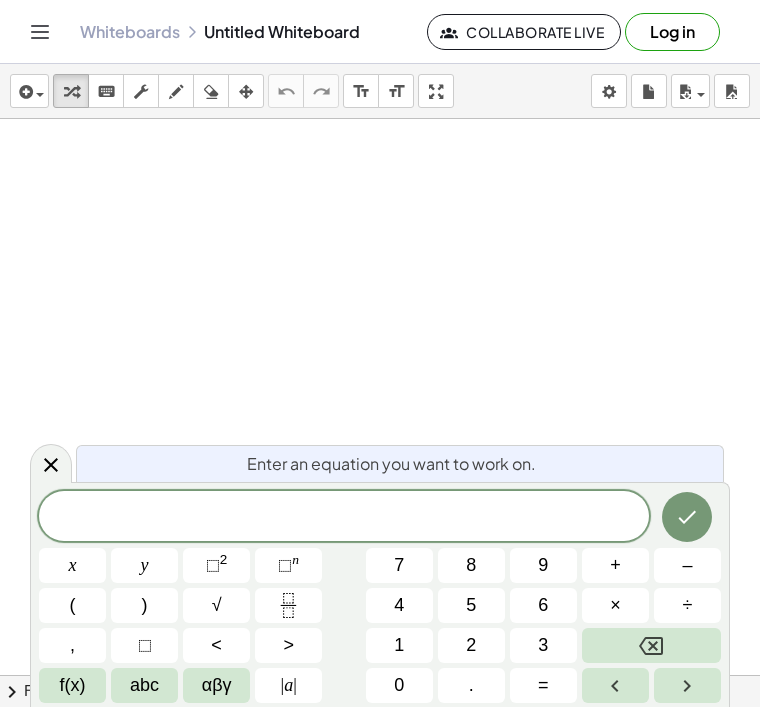 click on "abc" at bounding box center (144, 685) 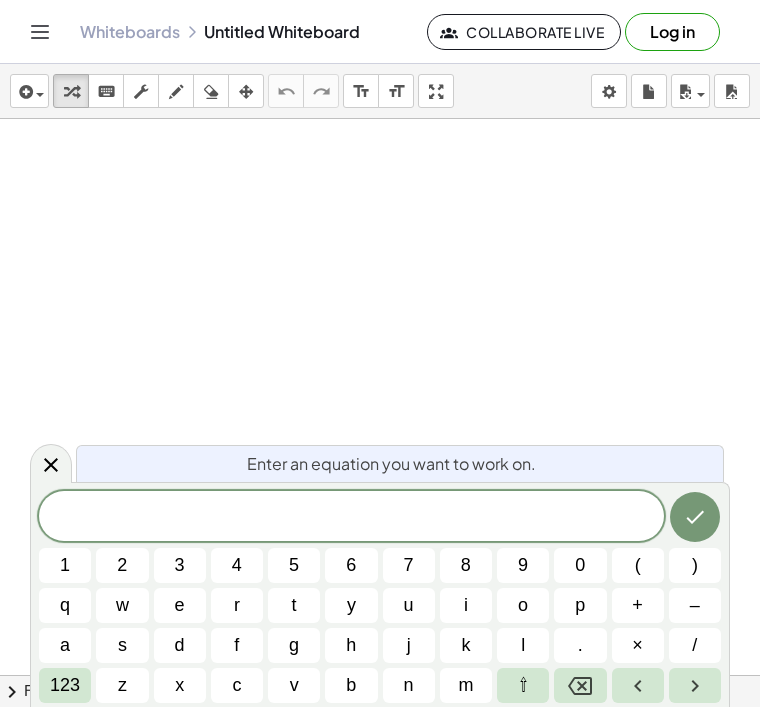 click on "i" at bounding box center (466, 605) 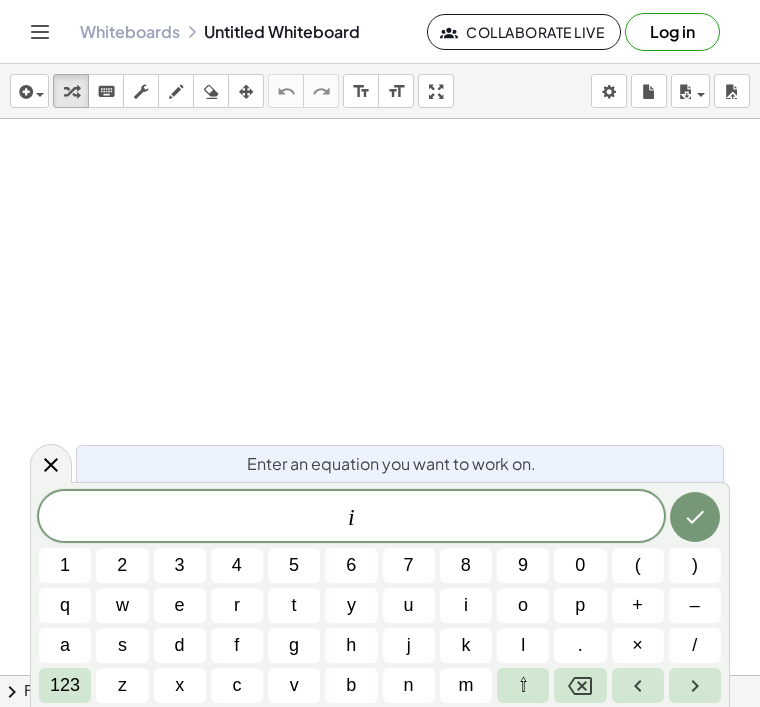 click on "j" at bounding box center (409, 645) 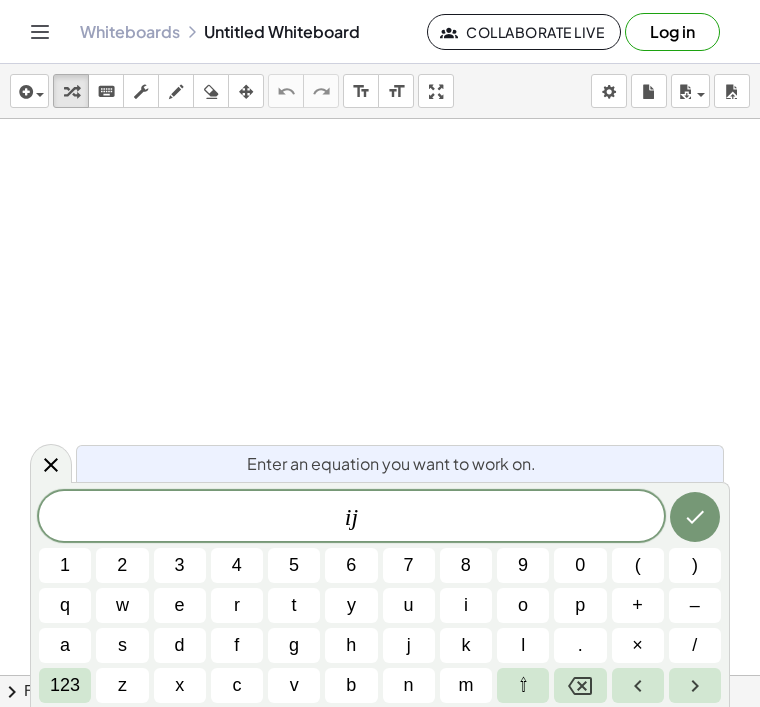 click on "k" at bounding box center [465, 645] 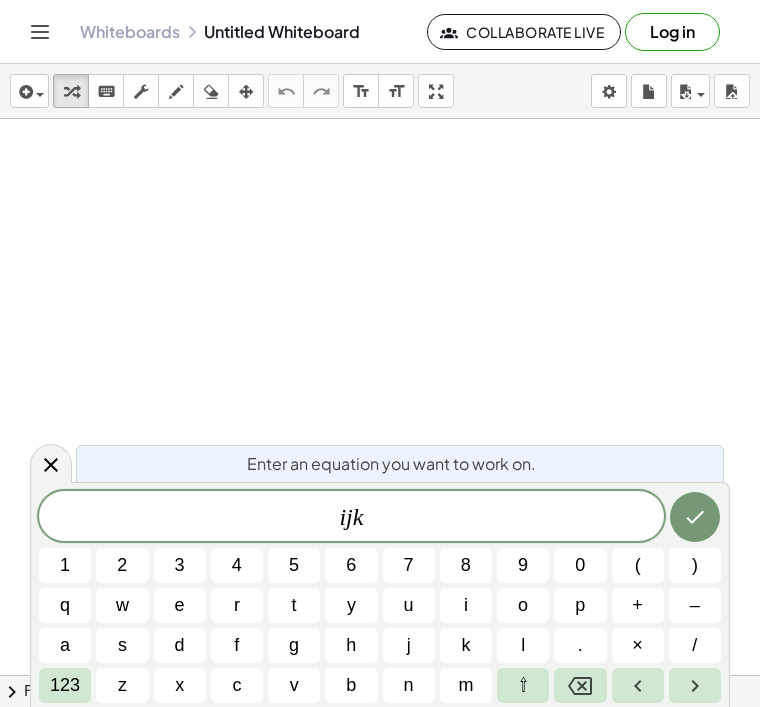 click on "l" at bounding box center [523, 645] 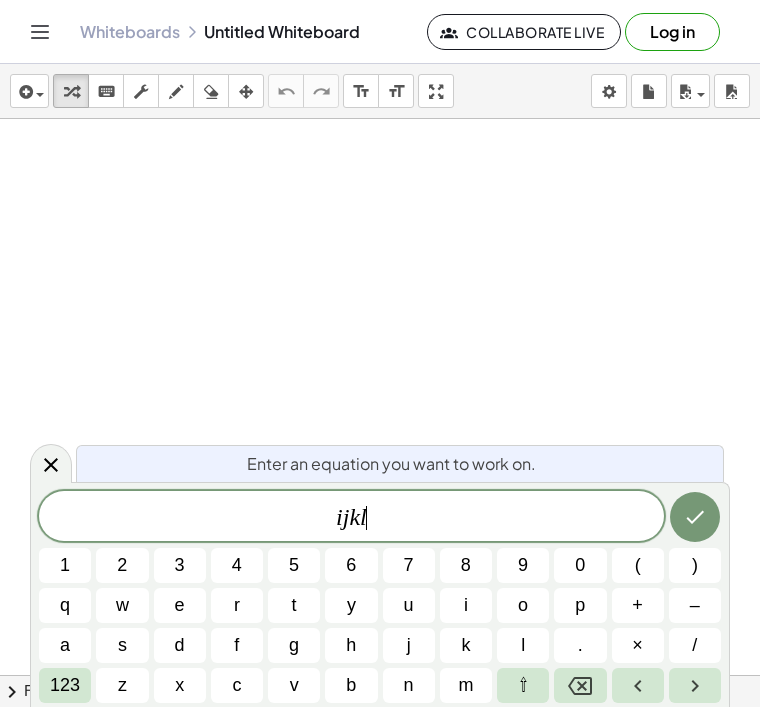 click on "o" at bounding box center [523, 605] 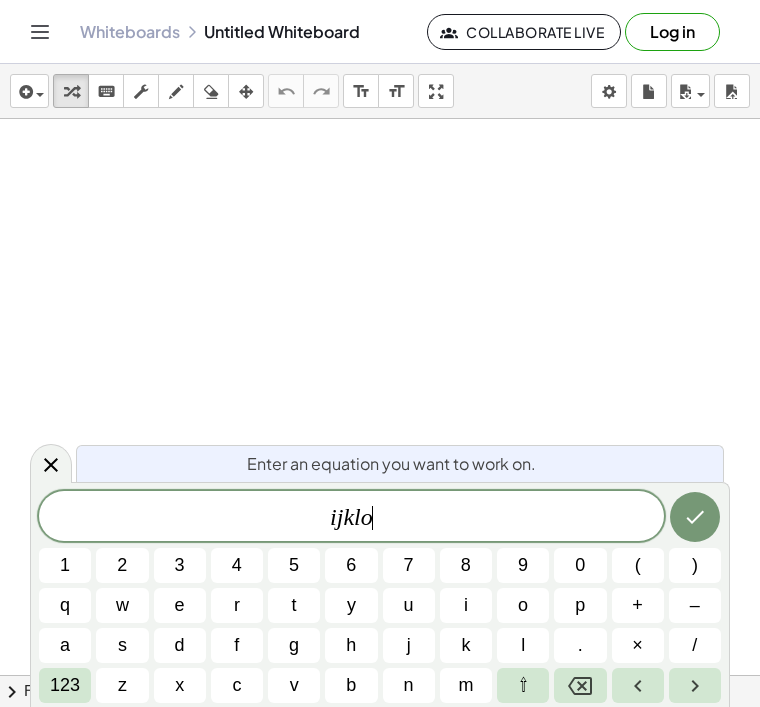 click on "m" at bounding box center (465, 685) 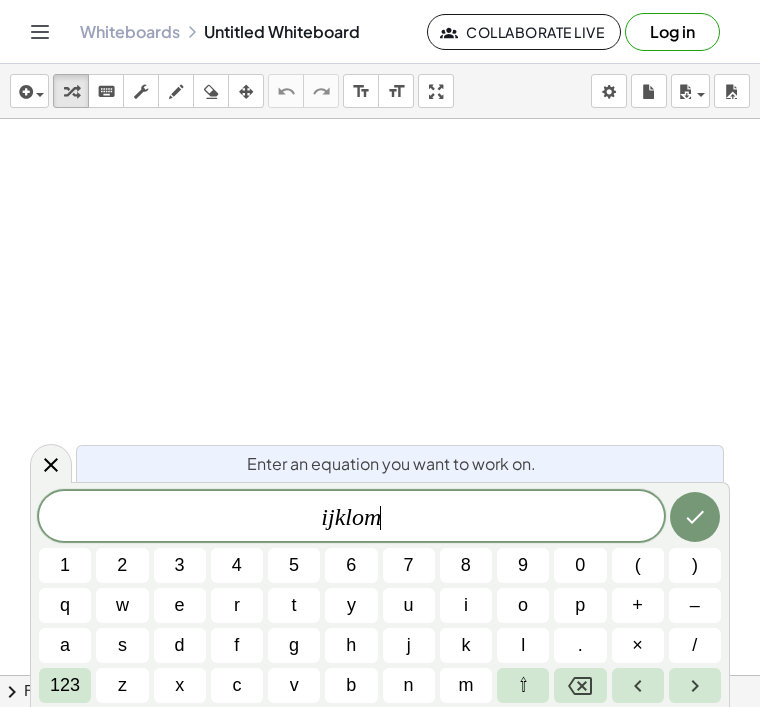 click on "n" at bounding box center (409, 685) 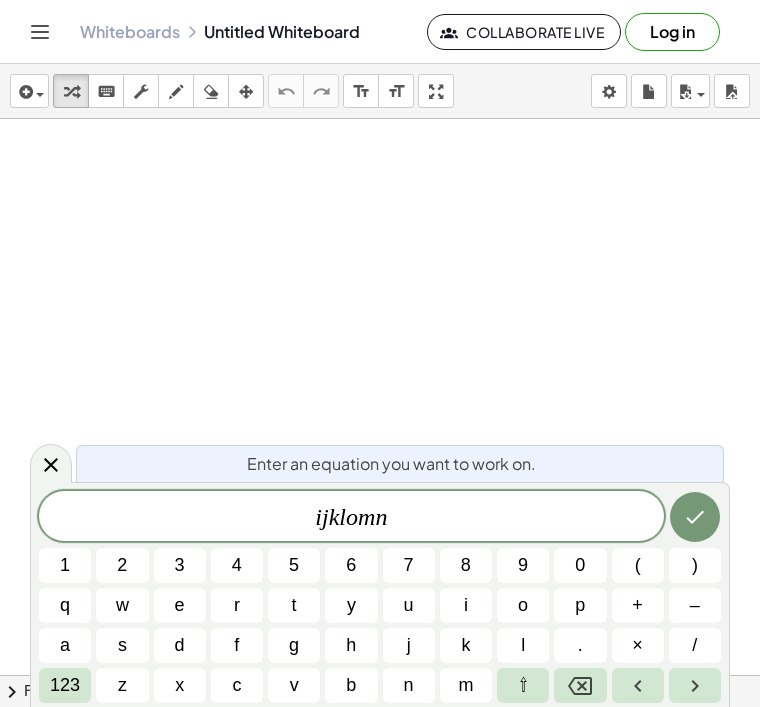 click 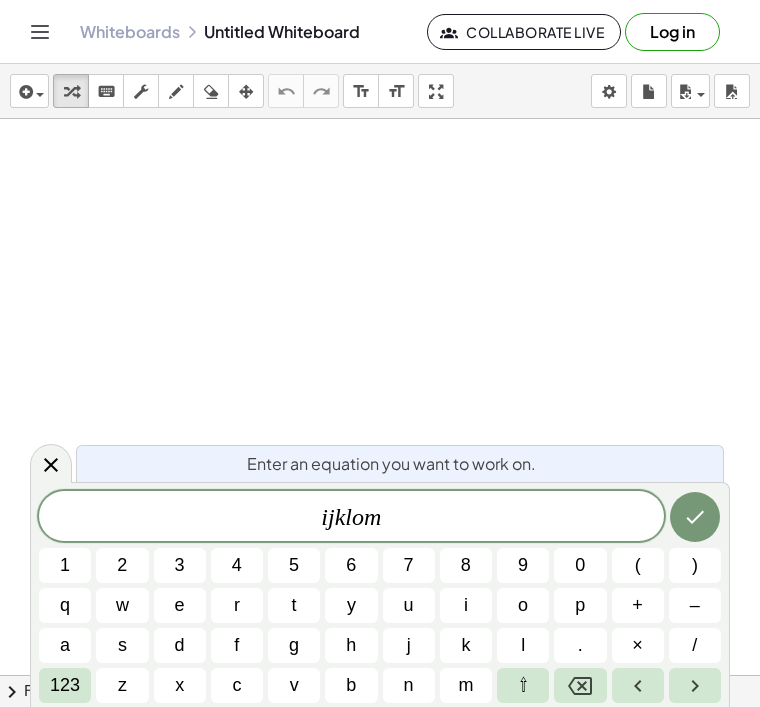 click 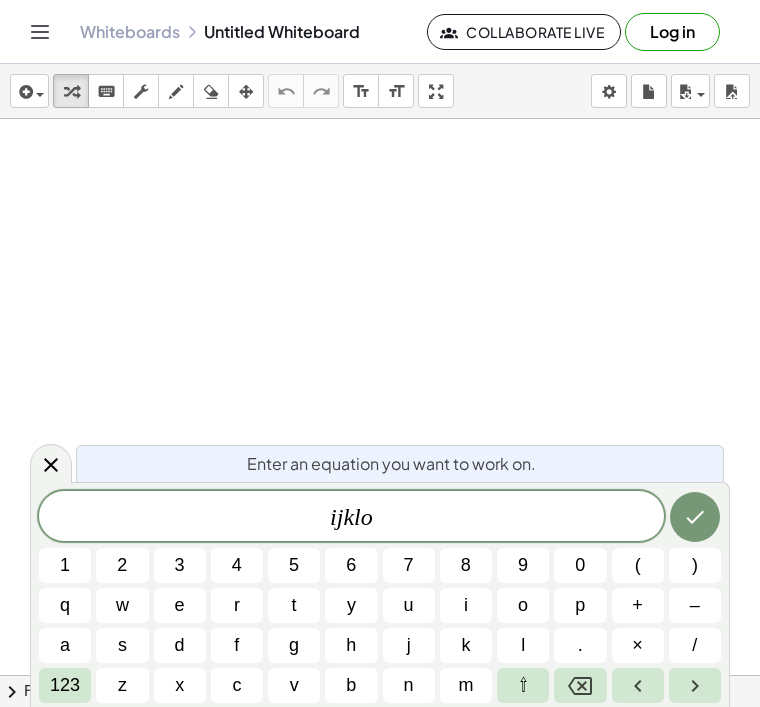 click on "l" at bounding box center (523, 645) 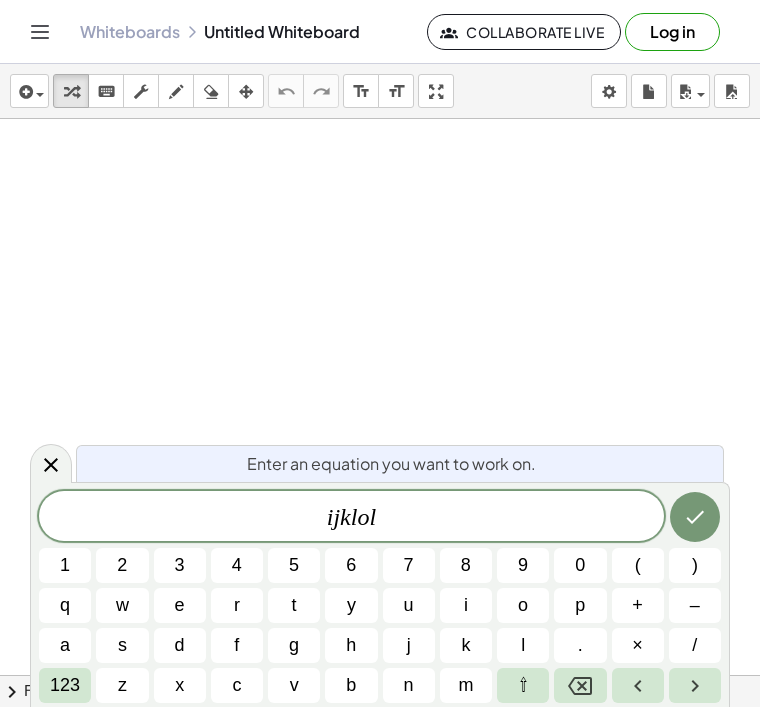 click on "m" at bounding box center [465, 685] 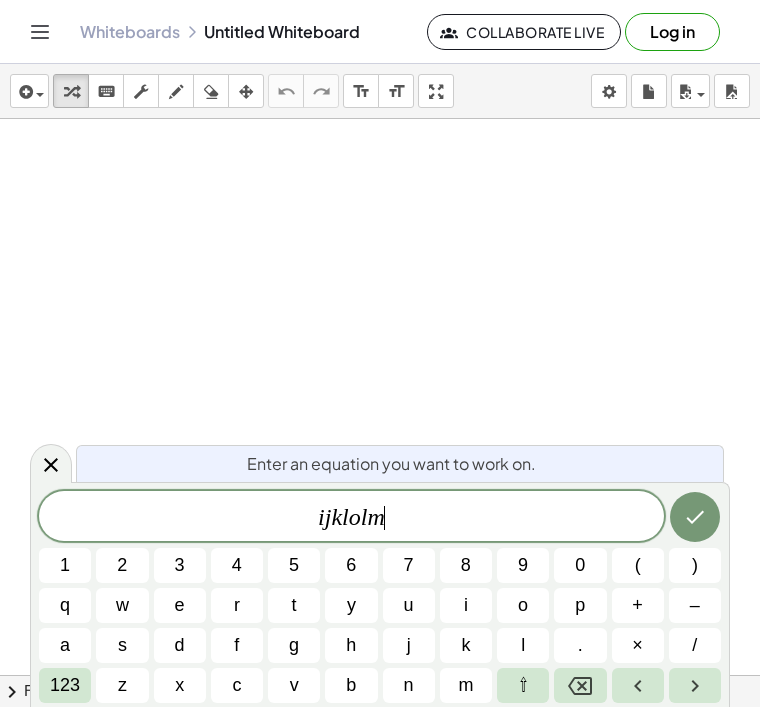 click on "n" at bounding box center [409, 685] 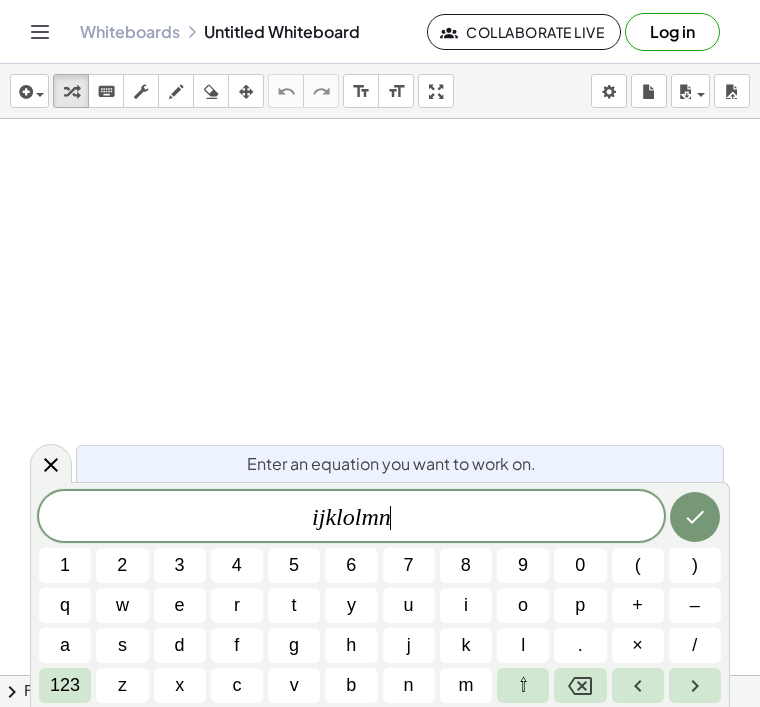click on "o" at bounding box center (523, 605) 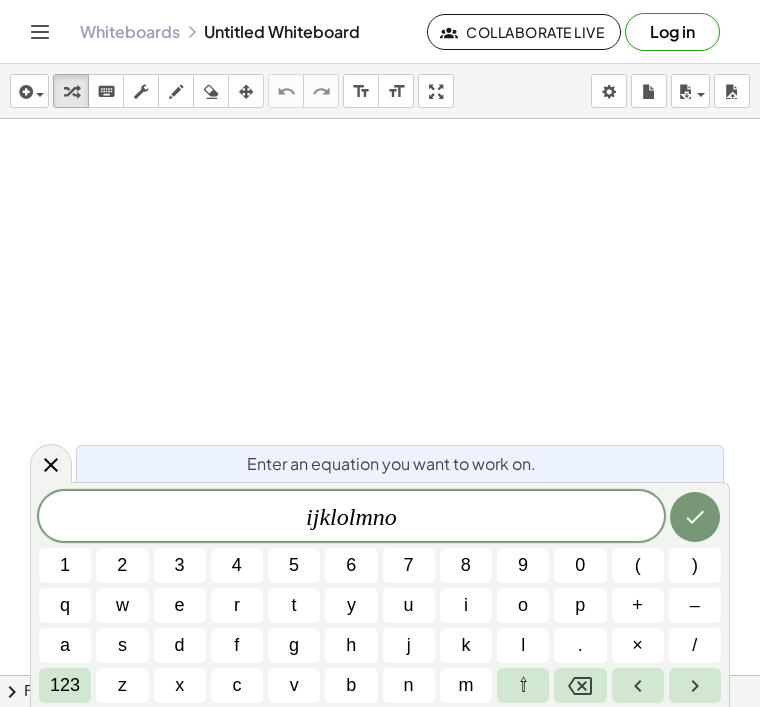 click on "b" at bounding box center (351, 685) 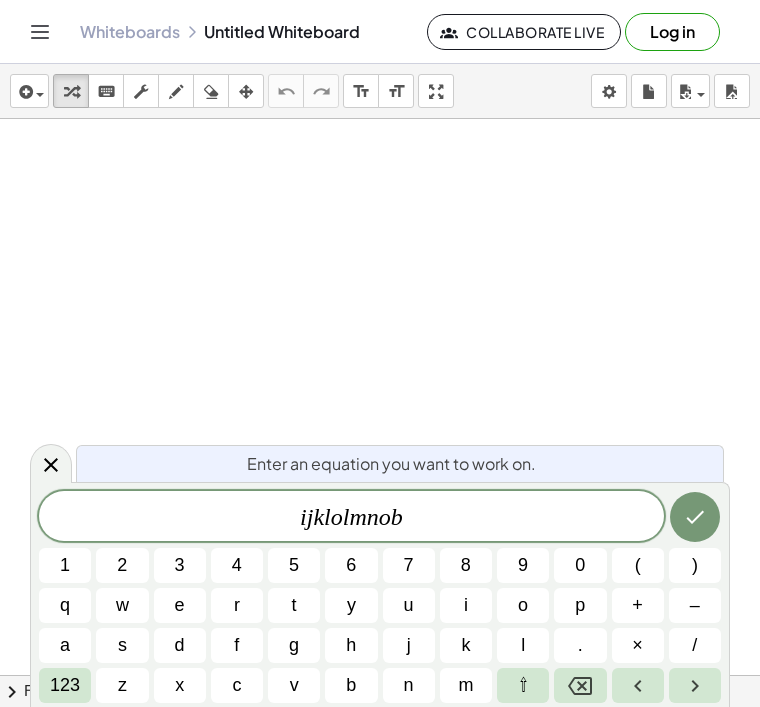 click at bounding box center (580, 685) 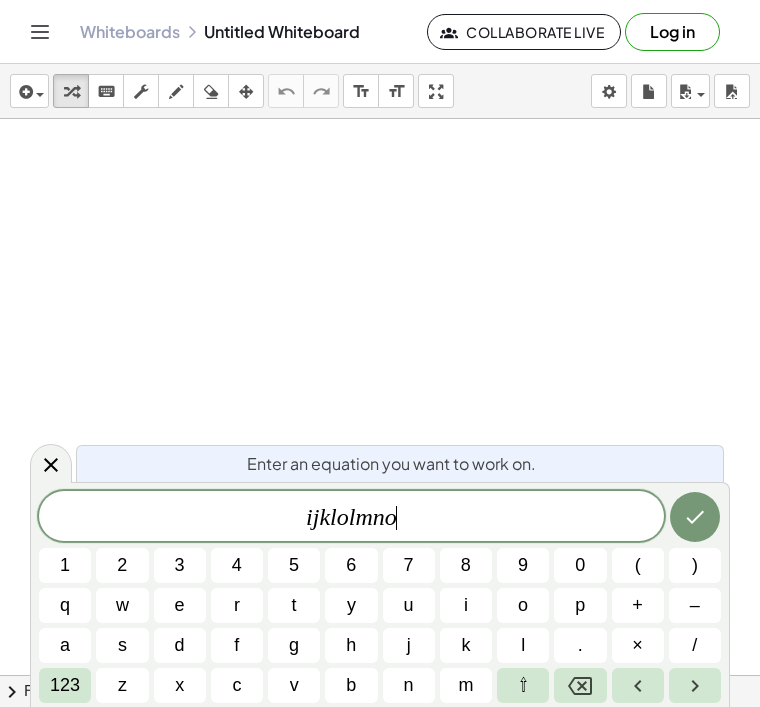 click on "p" at bounding box center (580, 605) 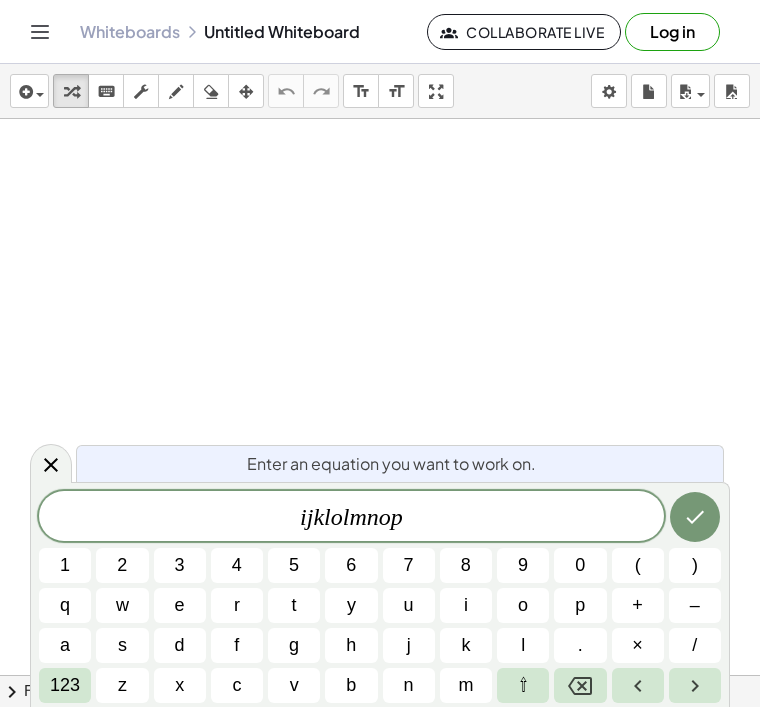 click on "q" at bounding box center (65, 605) 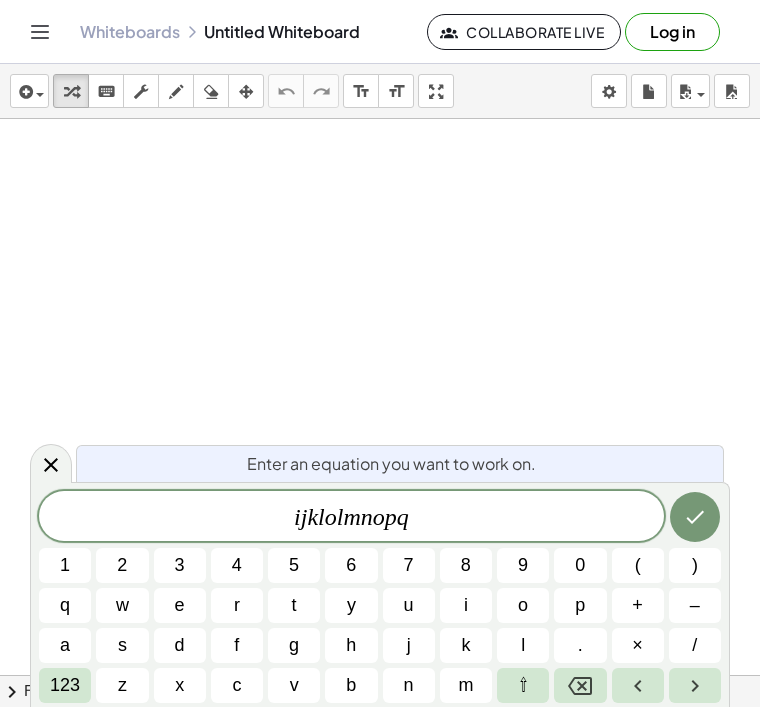 click on "r" at bounding box center (237, 605) 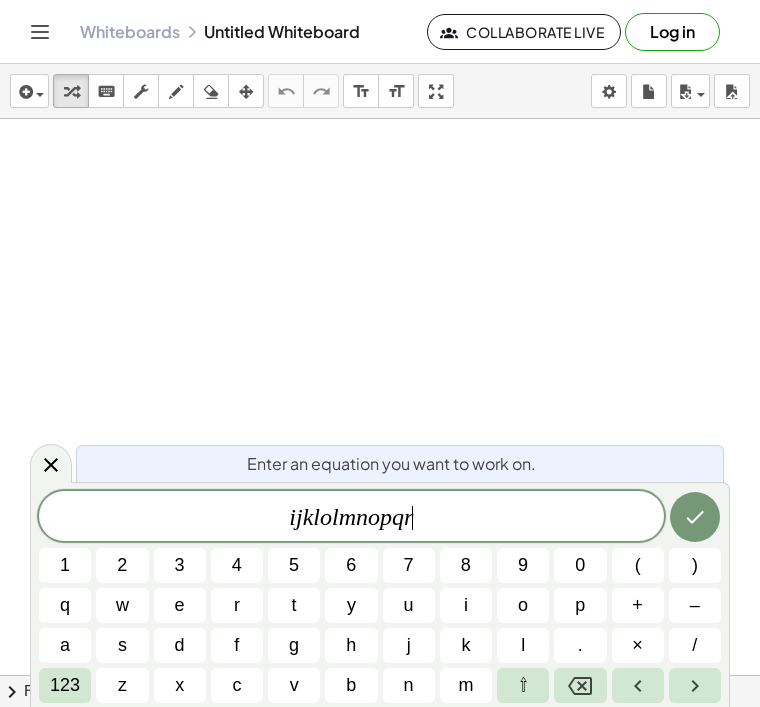 click on "s" at bounding box center [122, 645] 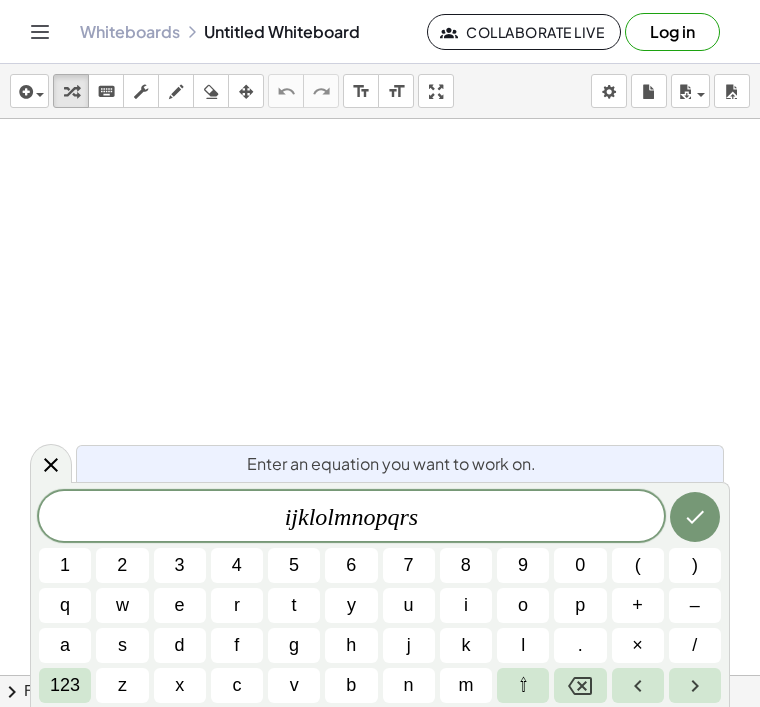 click at bounding box center (695, 517) 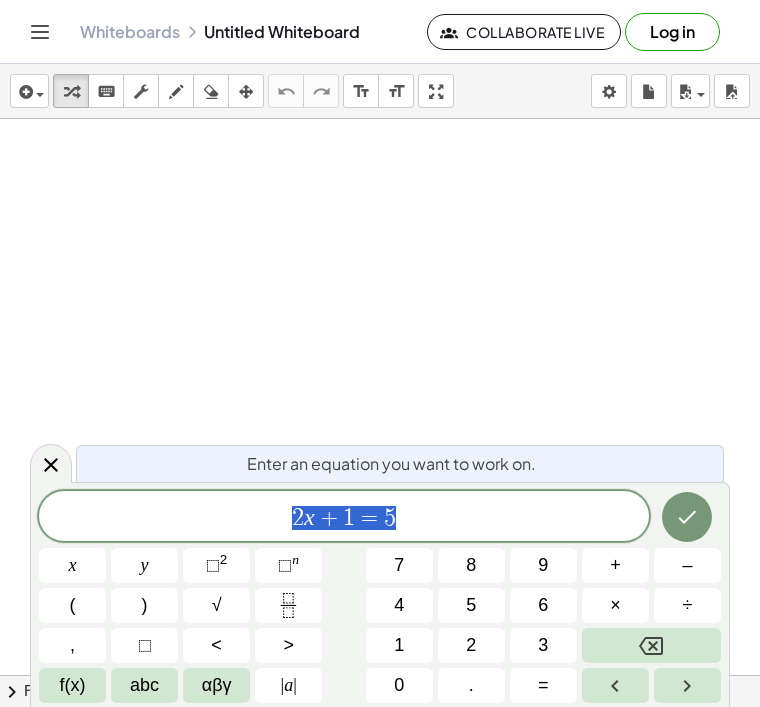 scroll, scrollTop: 0, scrollLeft: 0, axis: both 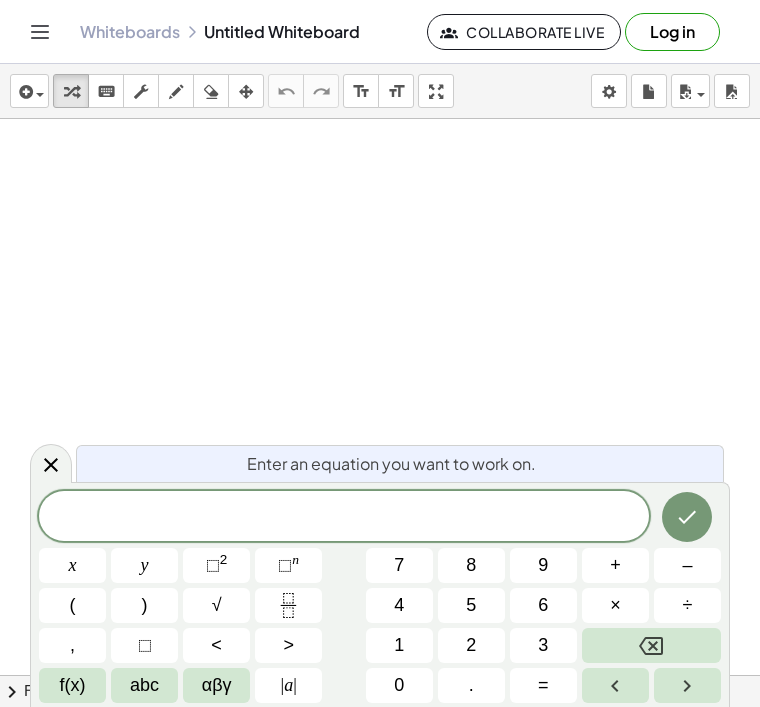 click on "abc" at bounding box center [144, 685] 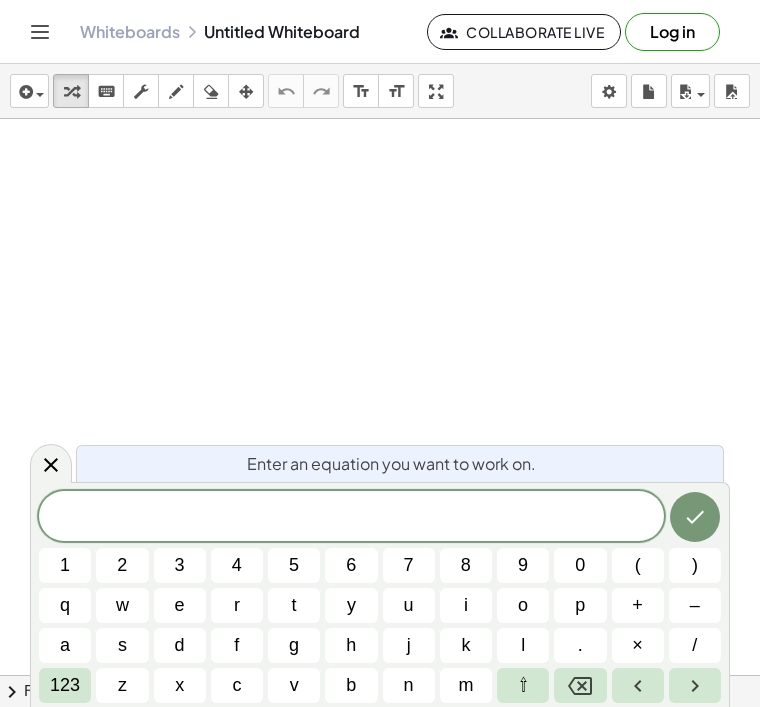 click on "w" at bounding box center (122, 605) 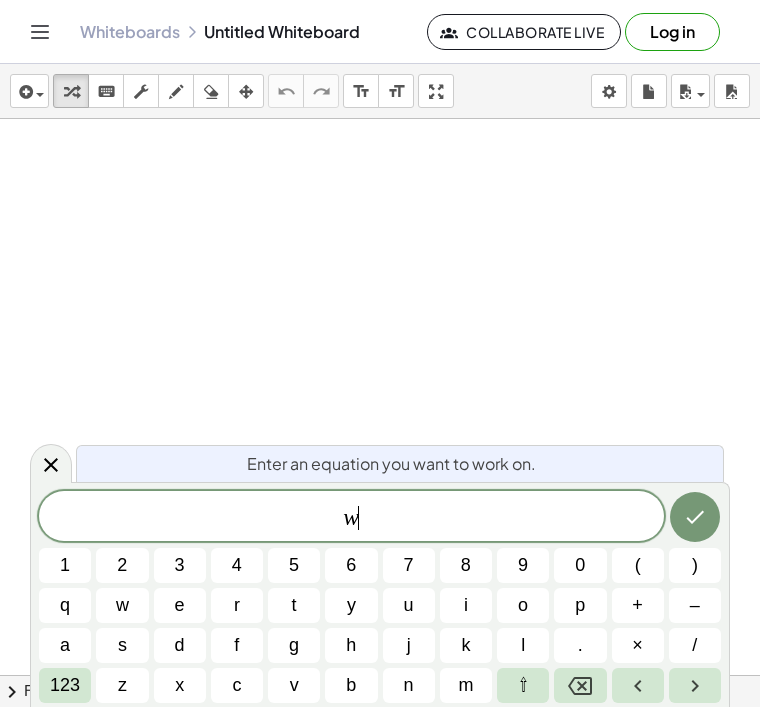 click on "x" at bounding box center [179, 685] 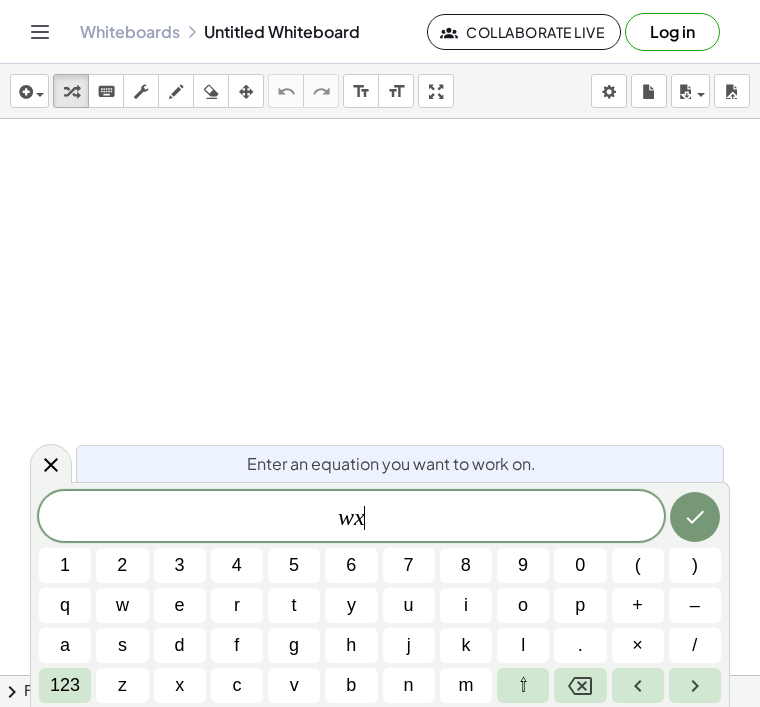 click on "y" at bounding box center (351, 605) 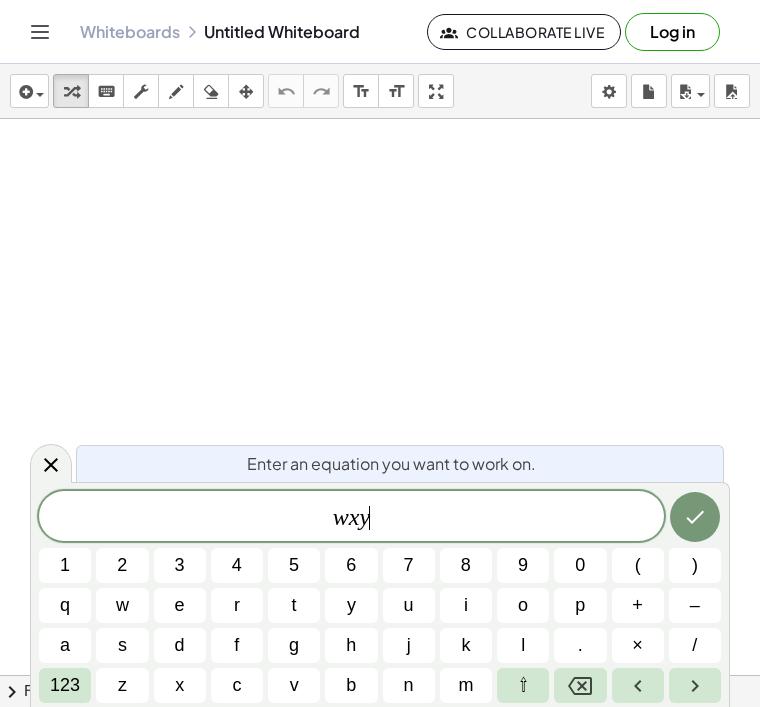 click on "z" at bounding box center [122, 685] 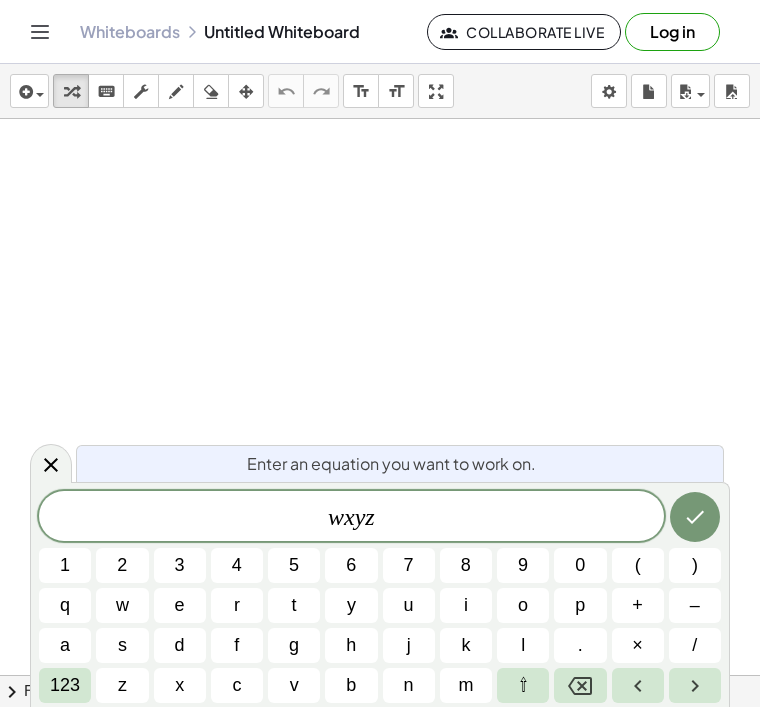 click 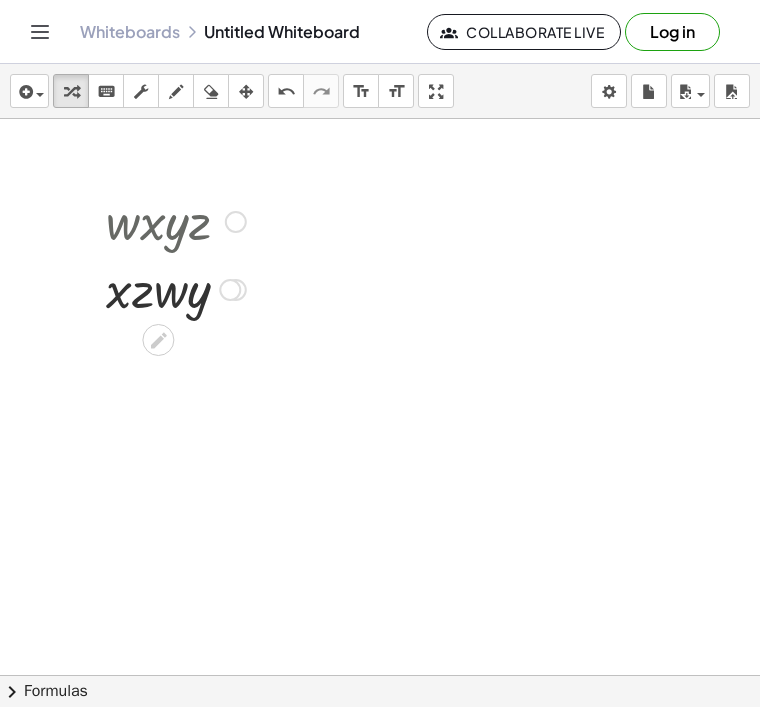 click at bounding box center (176, 220) 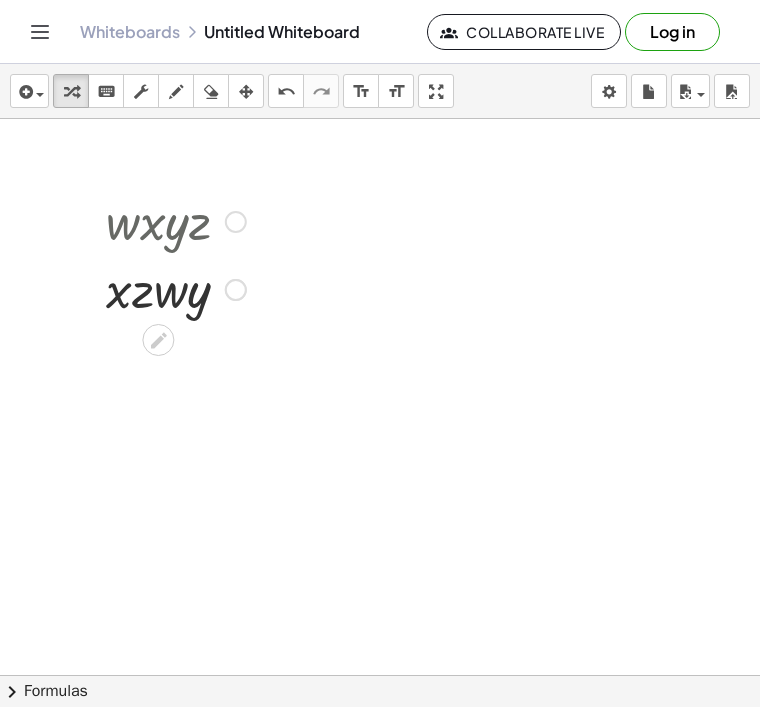 click on "insert" at bounding box center [29, 91] 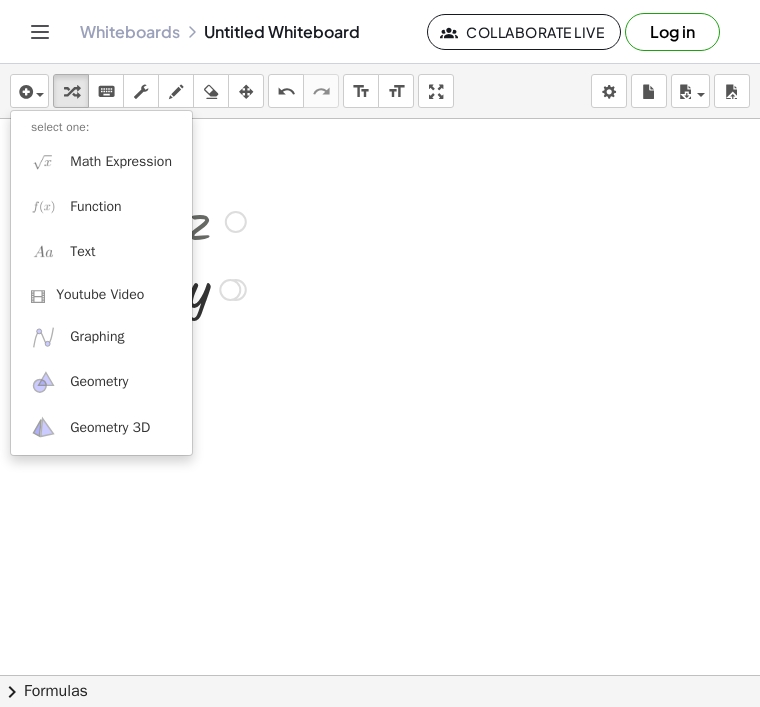 click at bounding box center (380, 353) 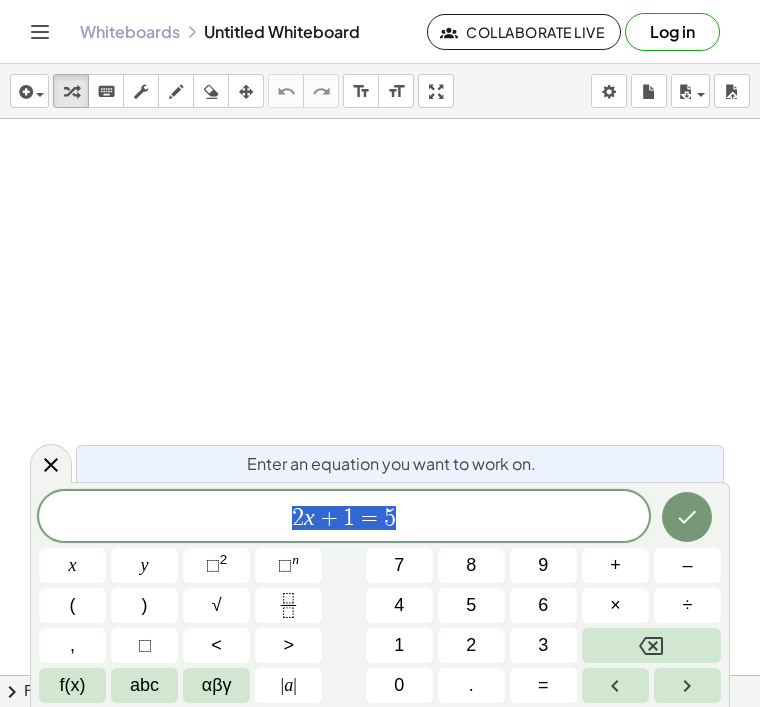 scroll, scrollTop: 0, scrollLeft: 0, axis: both 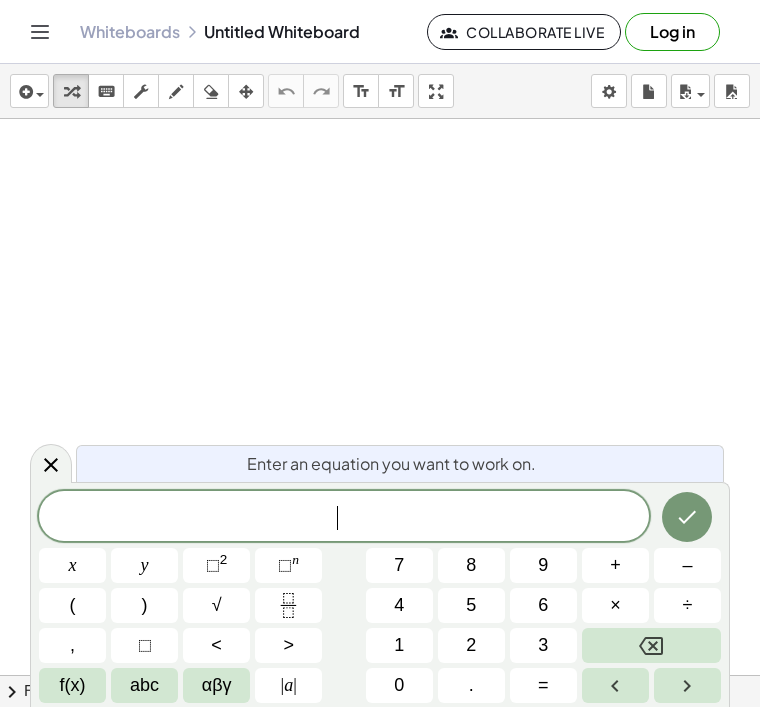click on "abc" at bounding box center (144, 685) 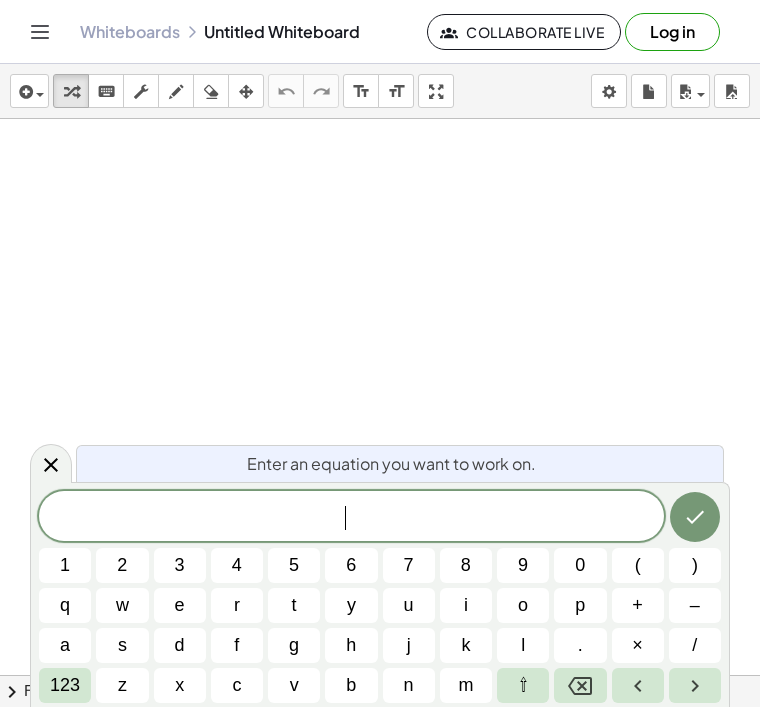 click on "a" at bounding box center [65, 645] 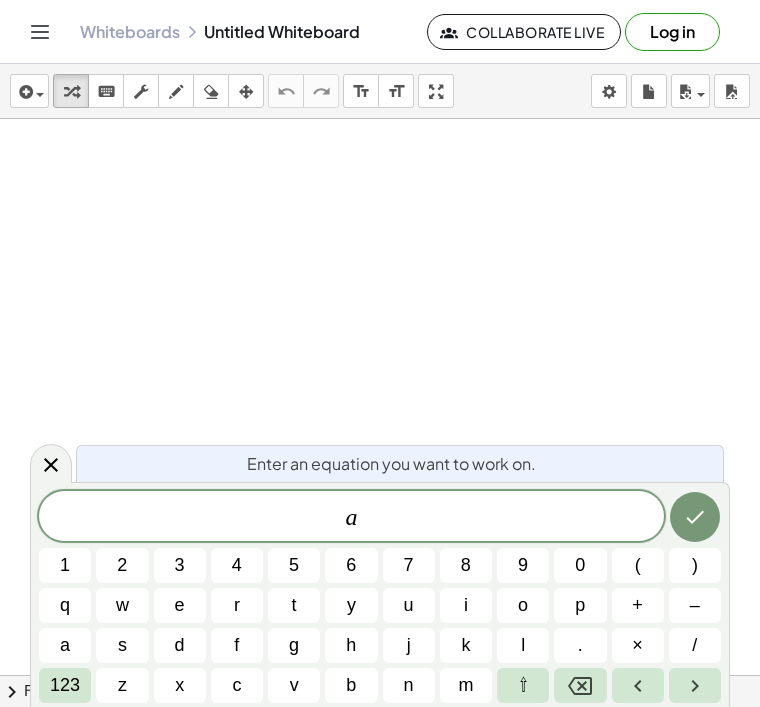 click on "m" at bounding box center (466, 685) 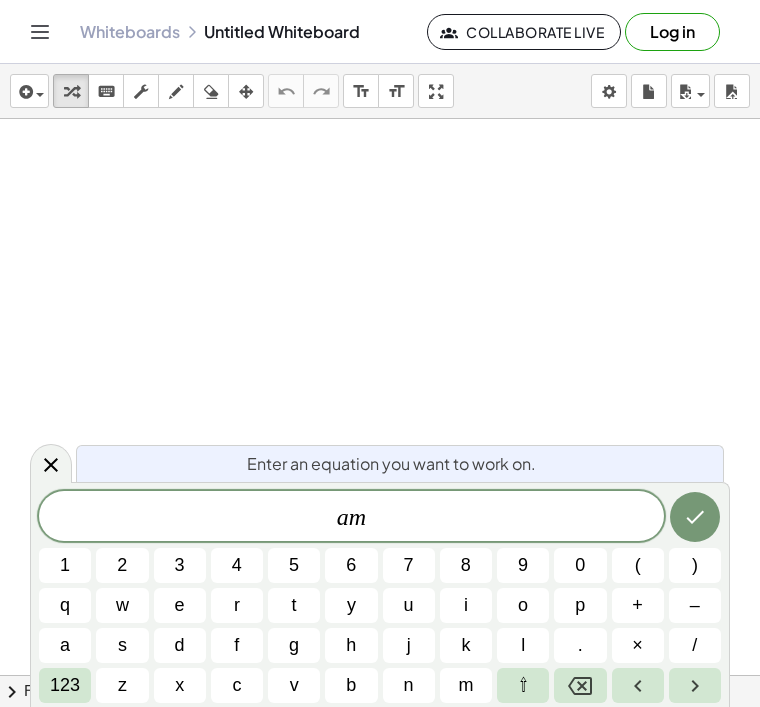 click on "p" at bounding box center (580, 605) 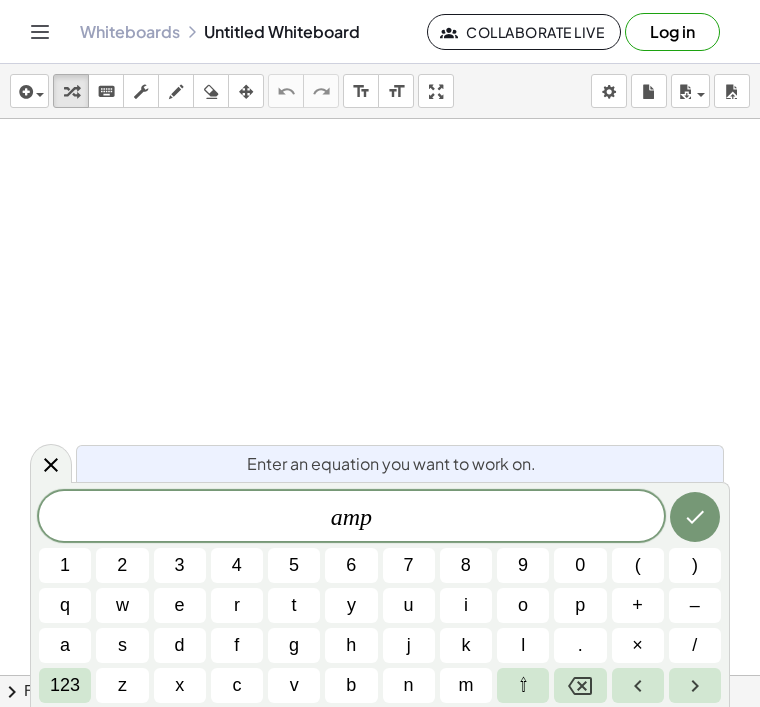 click at bounding box center [695, 517] 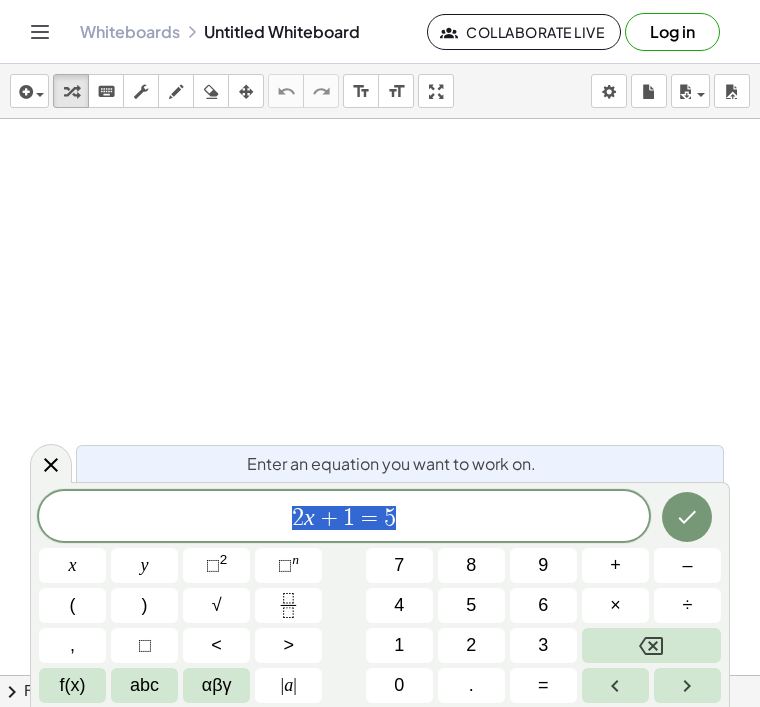 scroll, scrollTop: 0, scrollLeft: 0, axis: both 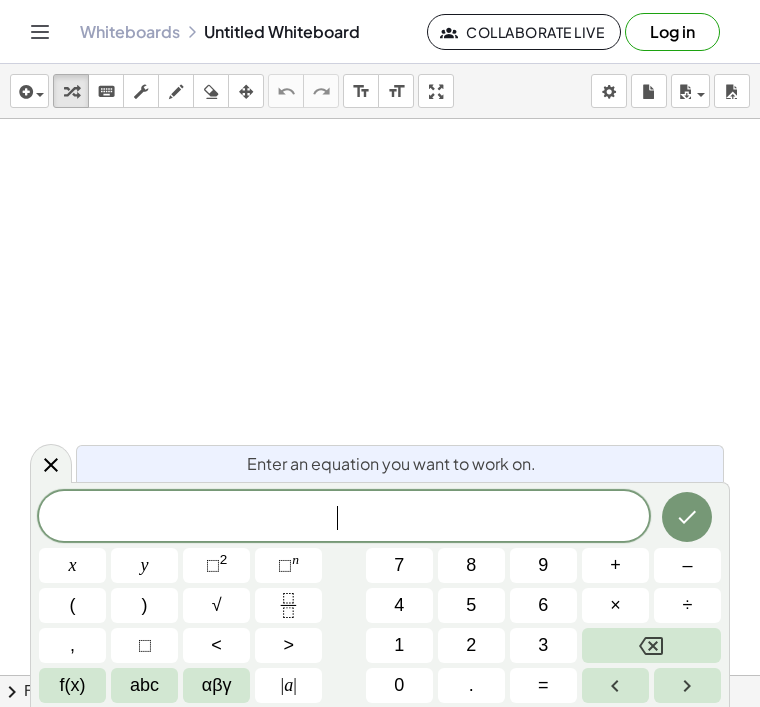 click on "abc" at bounding box center (144, 685) 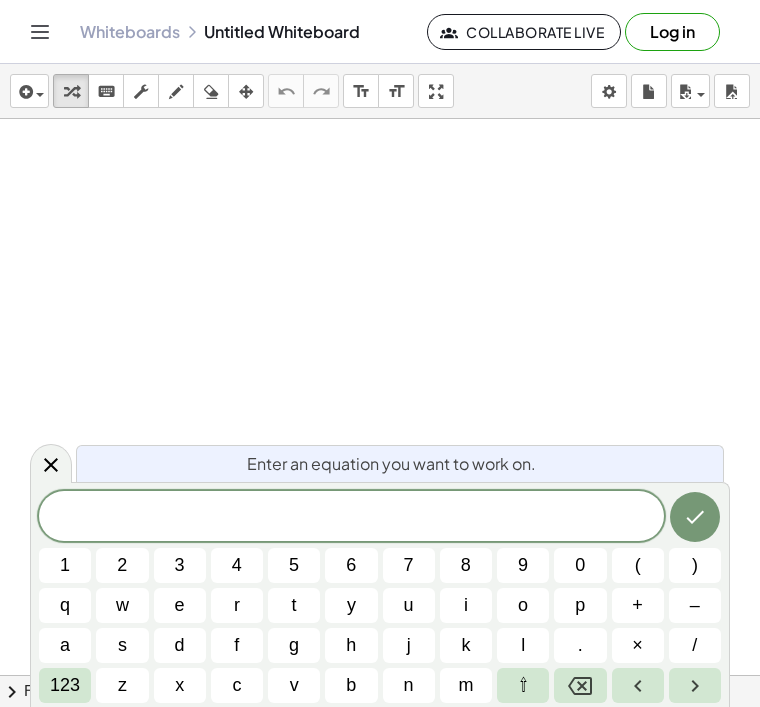 click on "t" at bounding box center (294, 605) 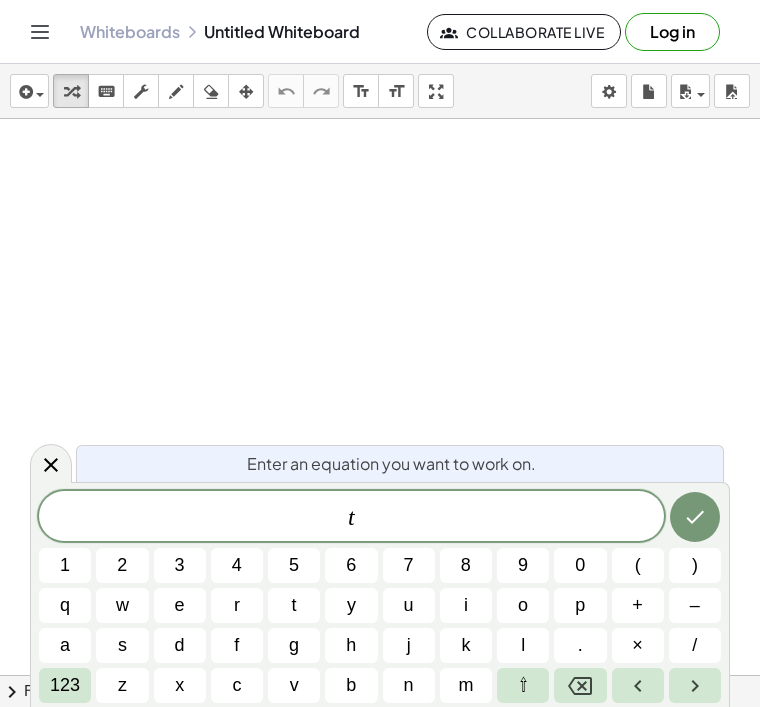 click on "o" at bounding box center [523, 605] 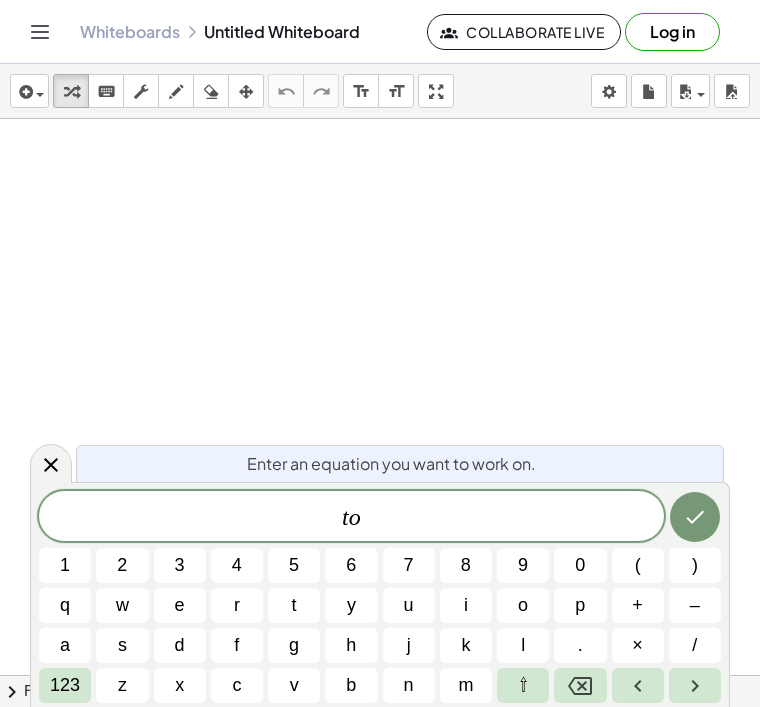 click on "w" at bounding box center (122, 605) 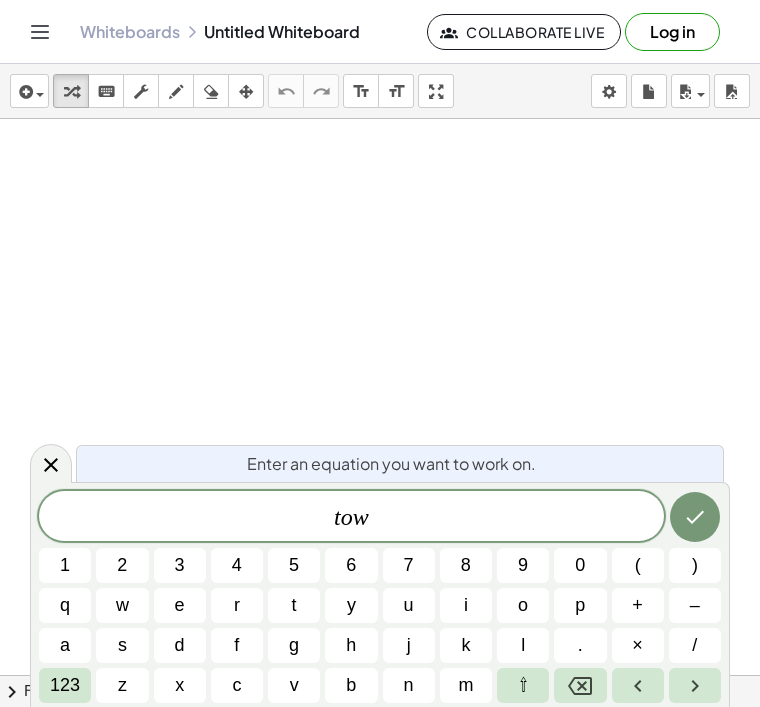 click on "v" at bounding box center [294, 685] 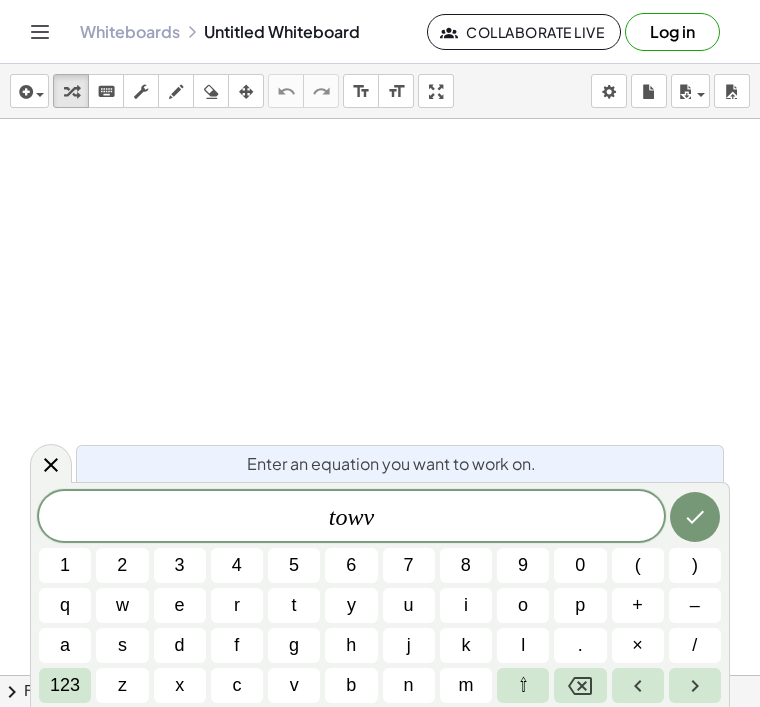 click at bounding box center (695, 517) 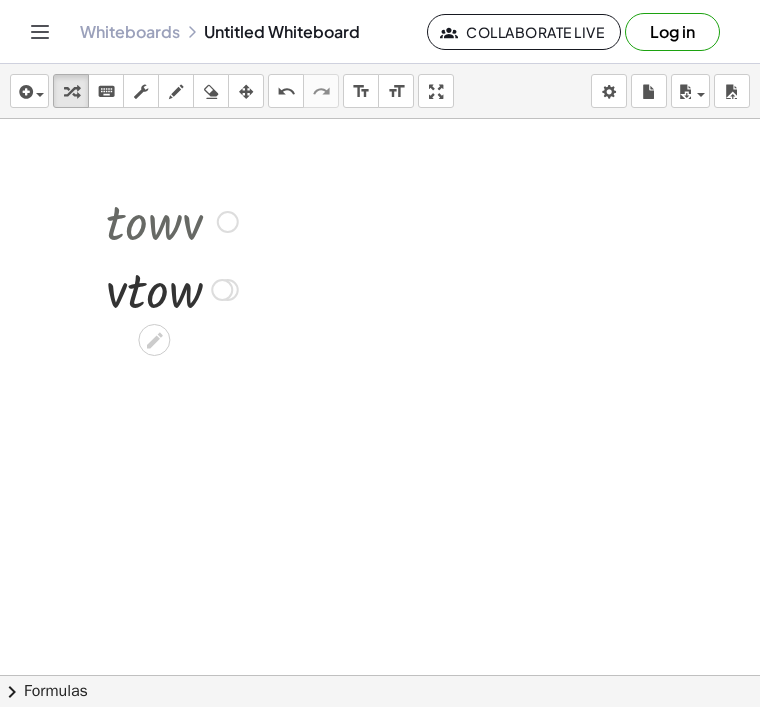 click on "scrub" at bounding box center [141, 91] 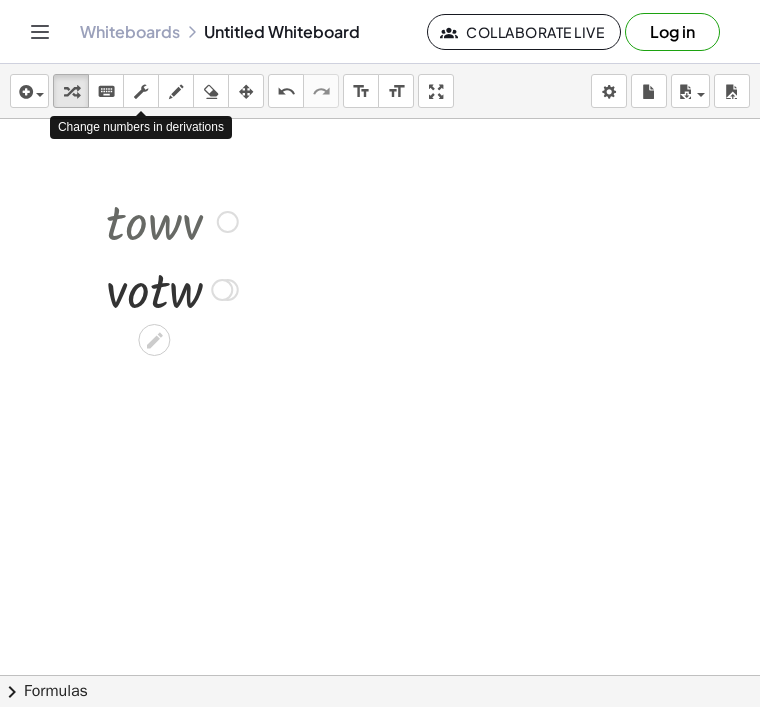 scroll, scrollTop: 0, scrollLeft: 0, axis: both 